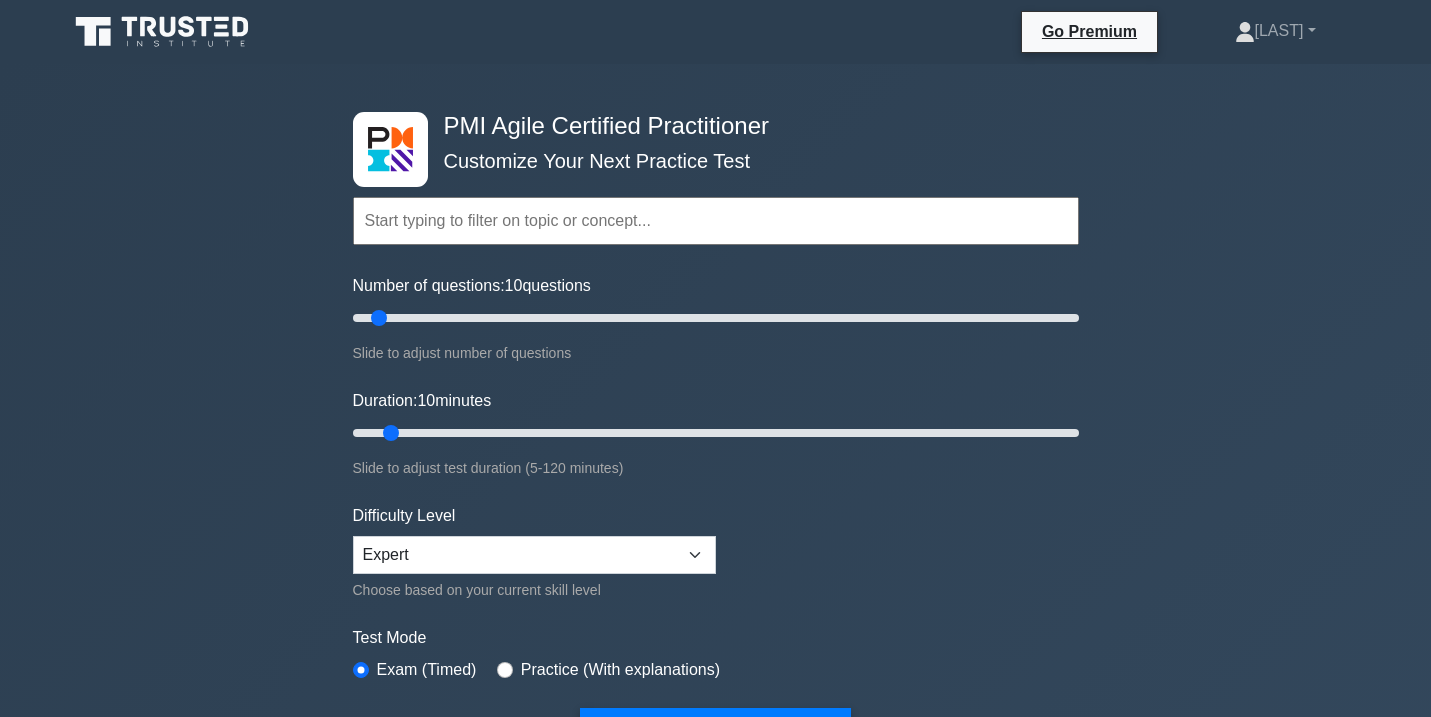 scroll, scrollTop: 0, scrollLeft: 0, axis: both 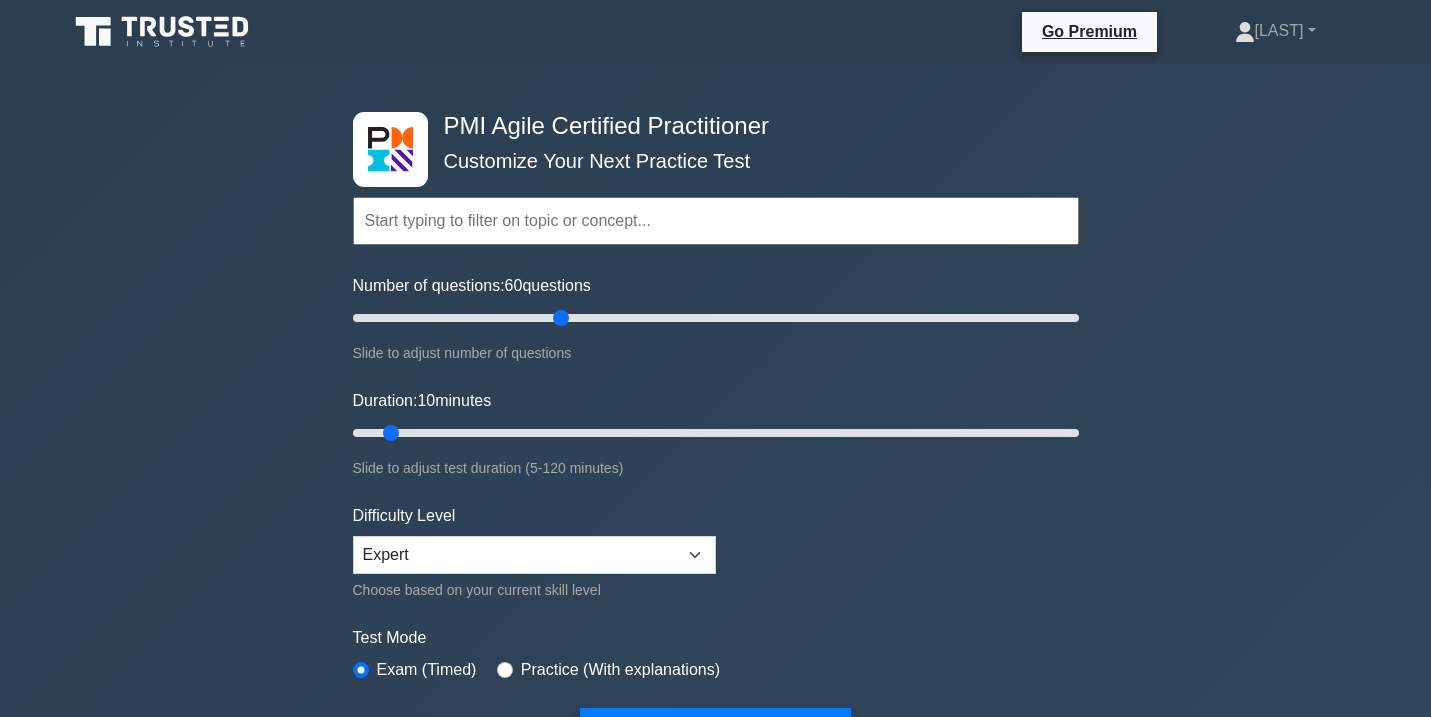 drag, startPoint x: 380, startPoint y: 320, endPoint x: 554, endPoint y: 332, distance: 174.4133 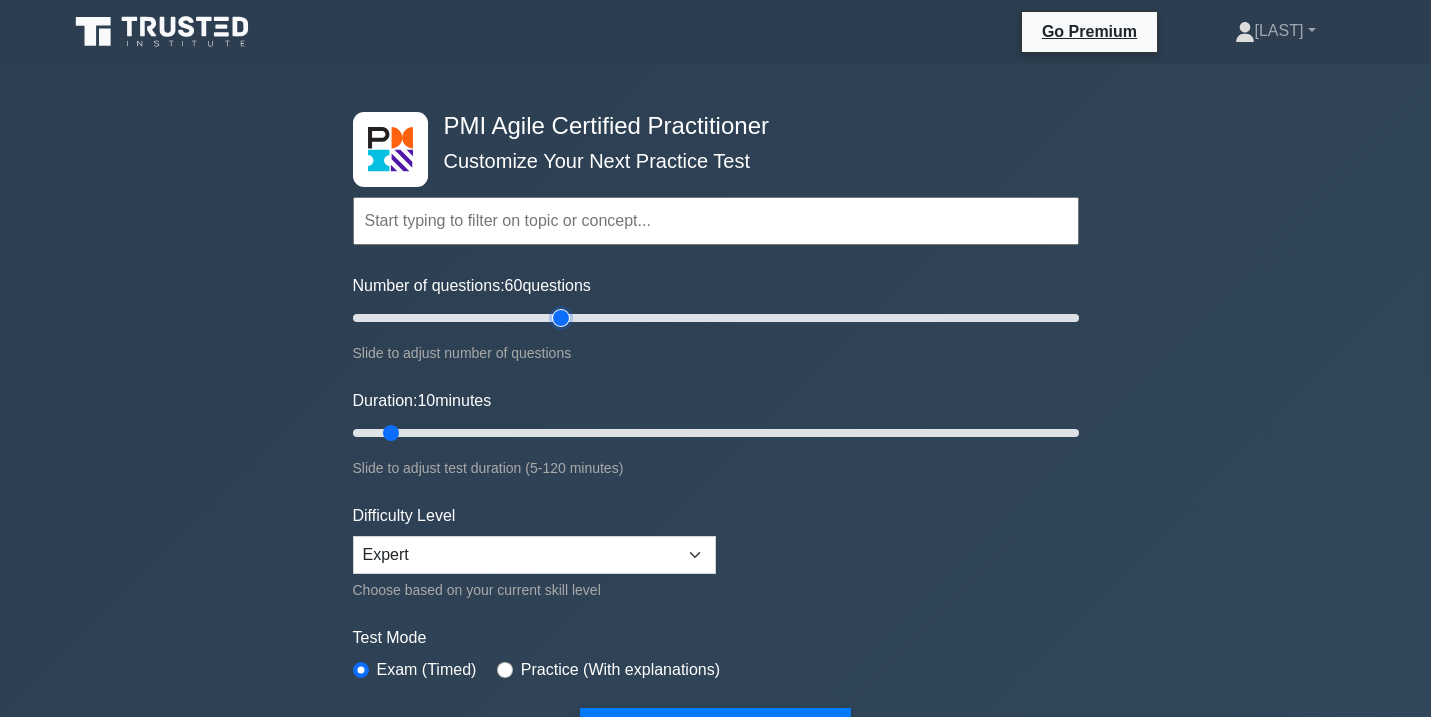 type on "60" 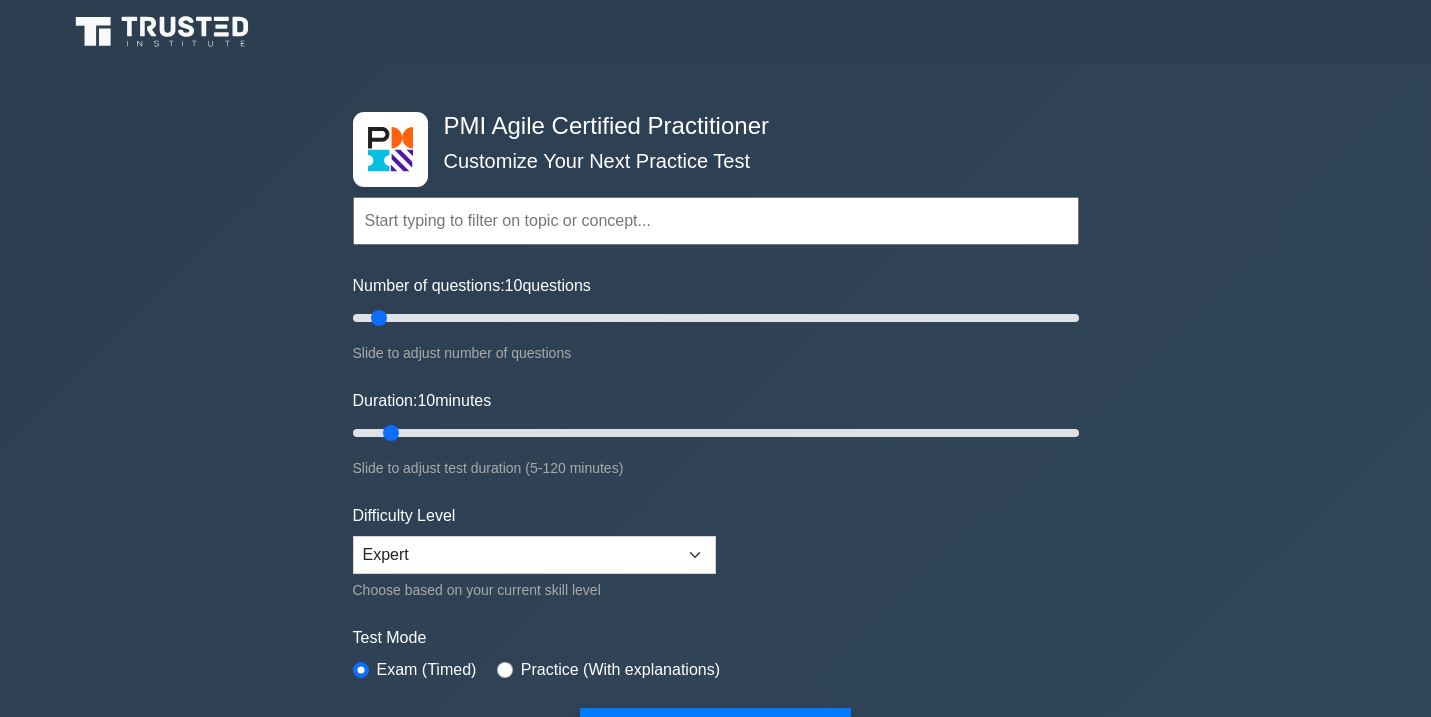 scroll, scrollTop: 0, scrollLeft: 0, axis: both 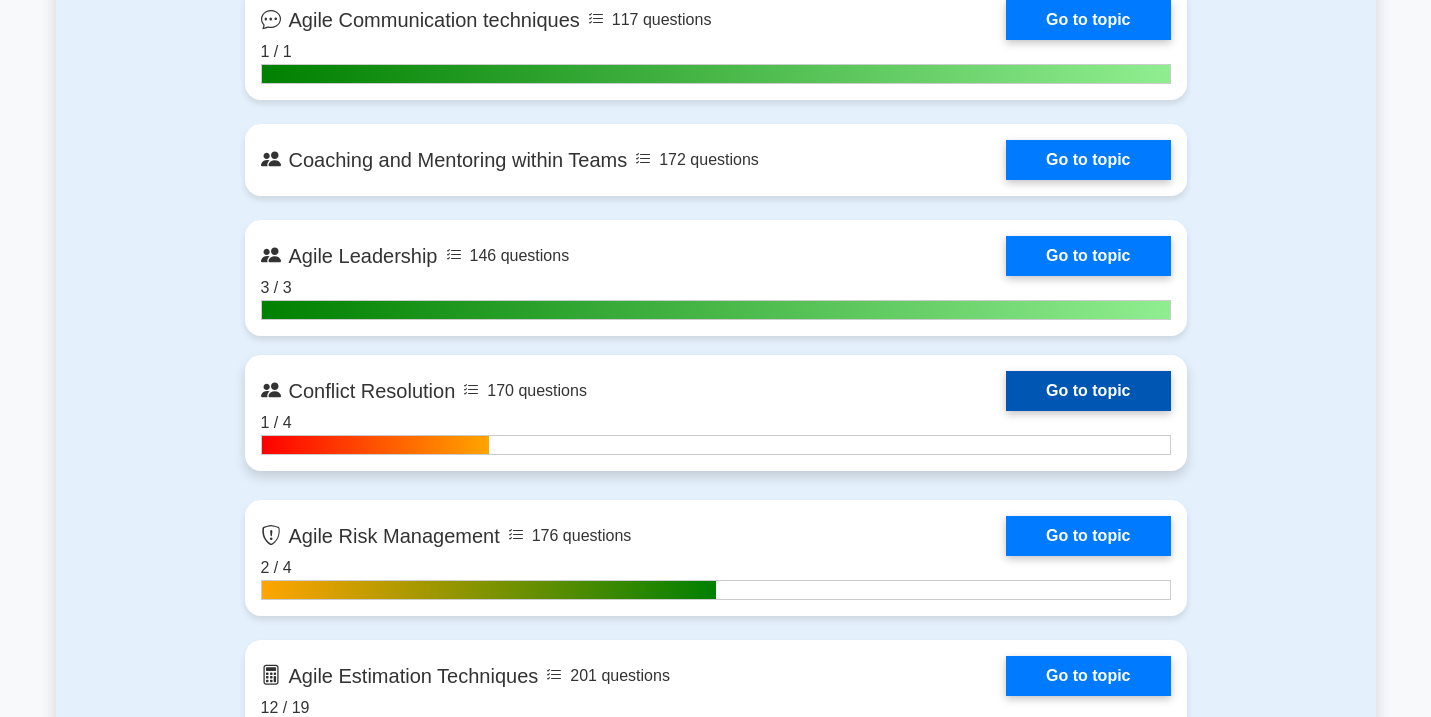 click on "Go to topic" at bounding box center (1088, 391) 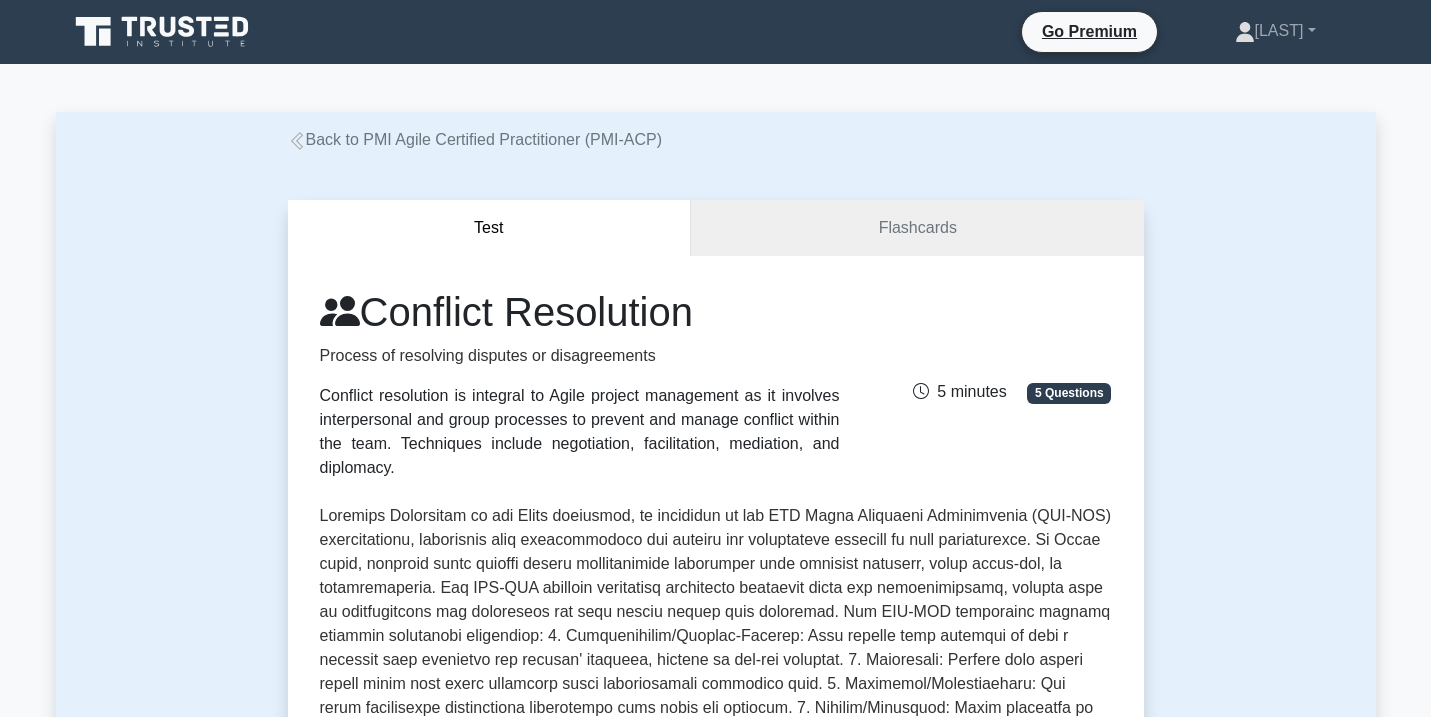 scroll, scrollTop: 0, scrollLeft: 0, axis: both 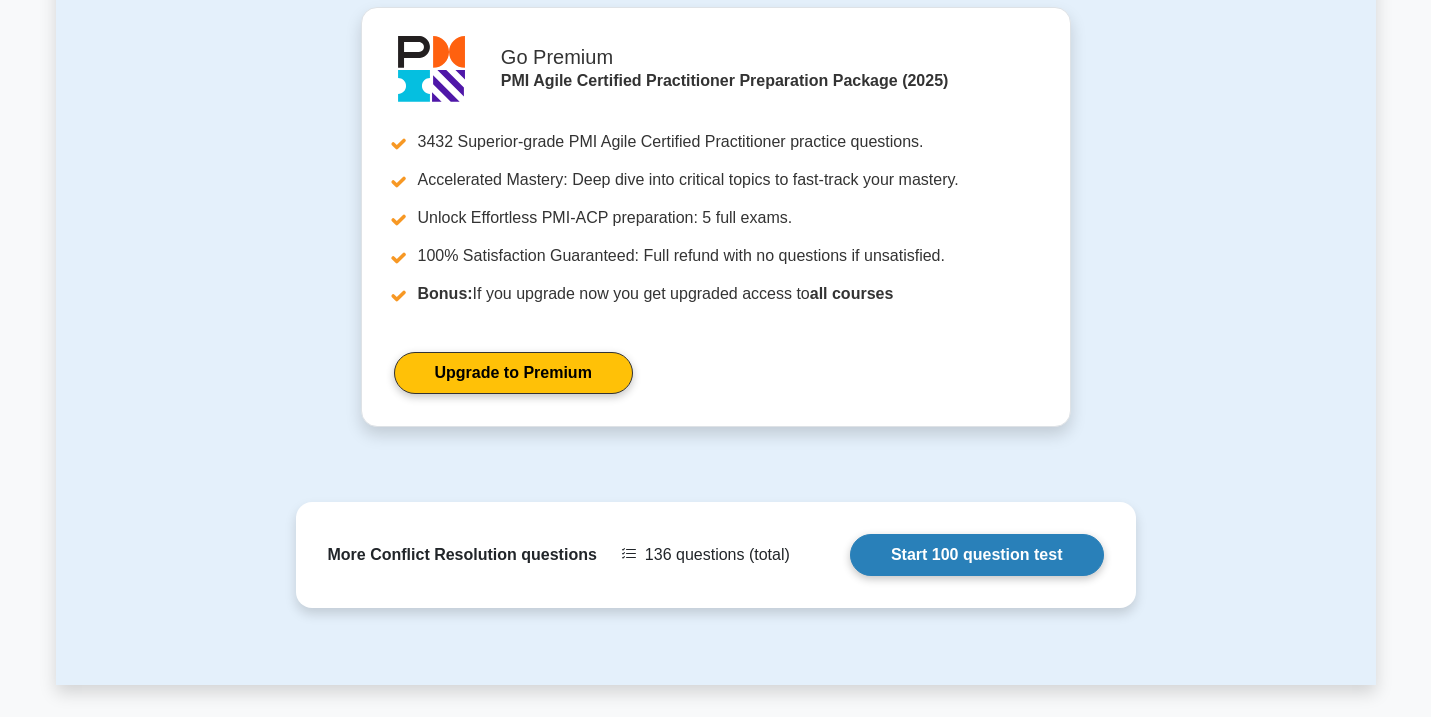 click on "Start 100 question test" at bounding box center [977, 555] 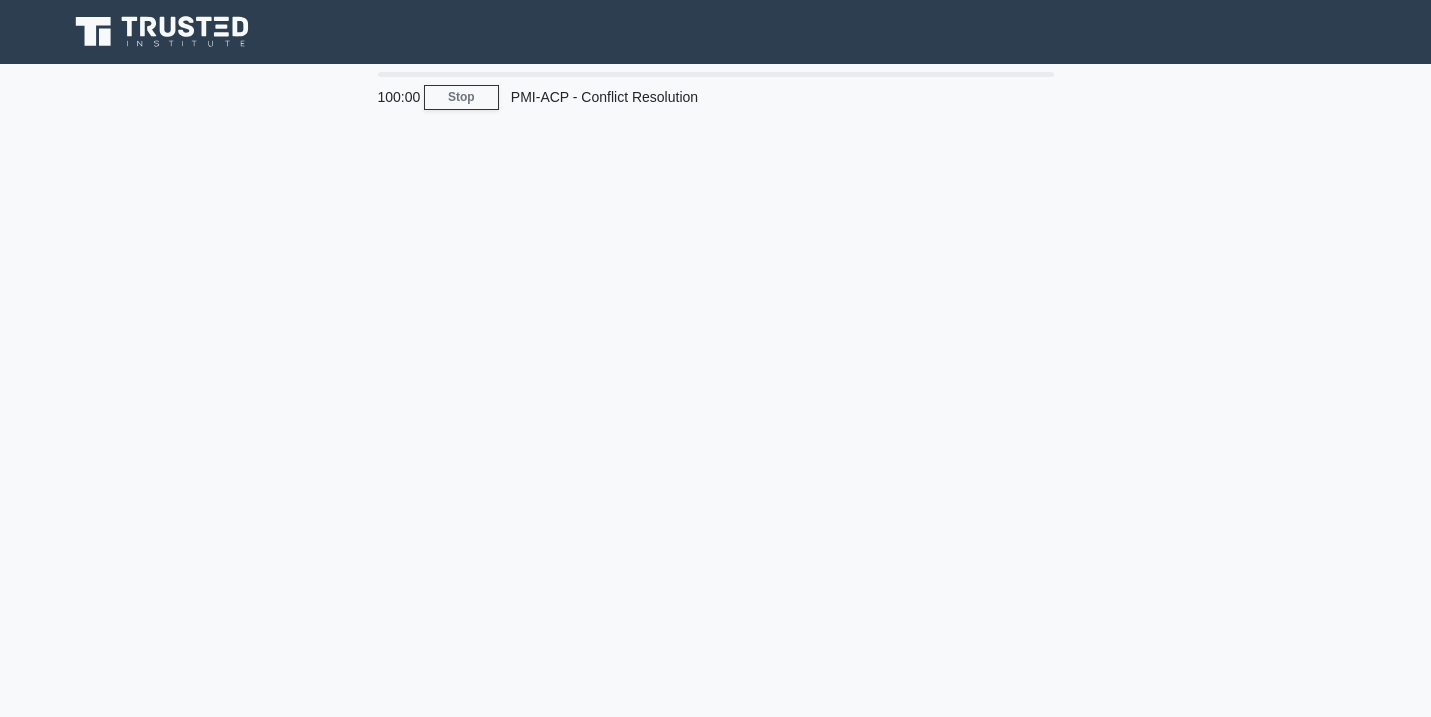 scroll, scrollTop: 0, scrollLeft: 0, axis: both 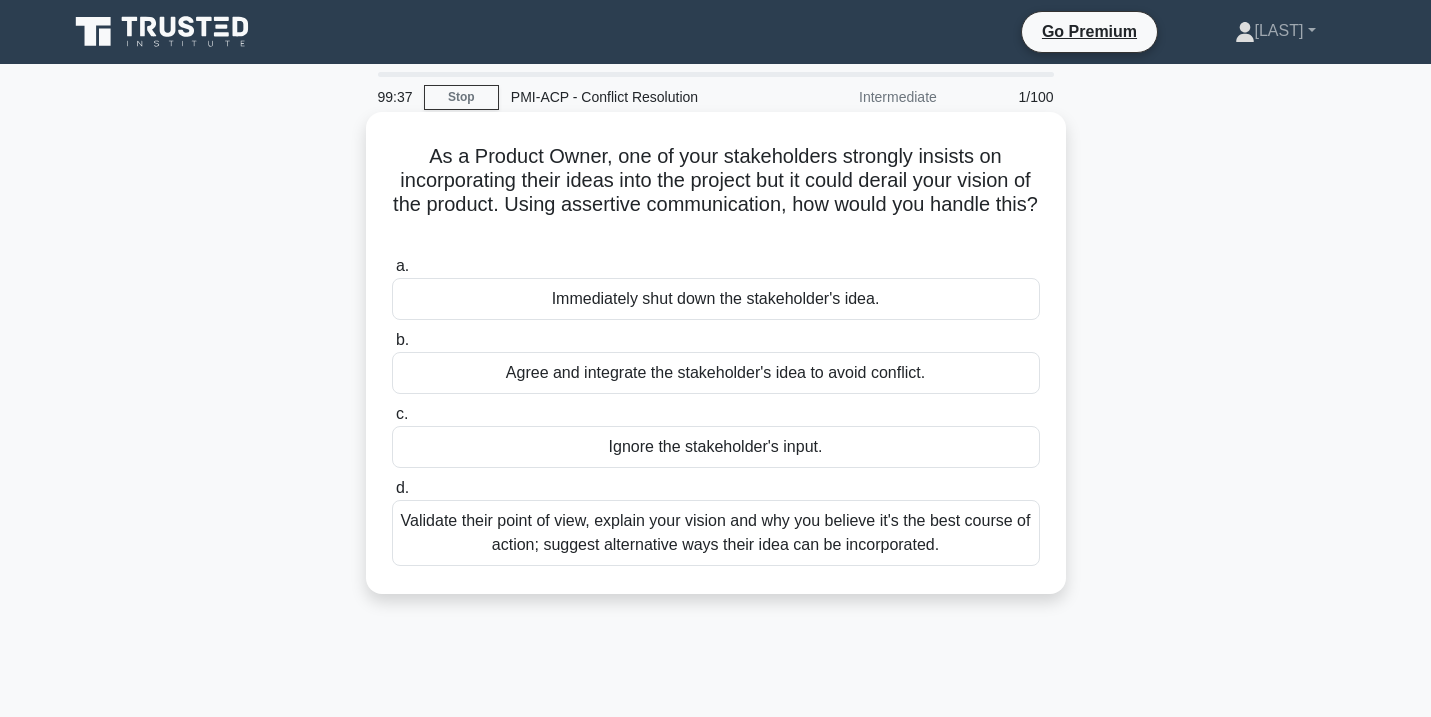 click on "Validate their point of view, explain your vision and why you believe it's the best course of action; suggest alternative ways their idea can be incorporated." at bounding box center (716, 533) 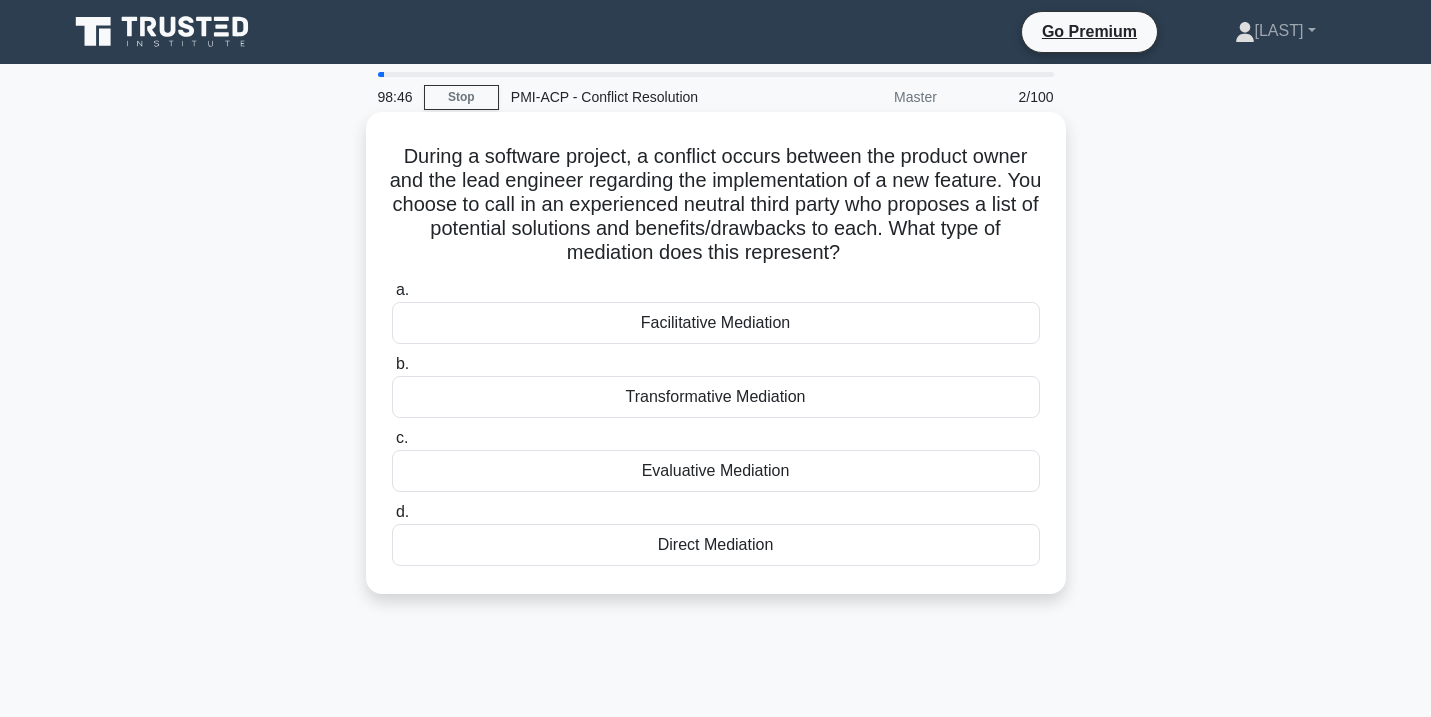 click on "Evaluative Mediation" at bounding box center [716, 471] 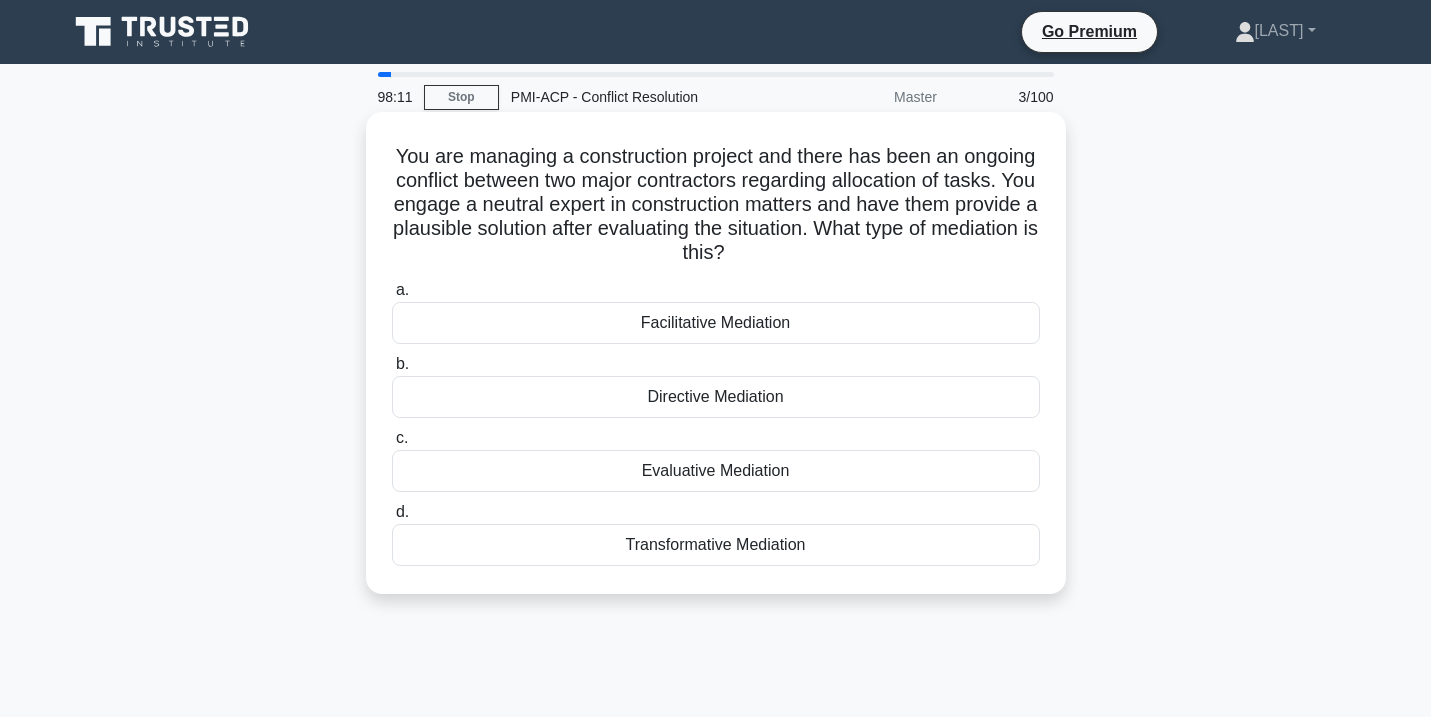 click on "Evaluative Mediation" at bounding box center [716, 471] 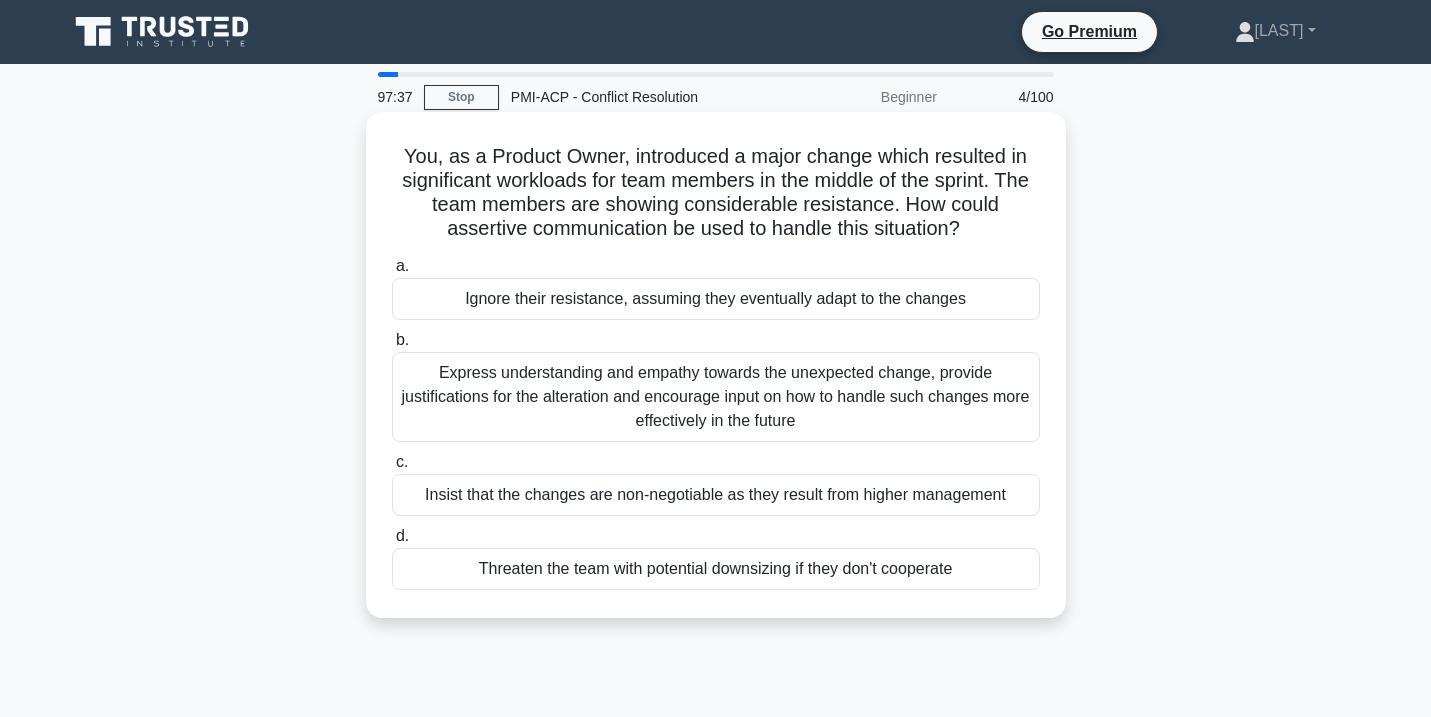 click on "Express understanding and empathy towards the unexpected change, provide justifications for the alteration and encourage input on how to handle such changes more effectively in the future" at bounding box center (716, 397) 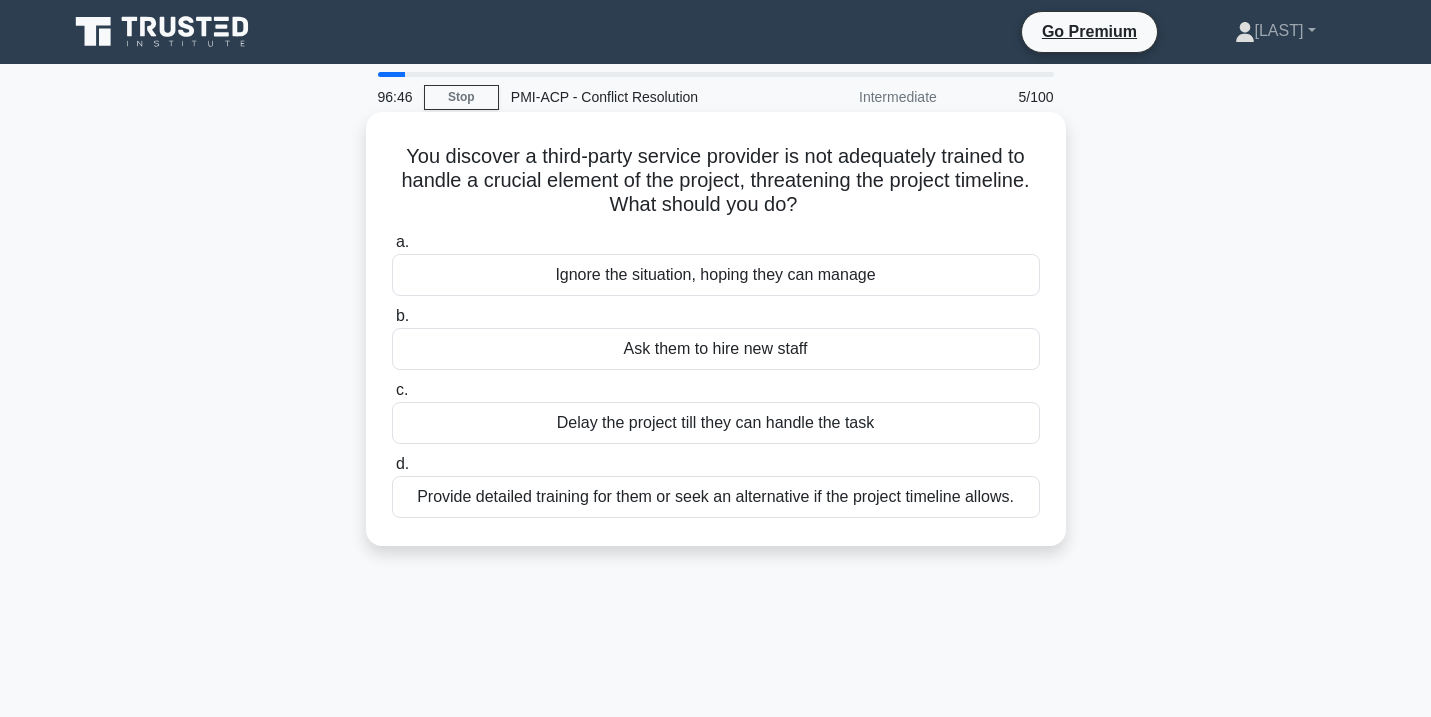 click on "Provide detailed training for them or seek an alternative if the project timeline allows." at bounding box center (716, 497) 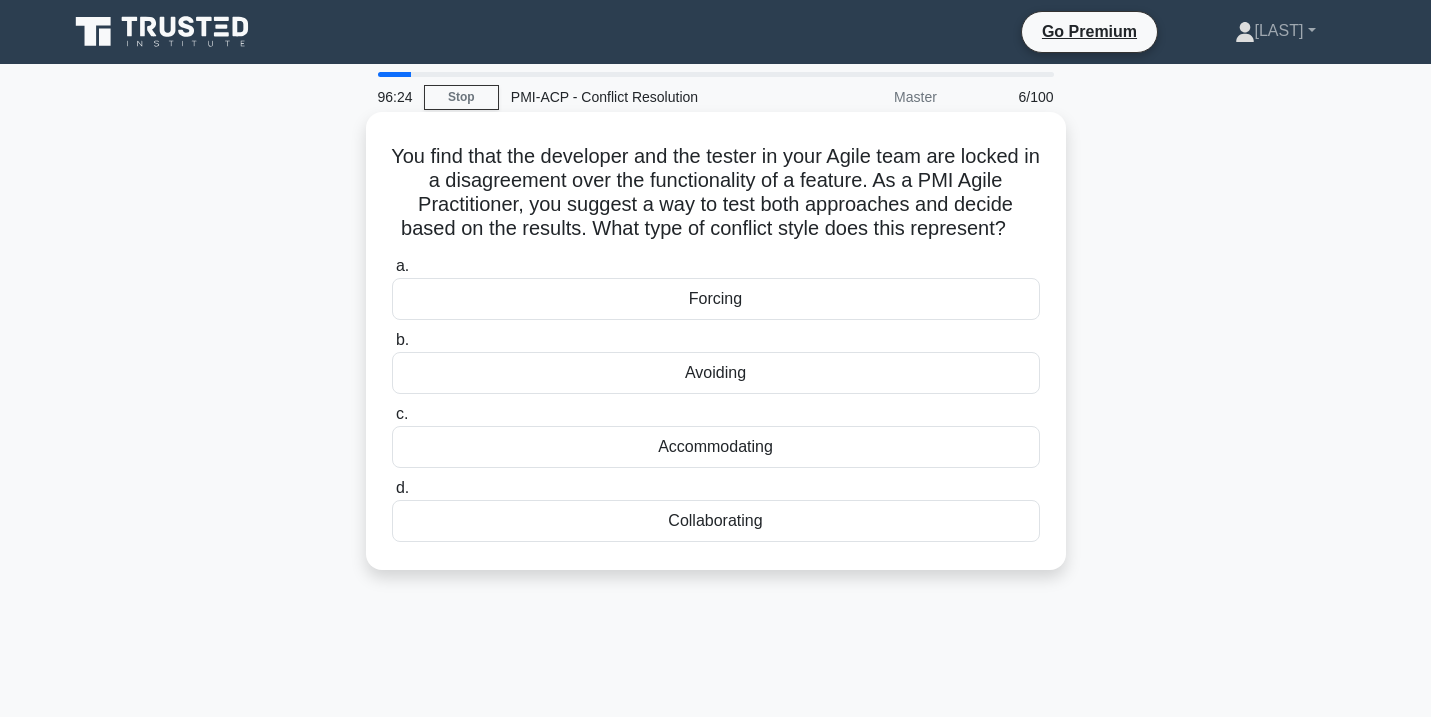 click on "Accommodating" at bounding box center (716, 447) 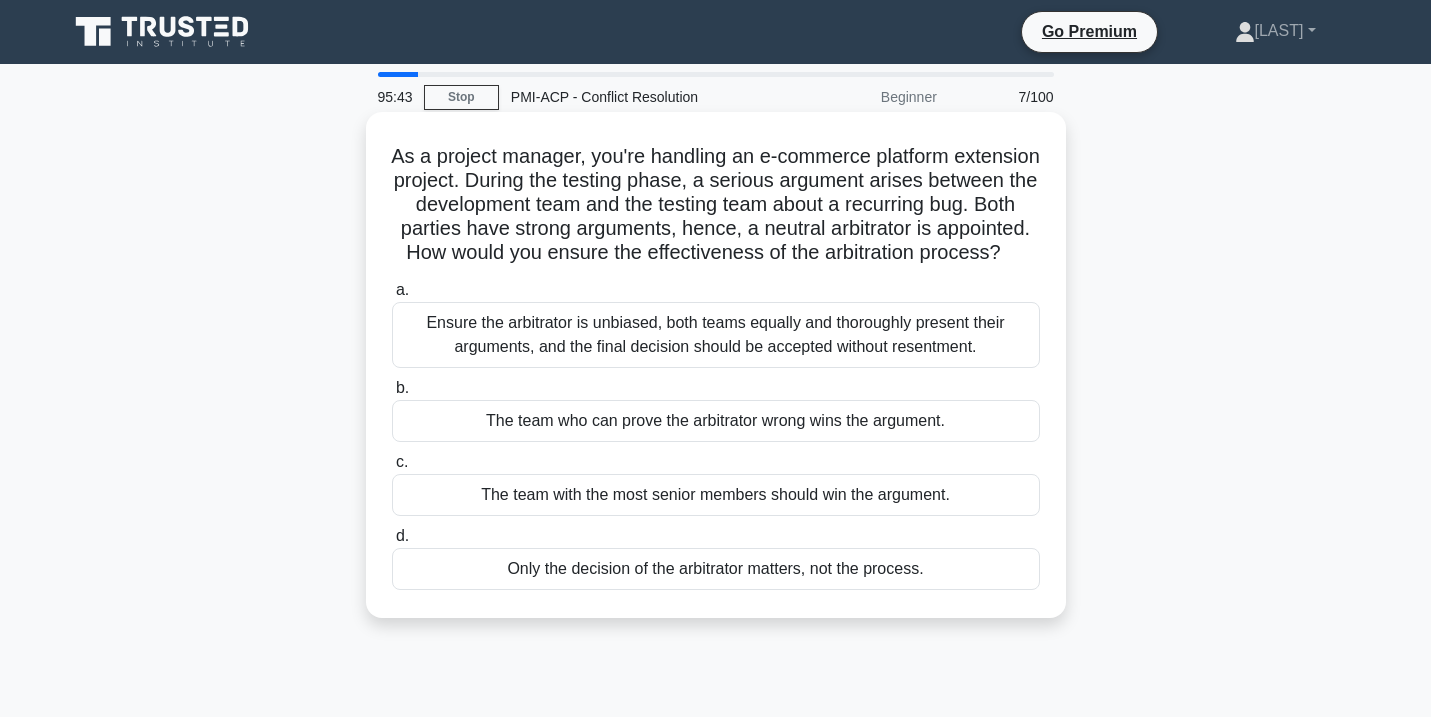 click on "Ensure the arbitrator is unbiased, both teams equally and thoroughly present their arguments, and the final decision should be accepted without resentment." at bounding box center [716, 335] 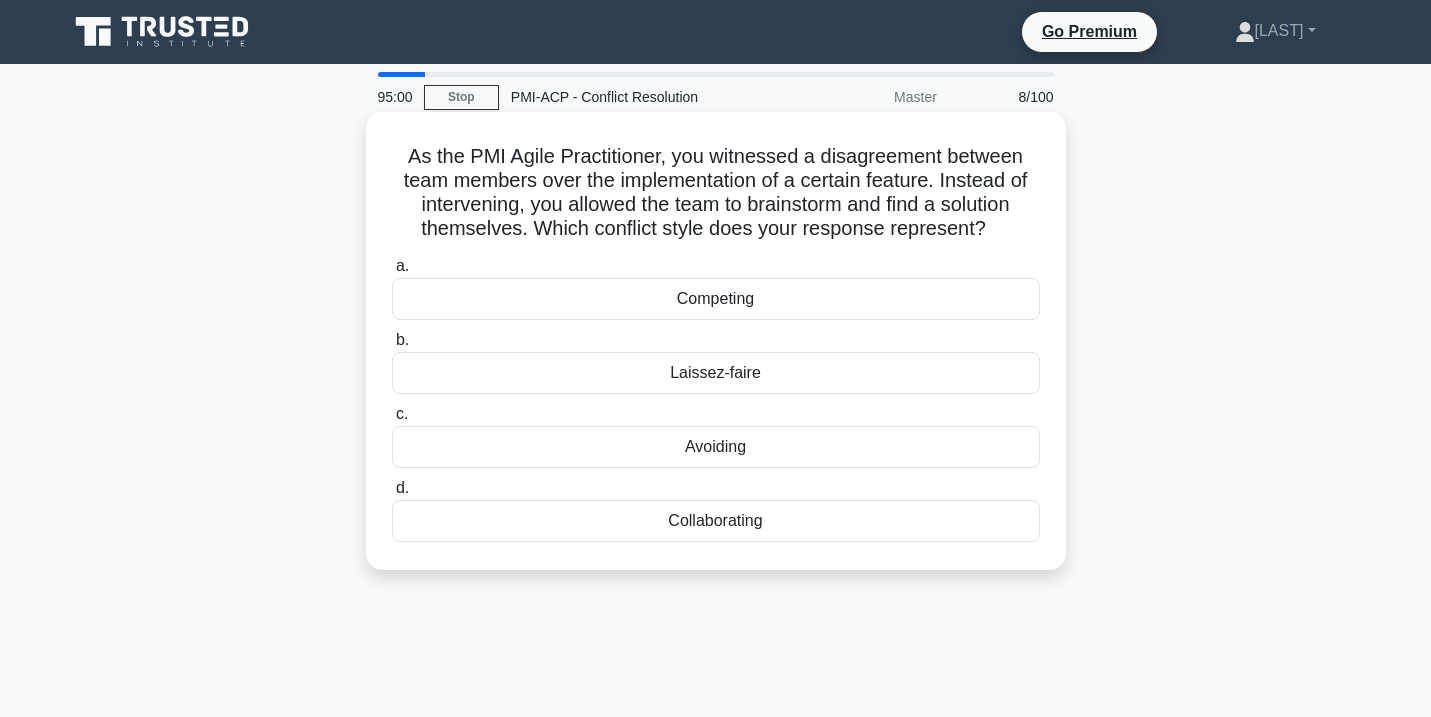 click on "Collaborating" at bounding box center (716, 521) 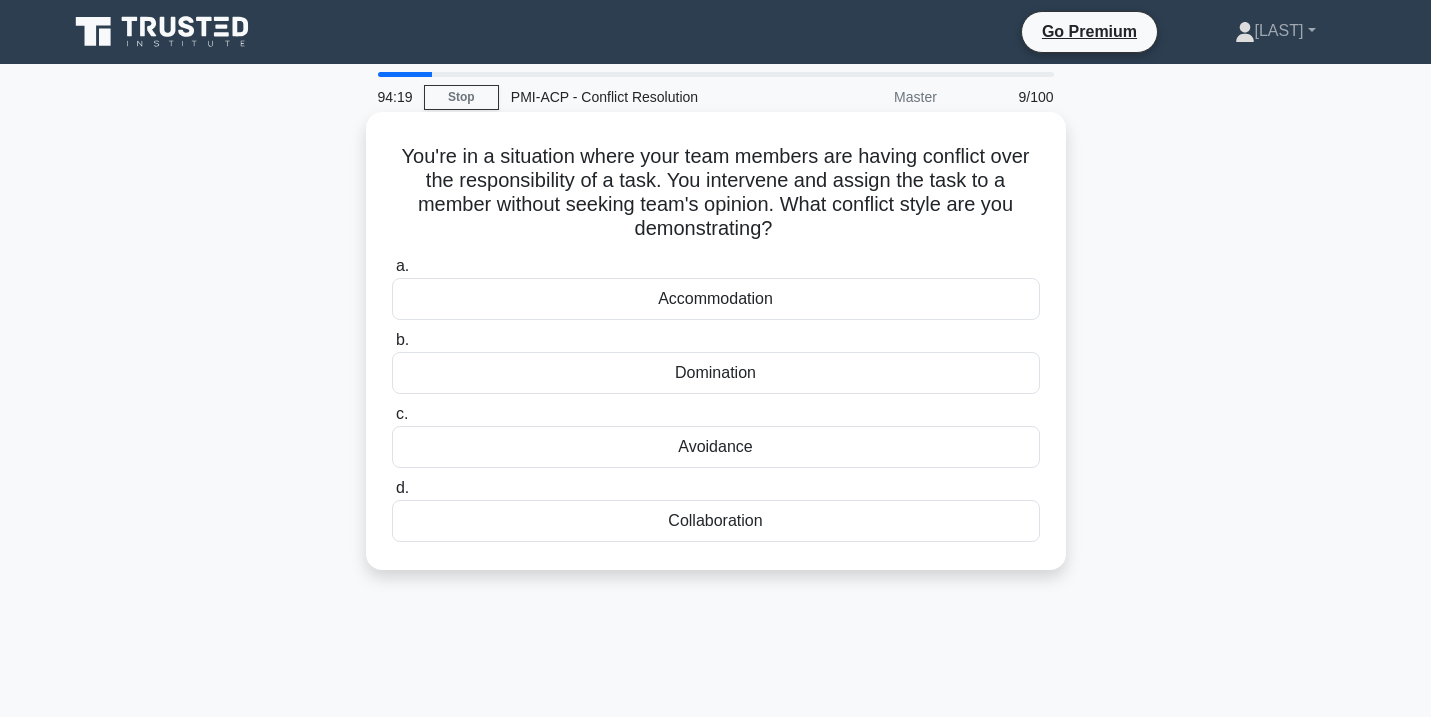 click on "Domination" at bounding box center [716, 373] 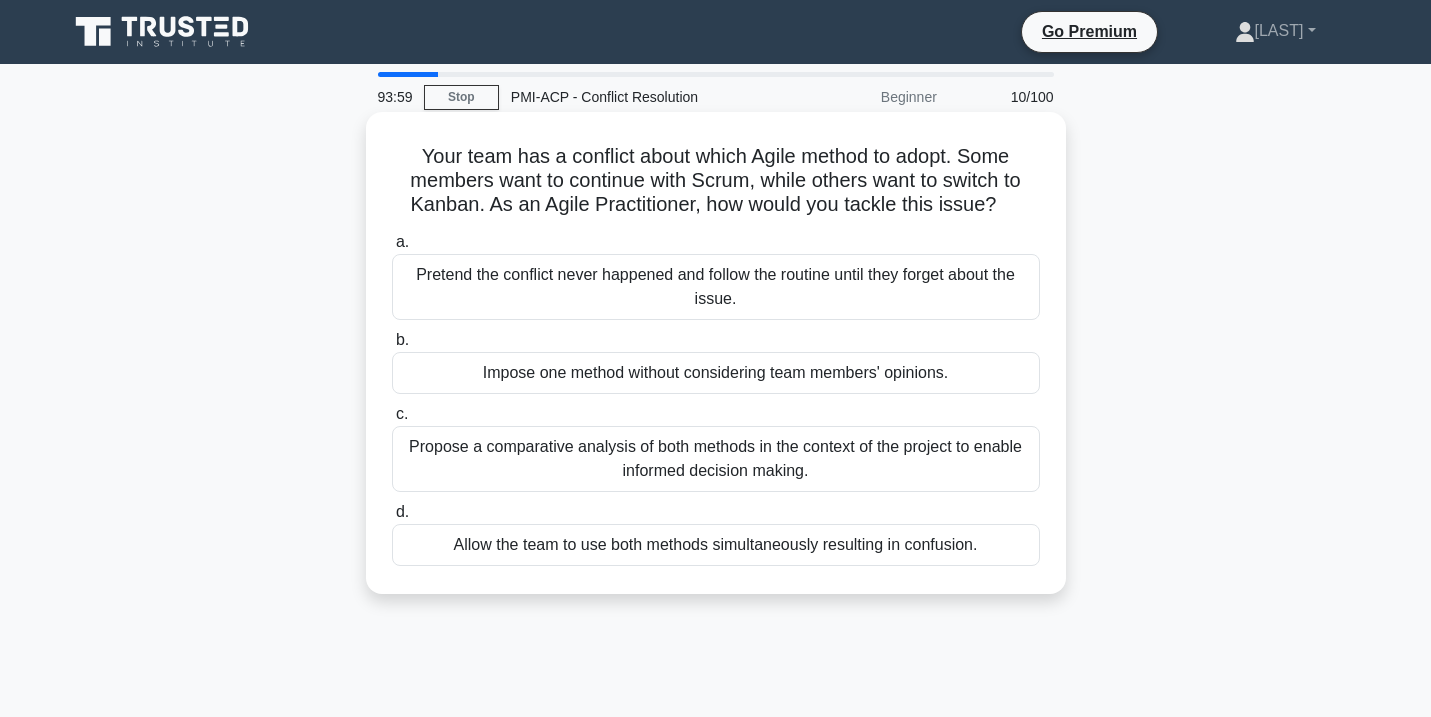 click on "Propose a comparative analysis of both methods in the context of the project to enable informed decision making." at bounding box center (716, 459) 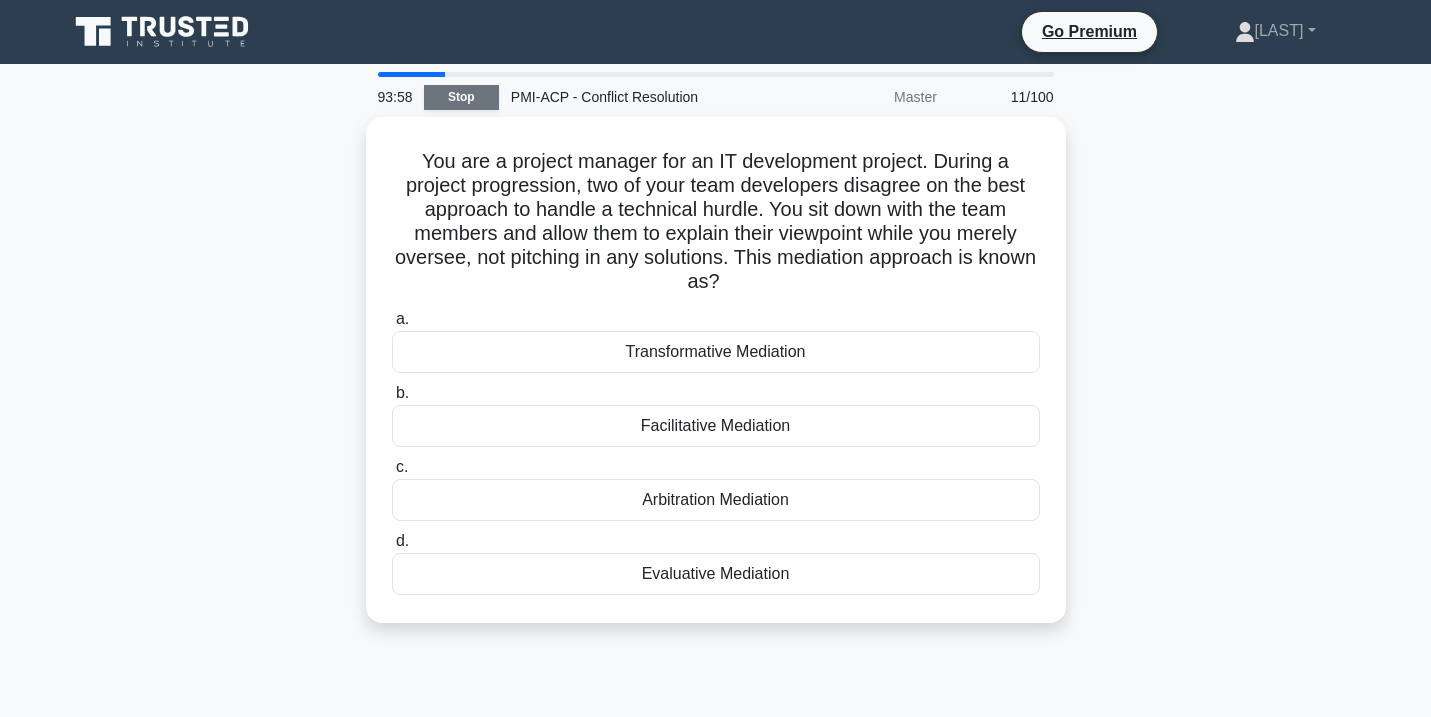 click on "Stop" at bounding box center (461, 97) 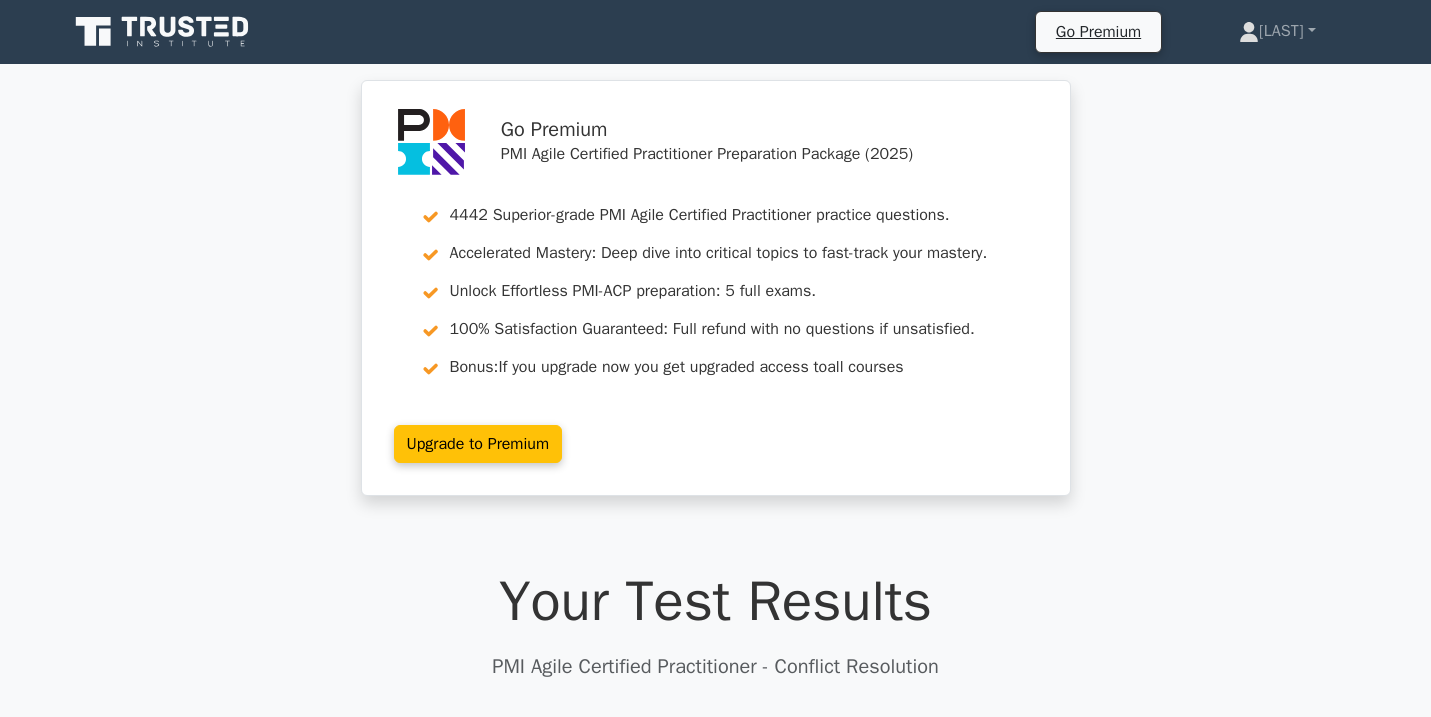 scroll, scrollTop: 0, scrollLeft: 0, axis: both 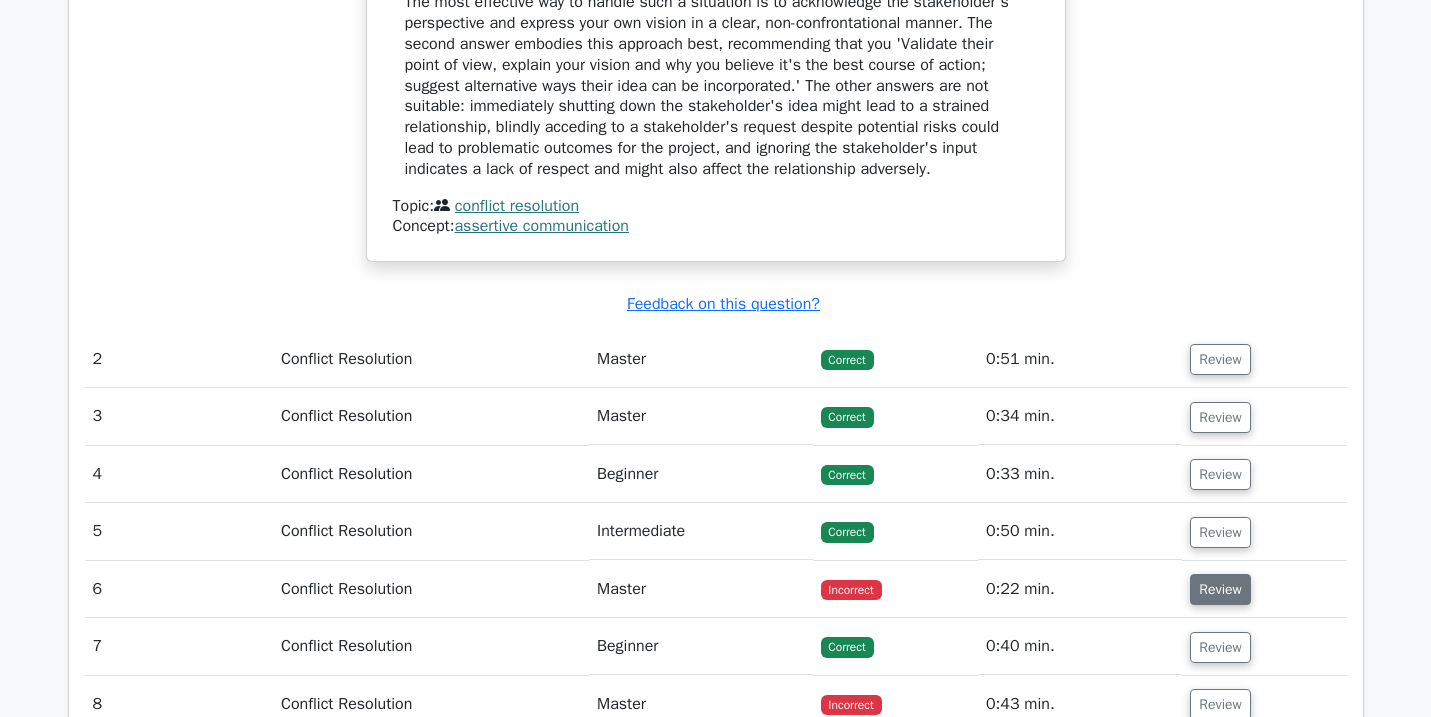 click on "Review" at bounding box center (1220, 589) 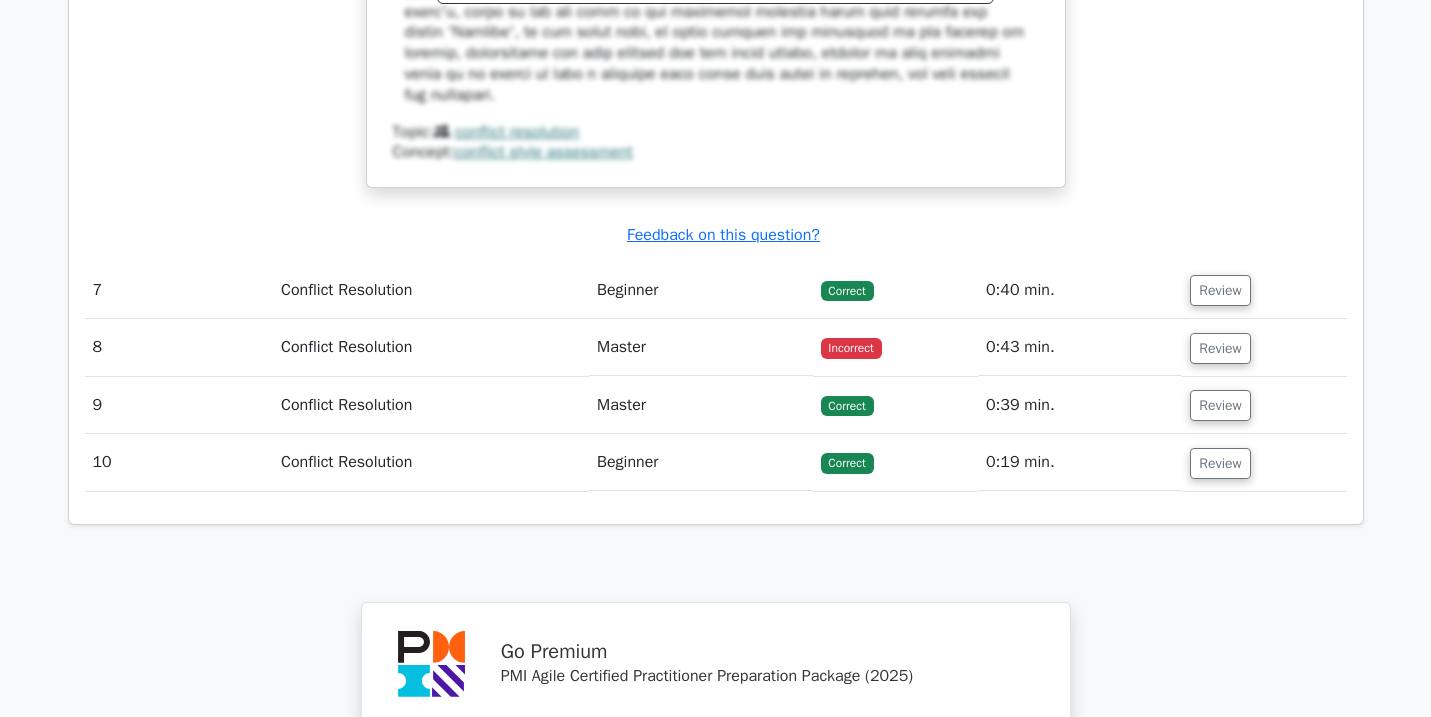 scroll, scrollTop: 3294, scrollLeft: 0, axis: vertical 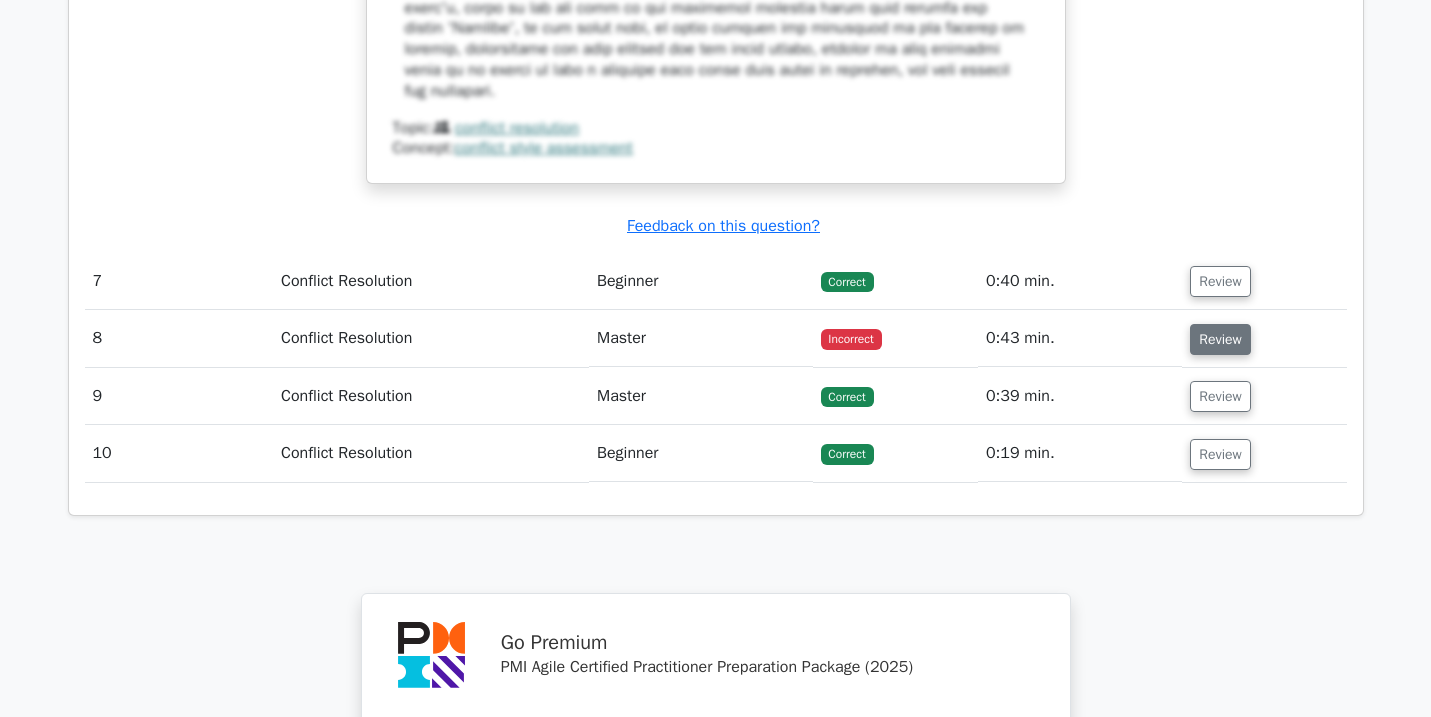 click on "Review" at bounding box center (1220, 339) 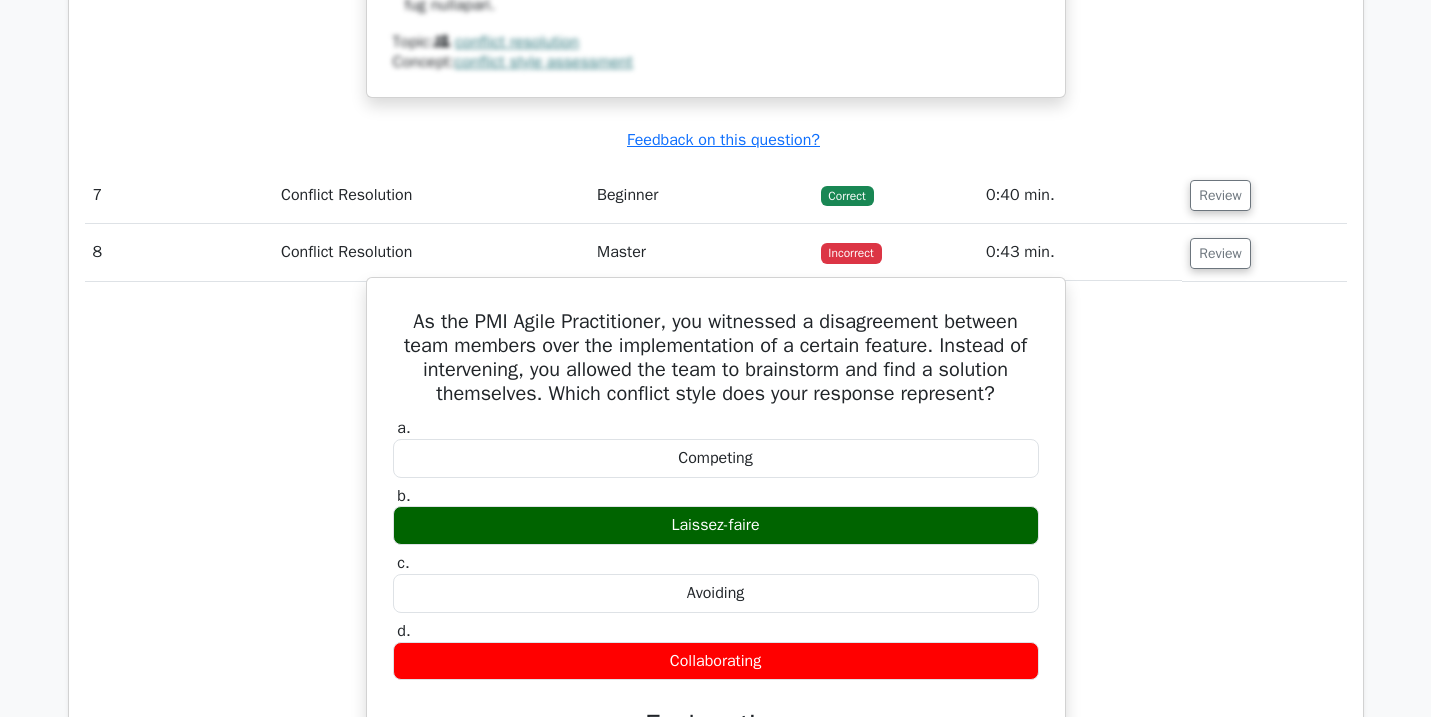scroll, scrollTop: 3381, scrollLeft: 0, axis: vertical 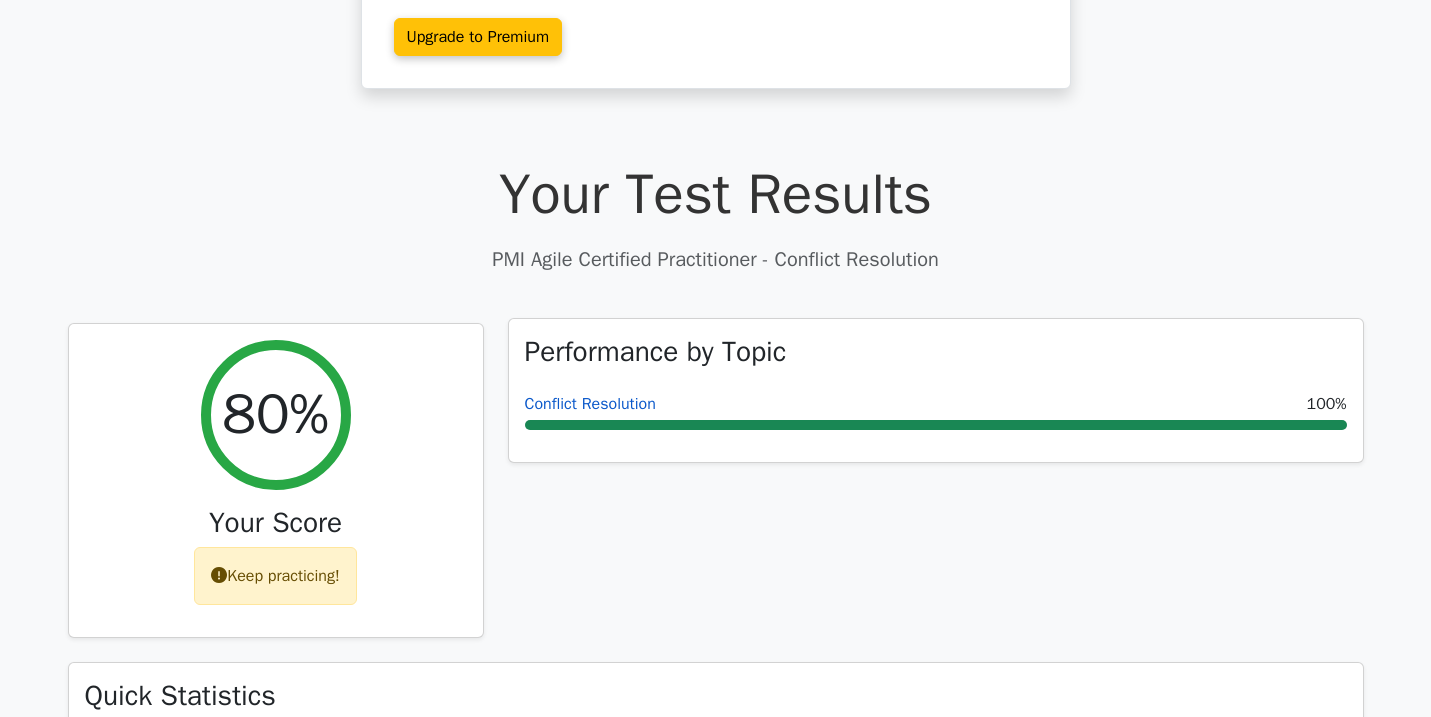 click on "Conflict Resolution" at bounding box center (590, 404) 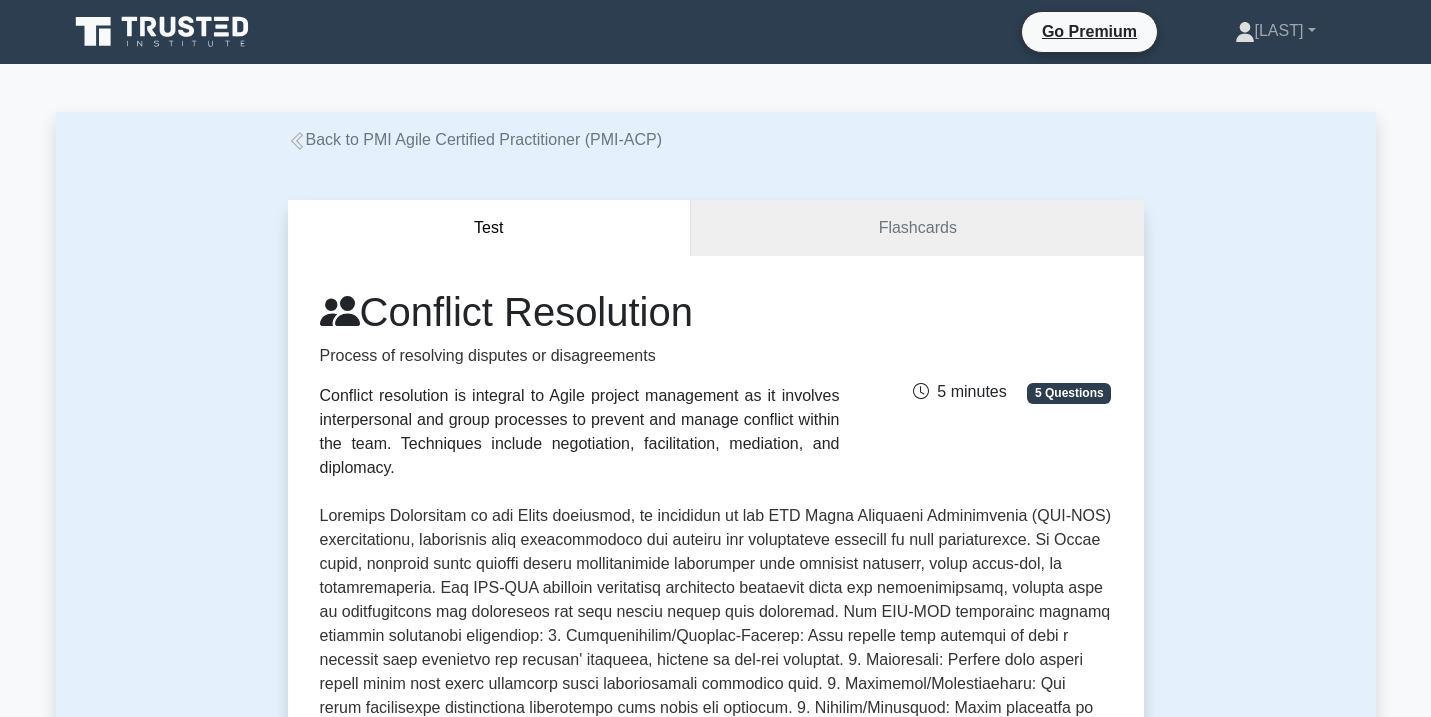 scroll, scrollTop: 0, scrollLeft: 0, axis: both 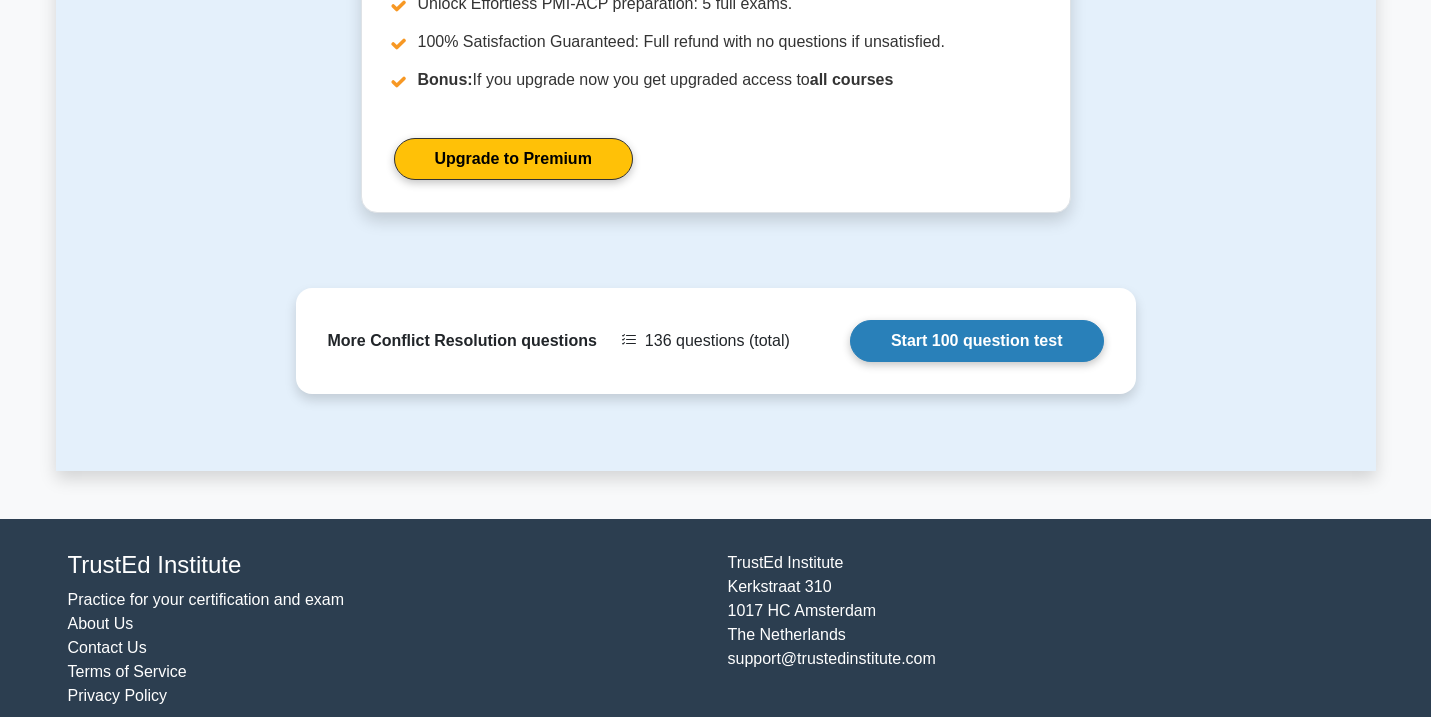 click on "Start 100 question test" at bounding box center [977, 341] 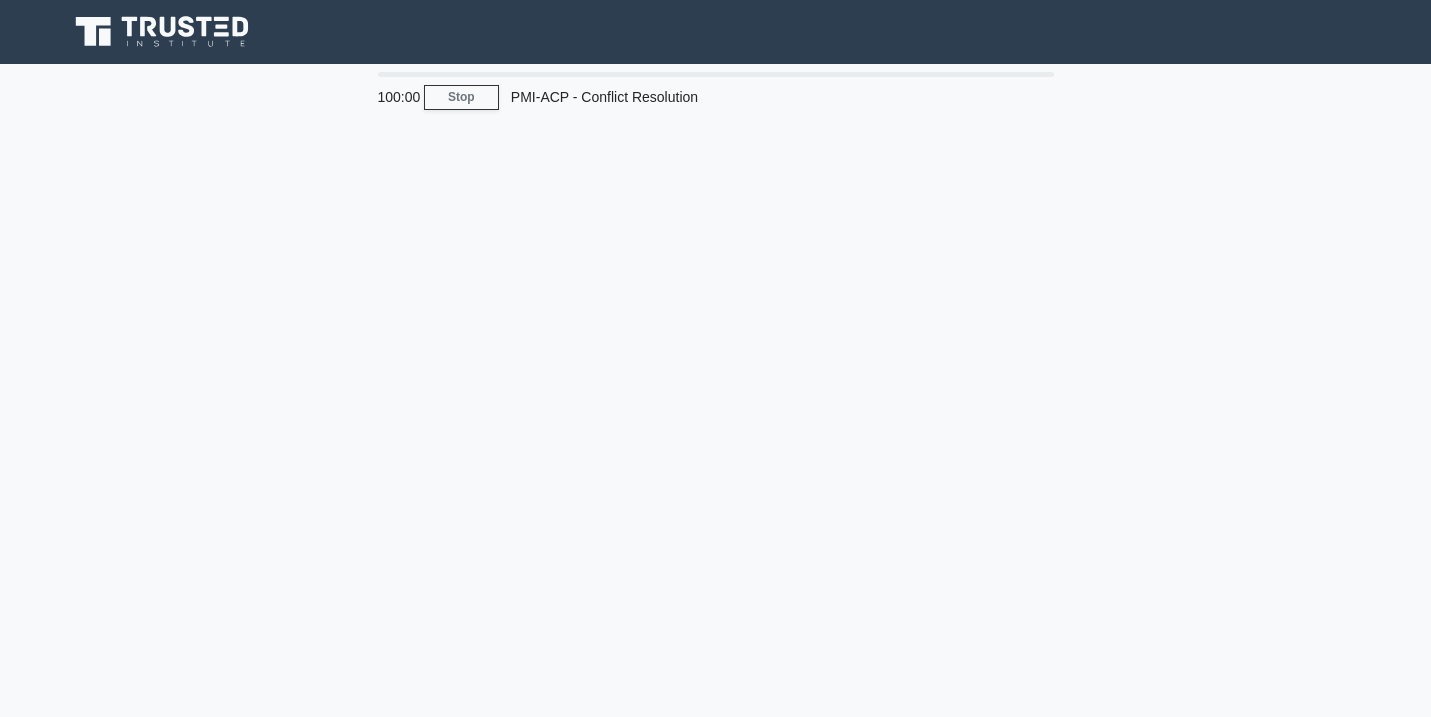 scroll, scrollTop: 0, scrollLeft: 0, axis: both 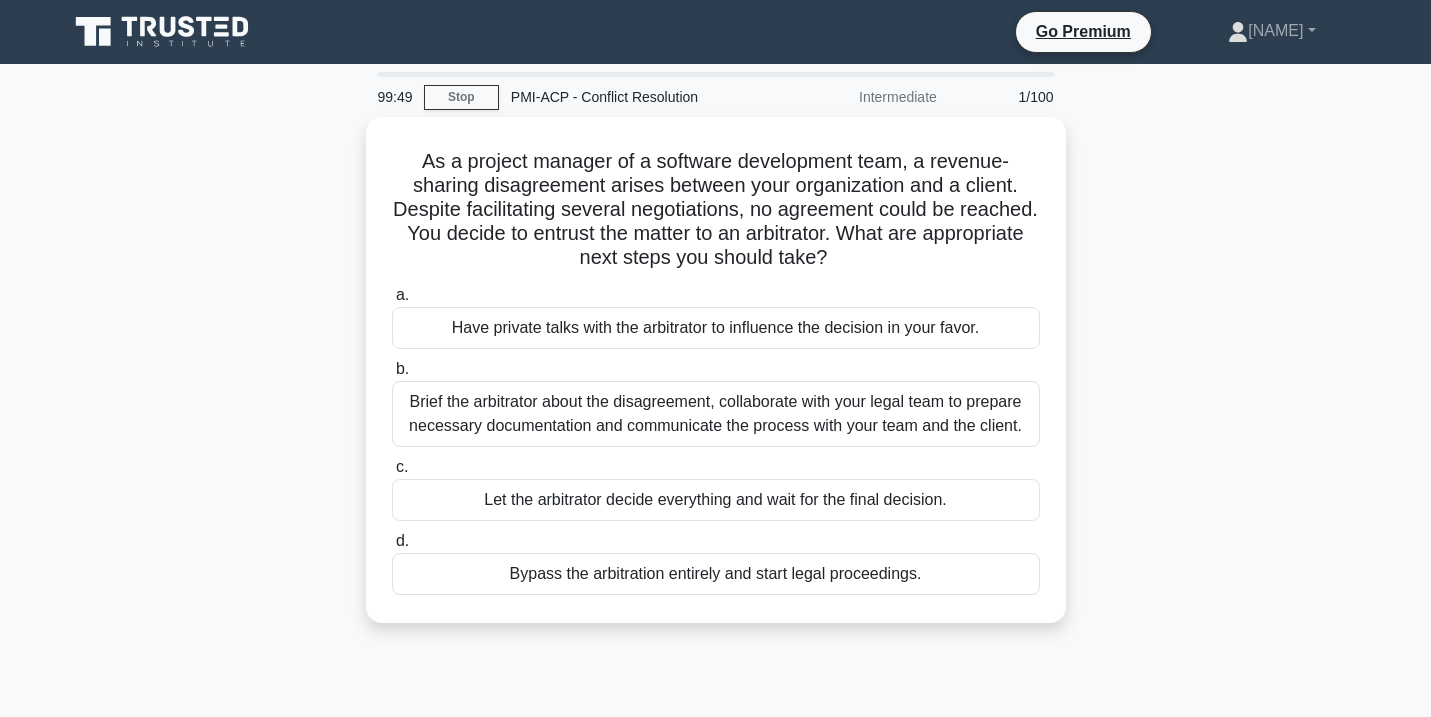 click on "Brief the arbitrator about the disagreement, collaborate with your legal team to prepare necessary documentation and communicate the process with your team and the client." at bounding box center [716, 414] 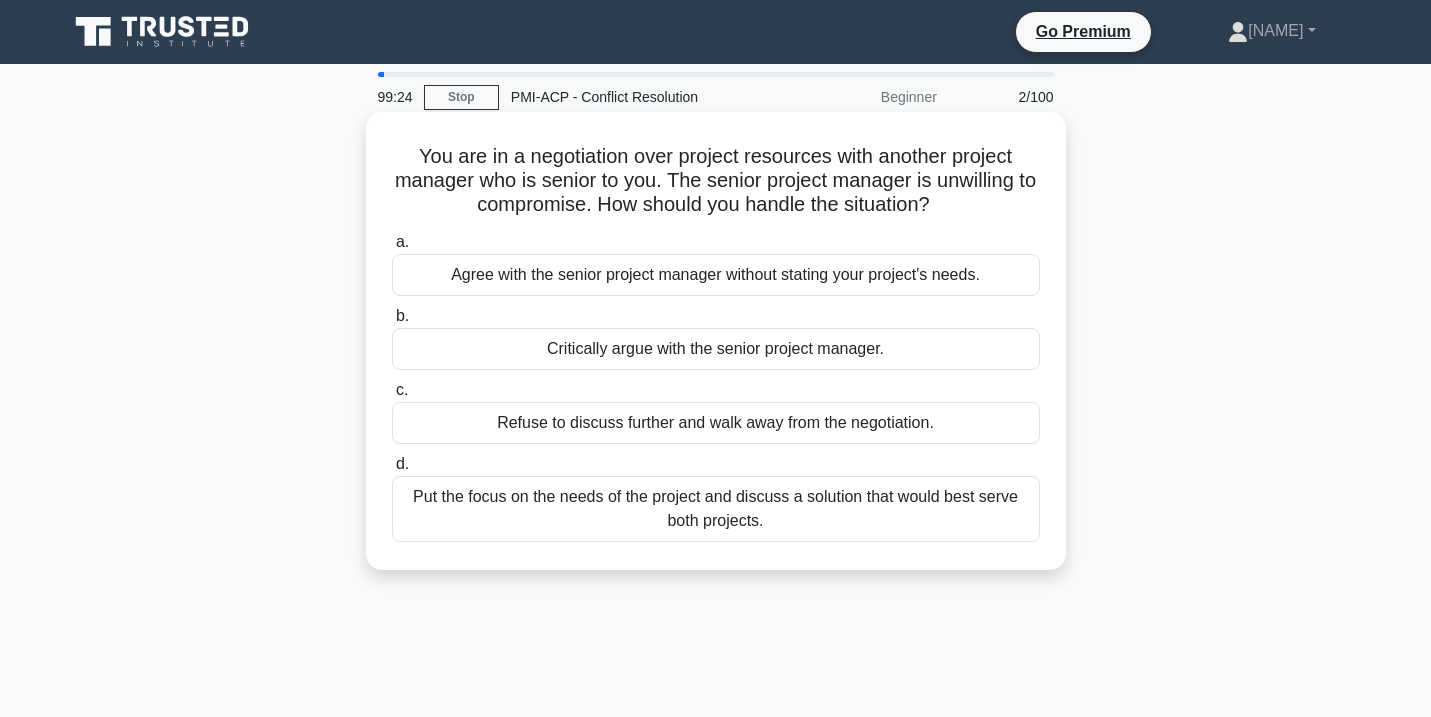 click on "Put the focus on the needs of the project and discuss a solution that would best serve both projects." at bounding box center (716, 509) 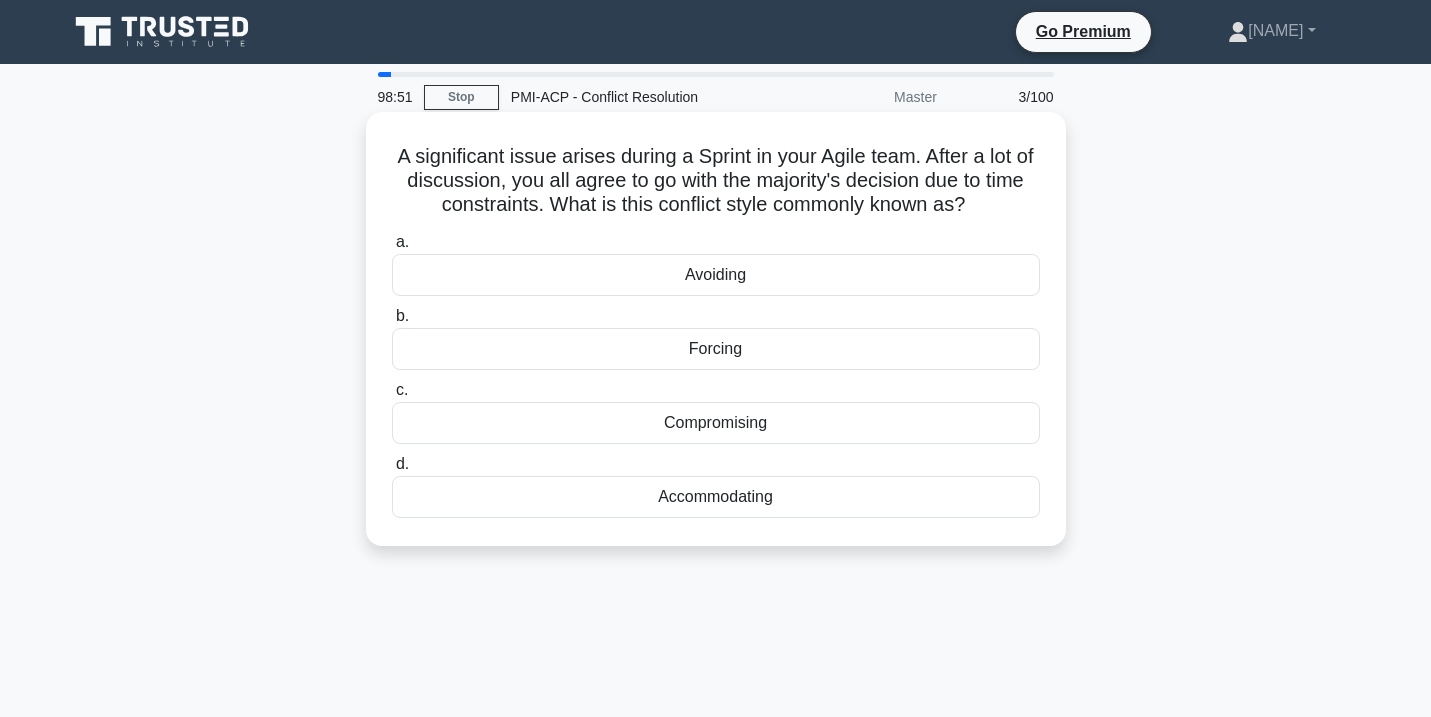 click on "Compromising" at bounding box center [716, 423] 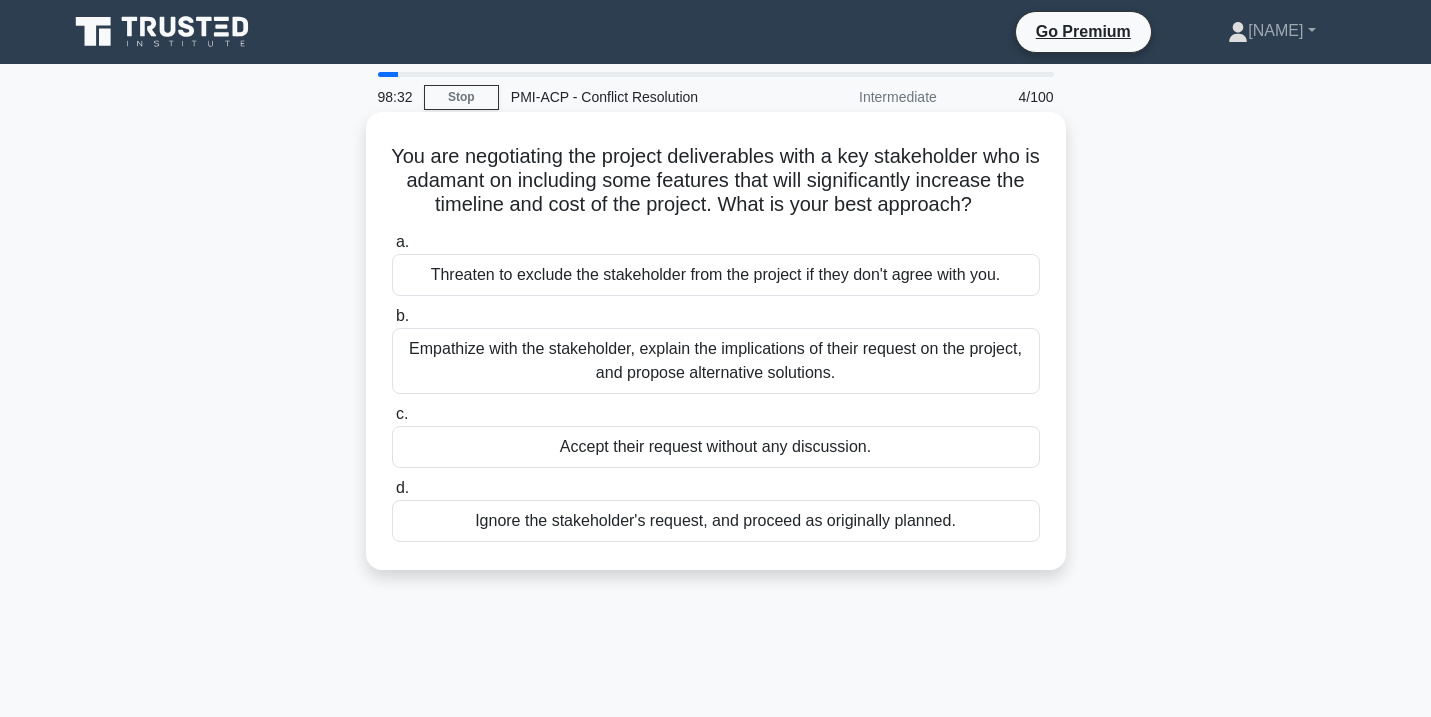click on "Empathize with the stakeholder, explain the implications of their request on the project, and propose alternative solutions." at bounding box center (716, 361) 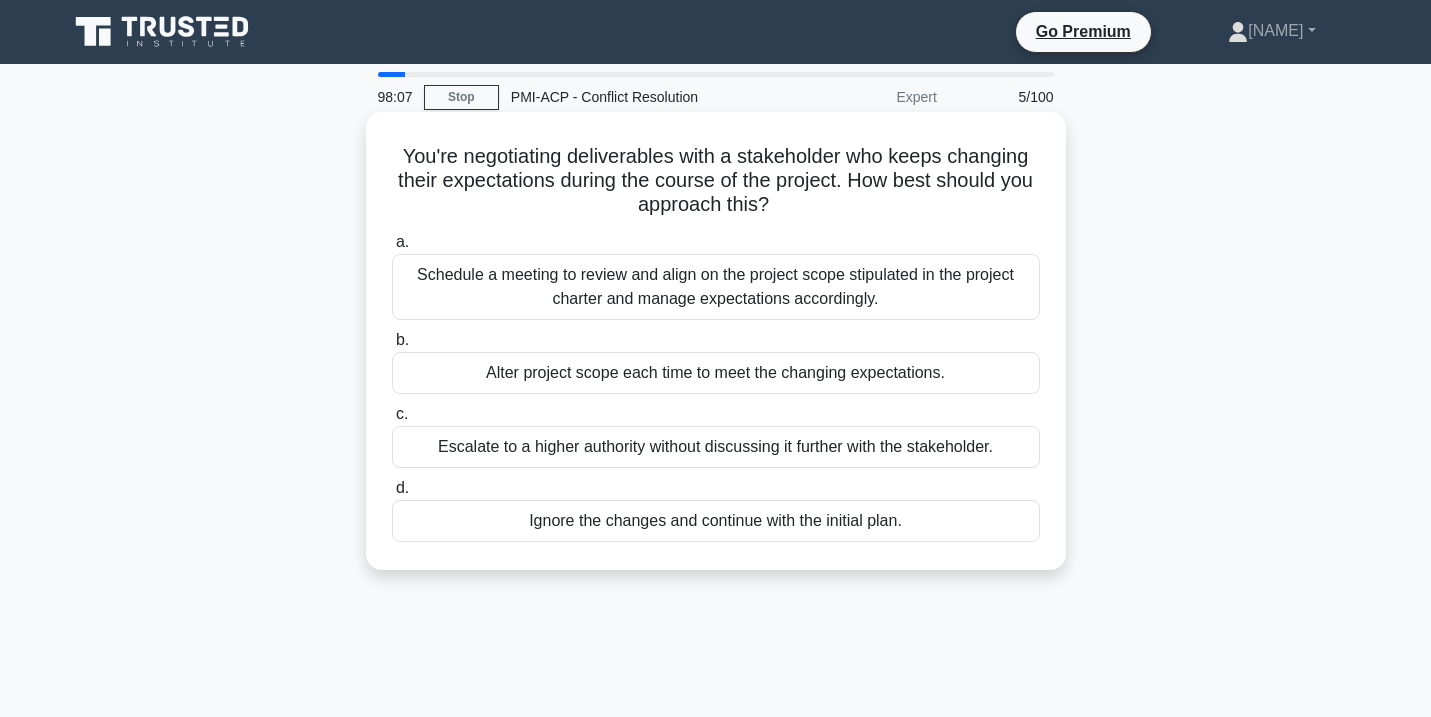 click on "Schedule a meeting to review and align on the project scope stipulated in the project charter and manage expectations accordingly." at bounding box center [716, 287] 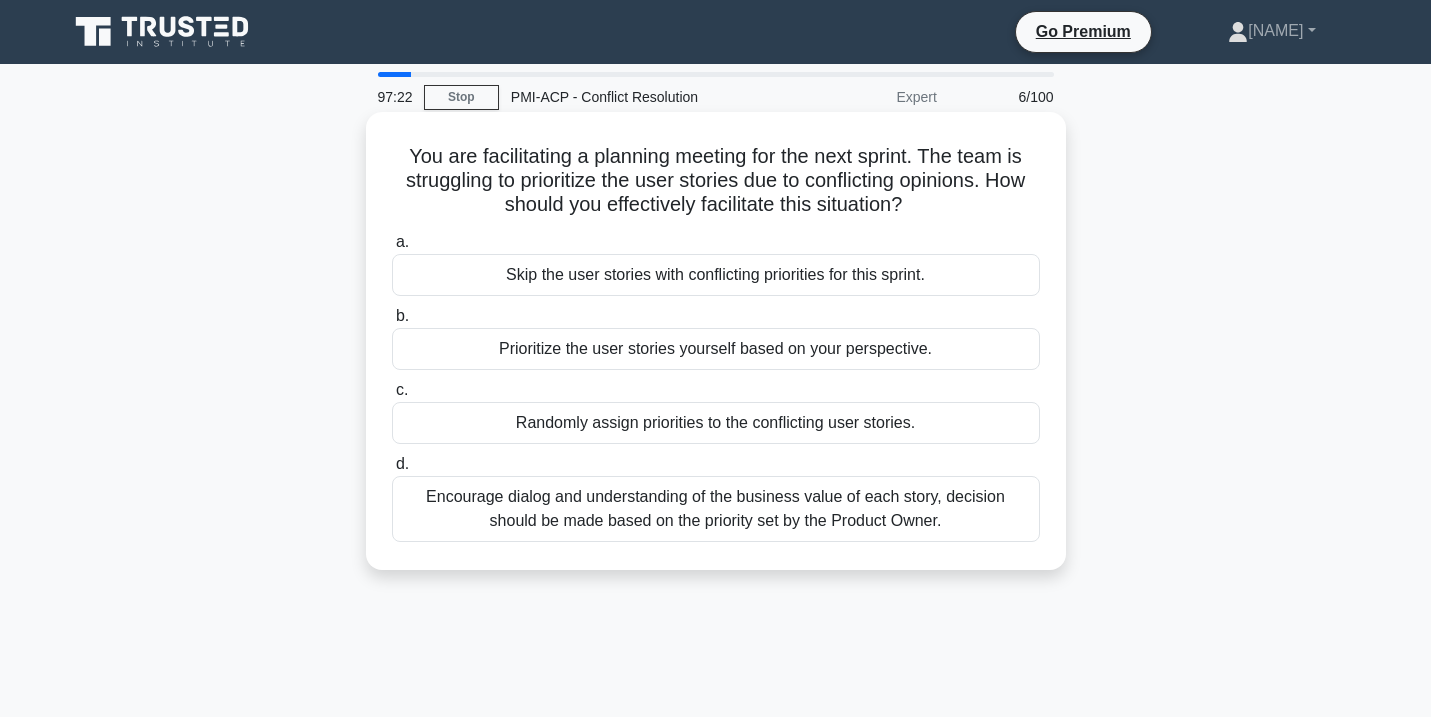 click on "Encourage dialog and understanding of the business value of each story, decision should be made based on the priority set by the Product Owner." at bounding box center [716, 509] 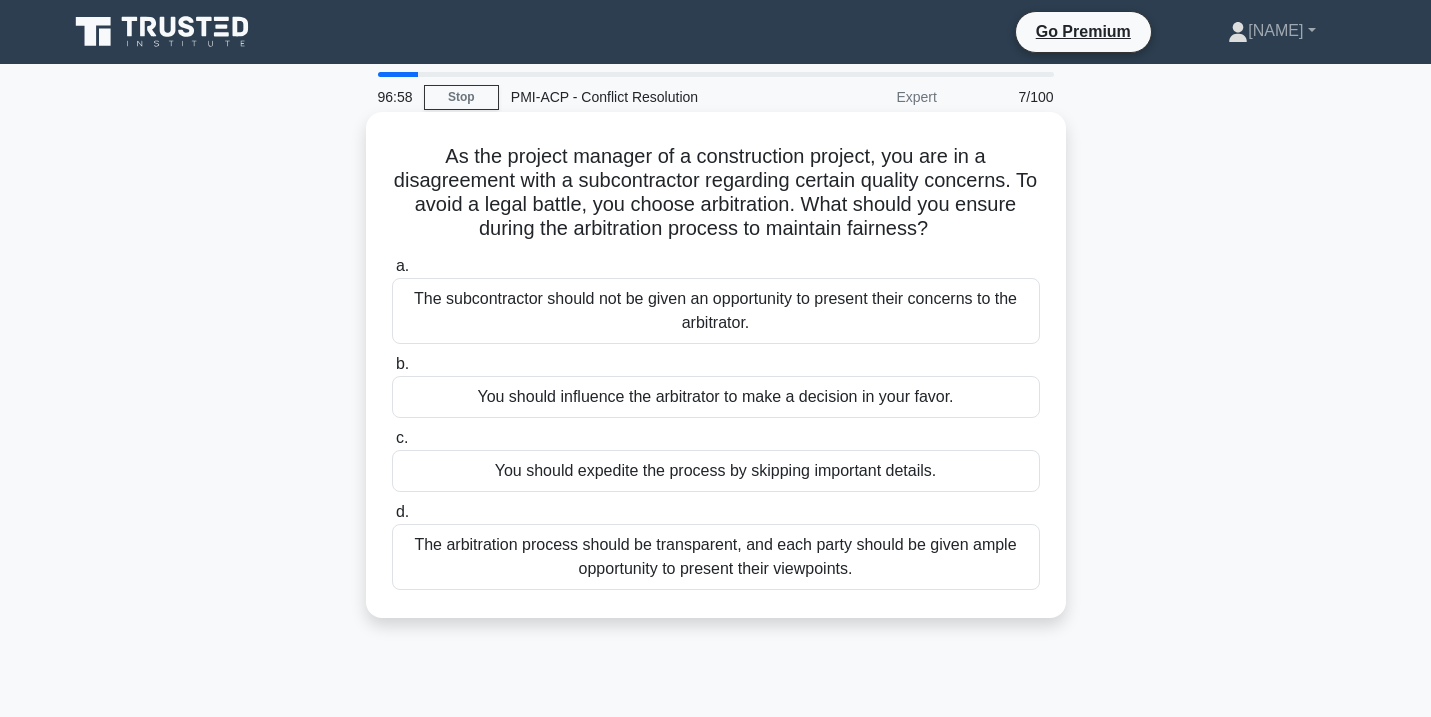 click on "The arbitration process should be transparent, and each party should be given ample opportunity to present their viewpoints." at bounding box center [716, 557] 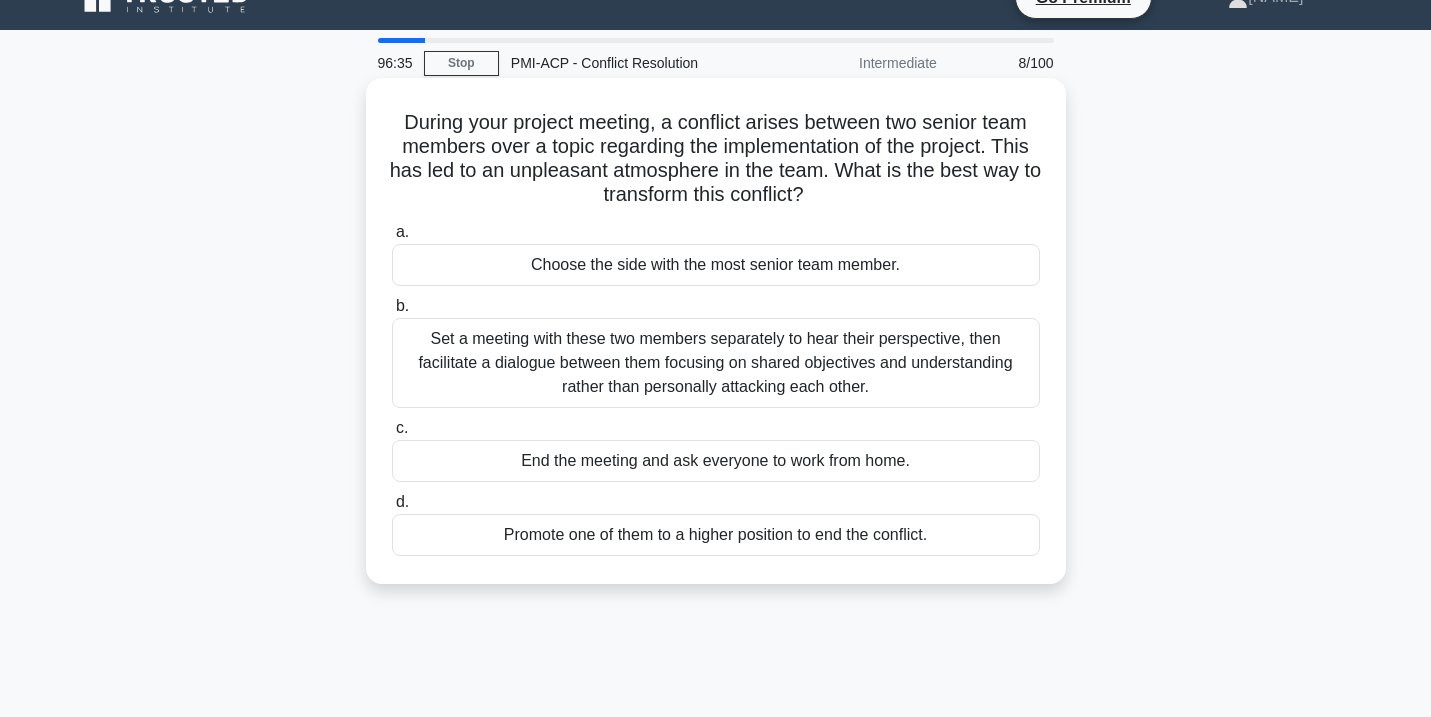 scroll, scrollTop: 48, scrollLeft: 0, axis: vertical 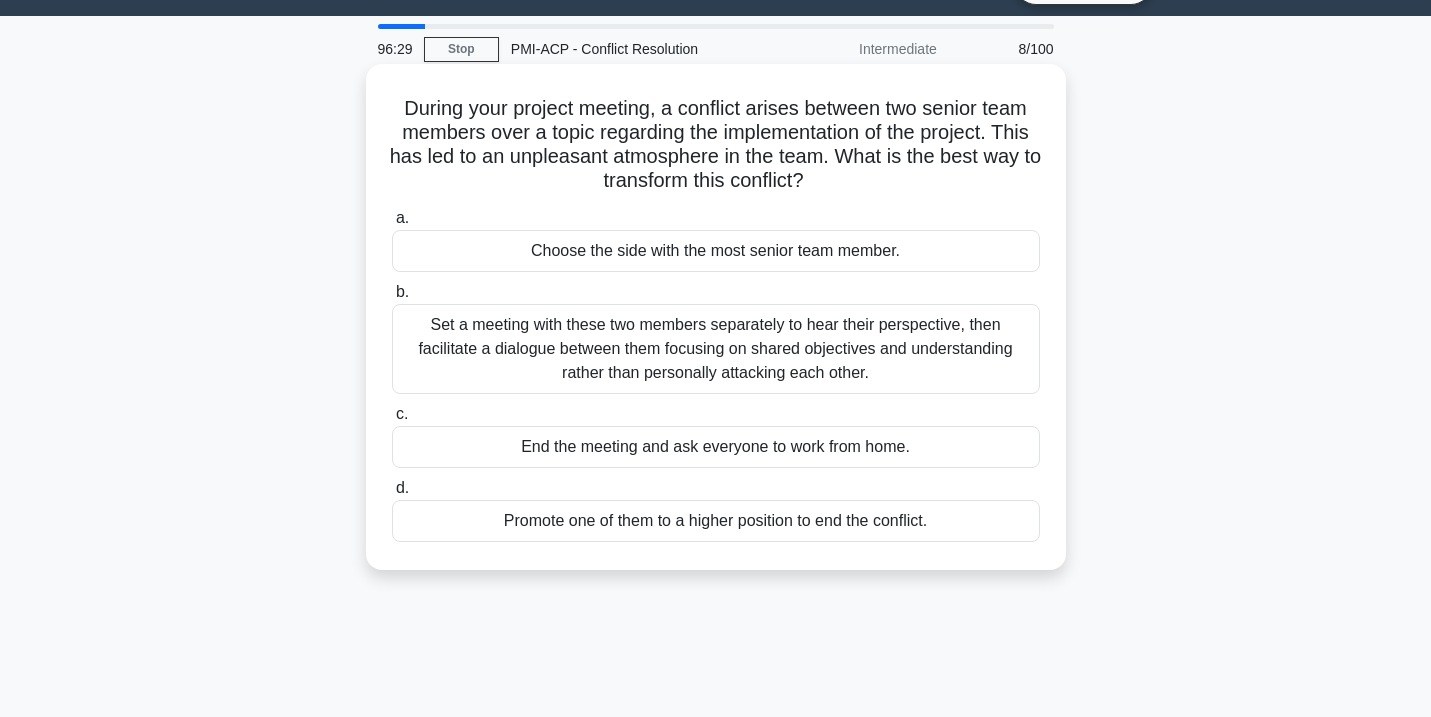 click on "Set a meeting with these two members separately to hear their perspective, then facilitate a dialogue between them focusing on shared objectives and understanding rather than personally attacking each other." at bounding box center [716, 349] 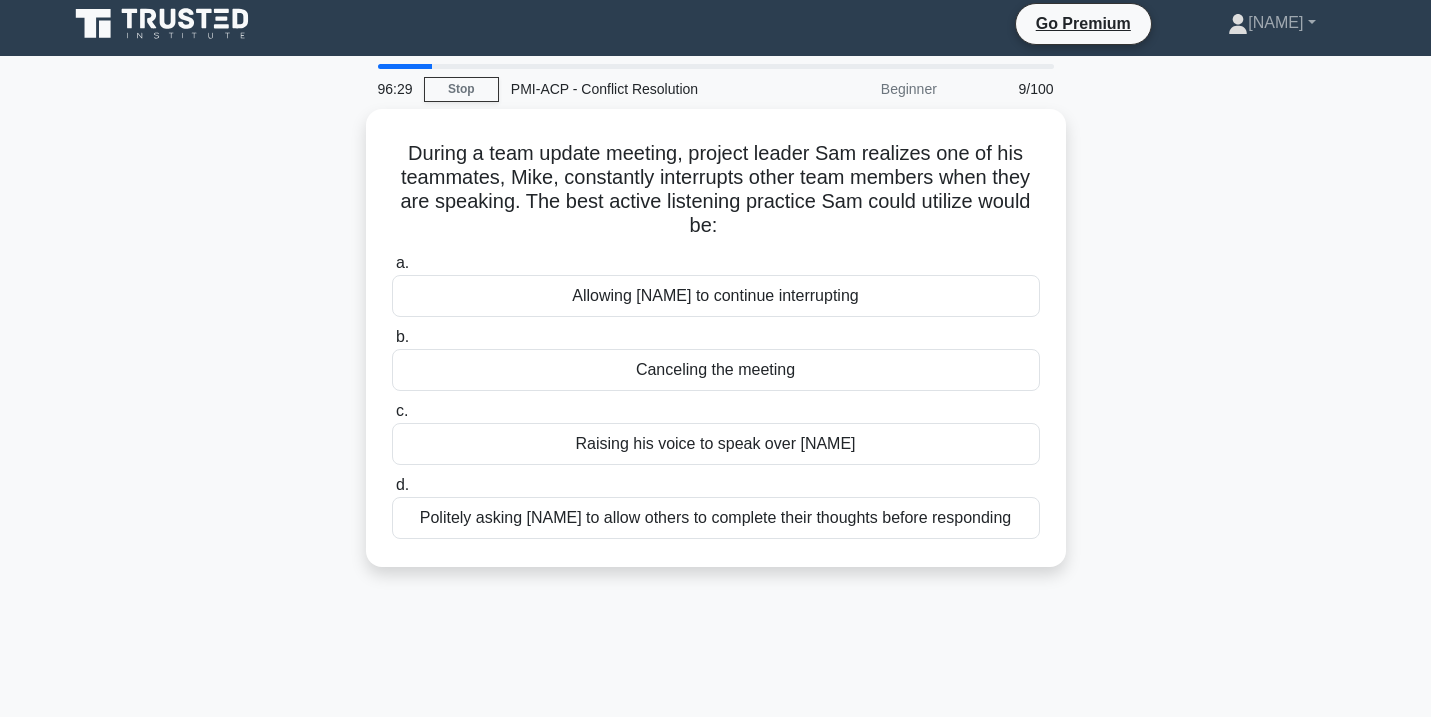 scroll, scrollTop: 0, scrollLeft: 0, axis: both 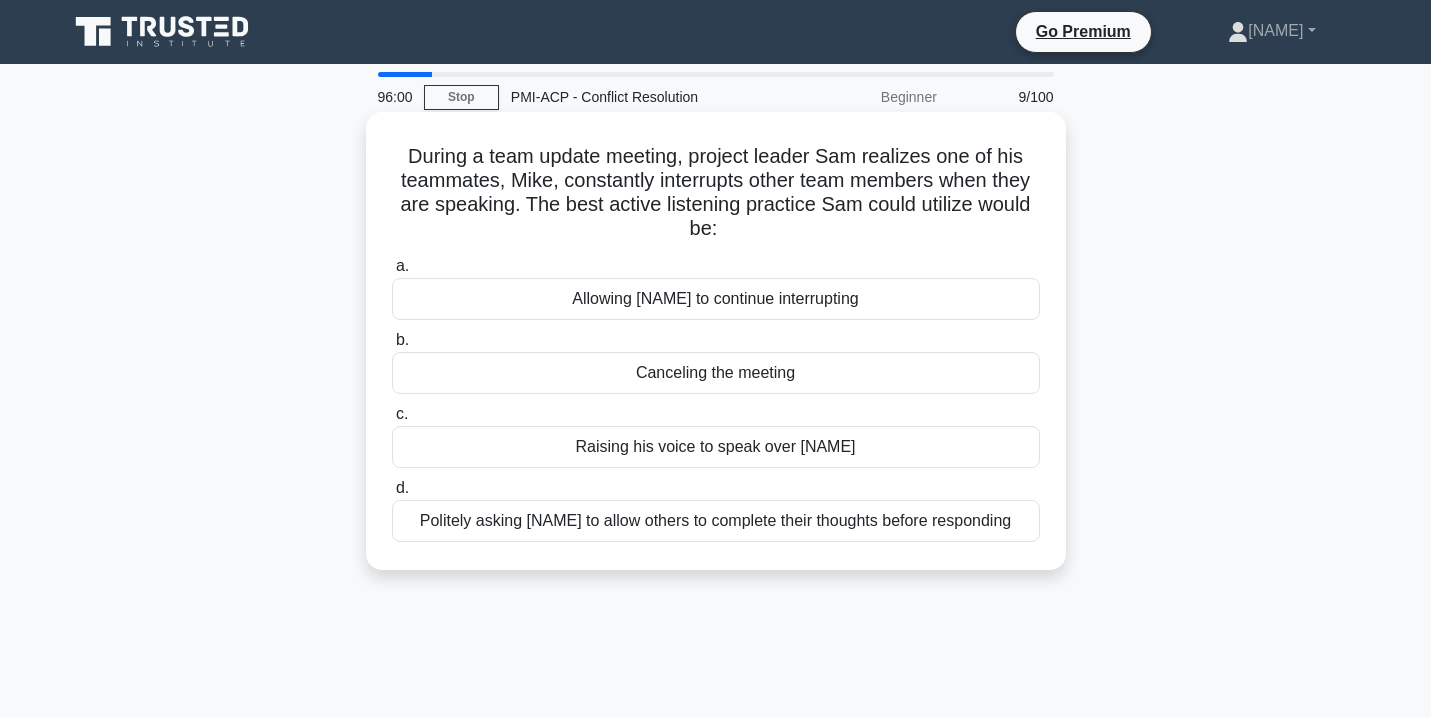 click on "Politely asking Mike to allow others to complete their thoughts before responding" at bounding box center (716, 521) 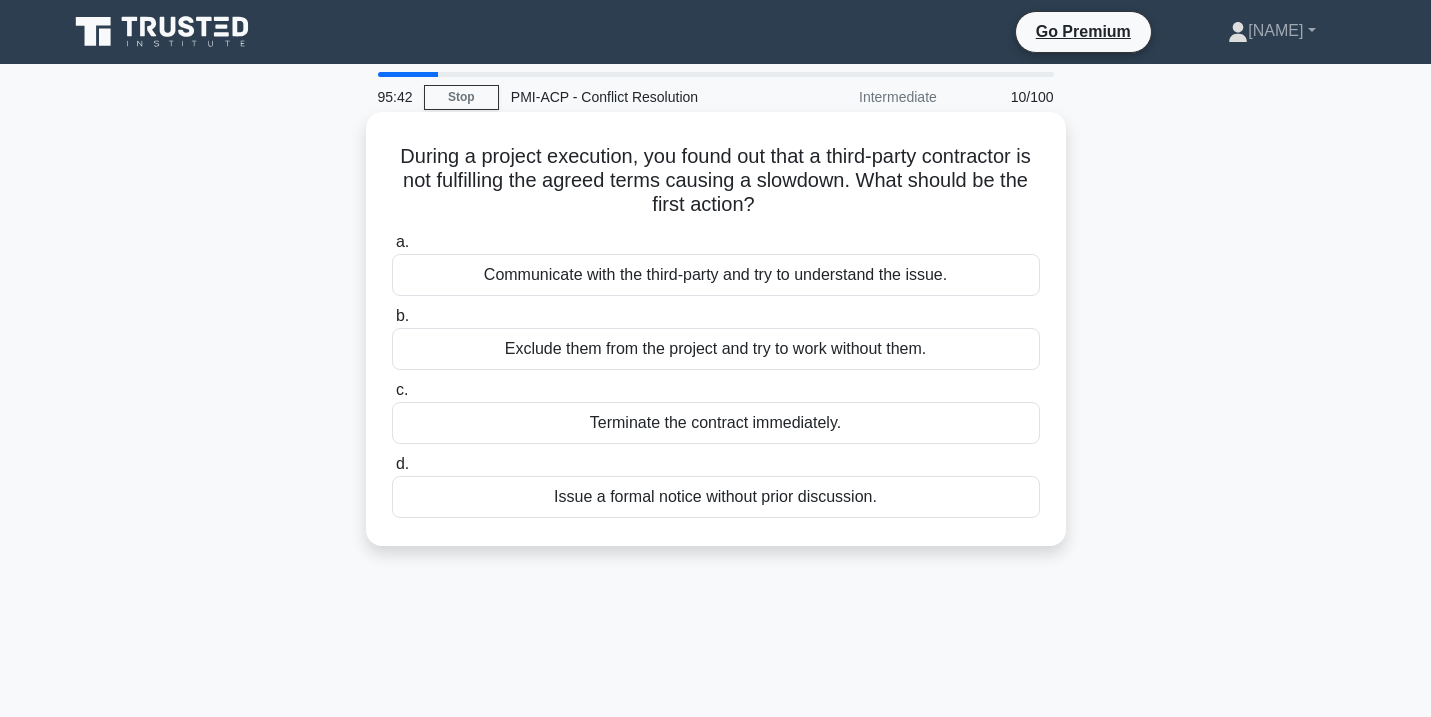 click on "Communicate with the third-party and try to understand the issue." at bounding box center [716, 275] 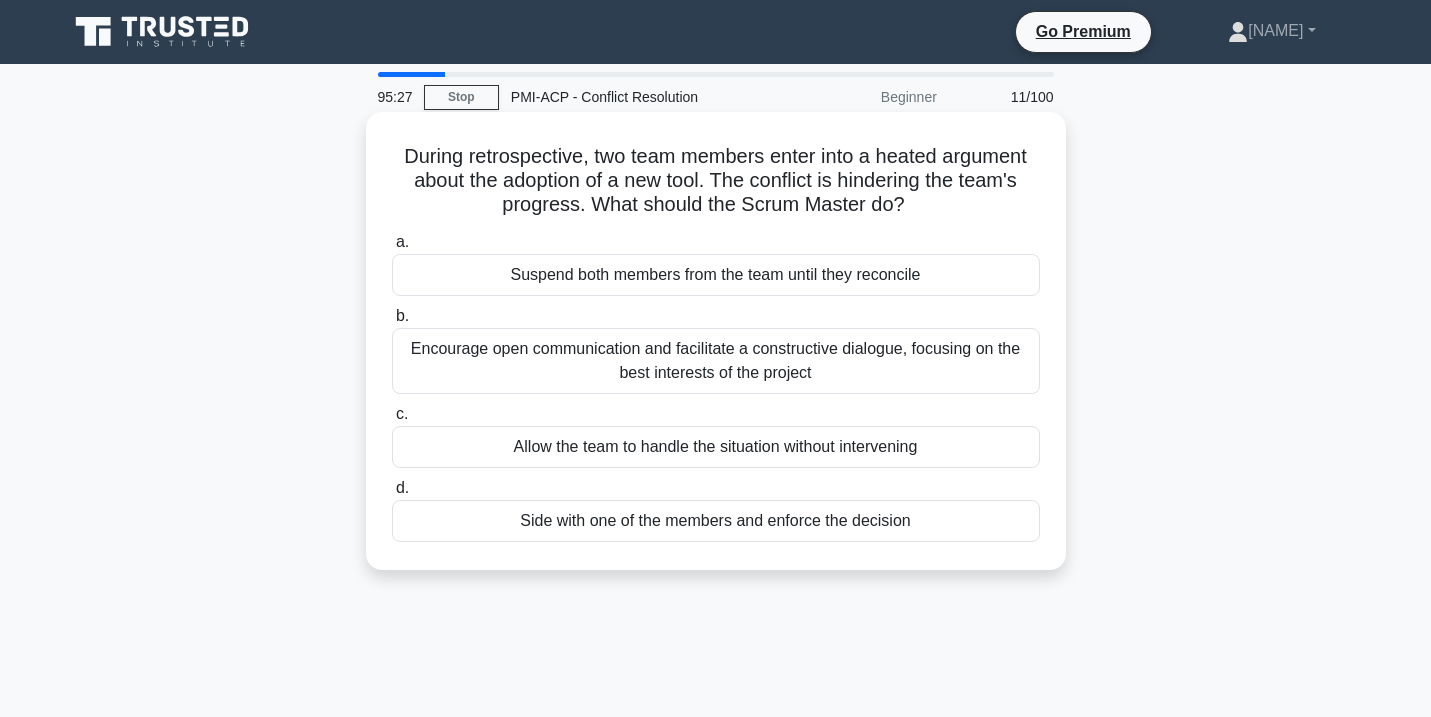 click on "Encourage open communication and facilitate a constructive dialogue, focusing on the best interests of the project" at bounding box center (716, 361) 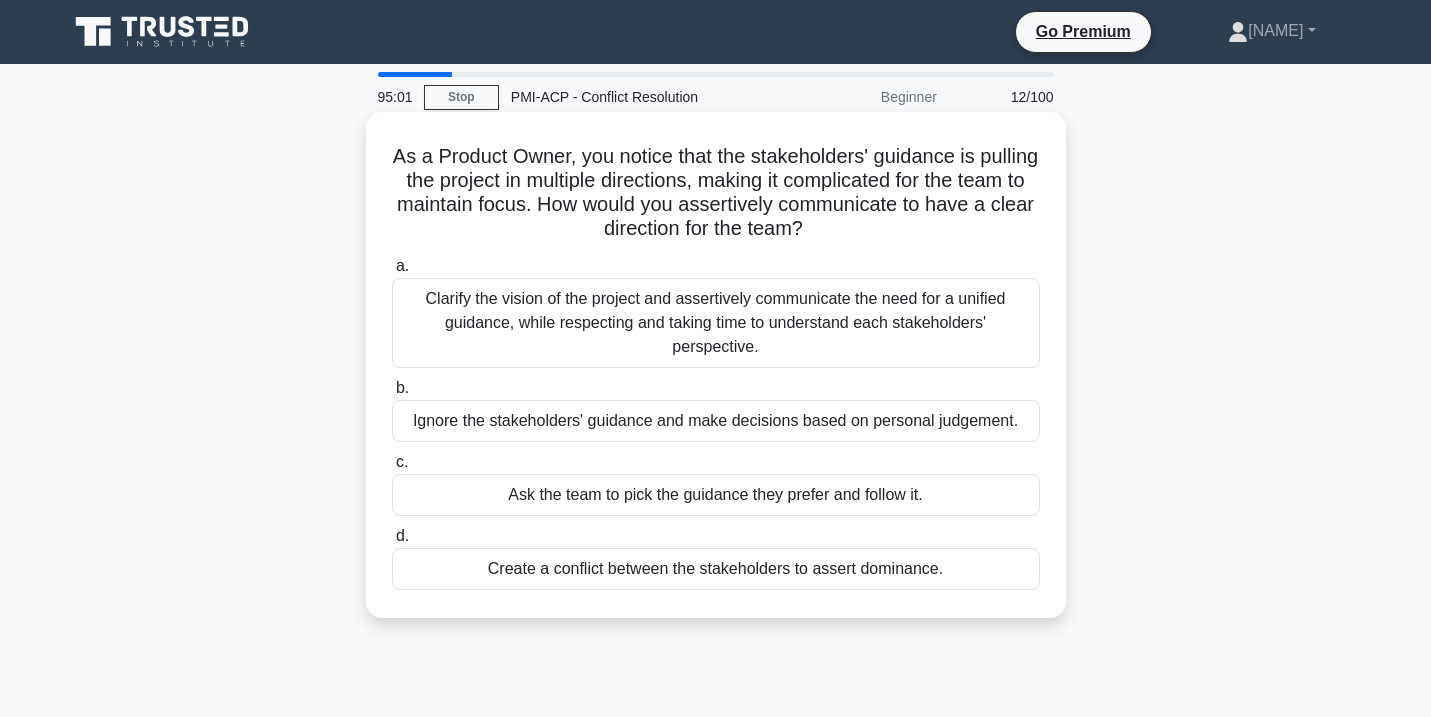 click on "Clarify the vision of the project and assertively communicate the need for a unified guidance, while respecting and taking time to understand each stakeholders' perspective." at bounding box center [716, 323] 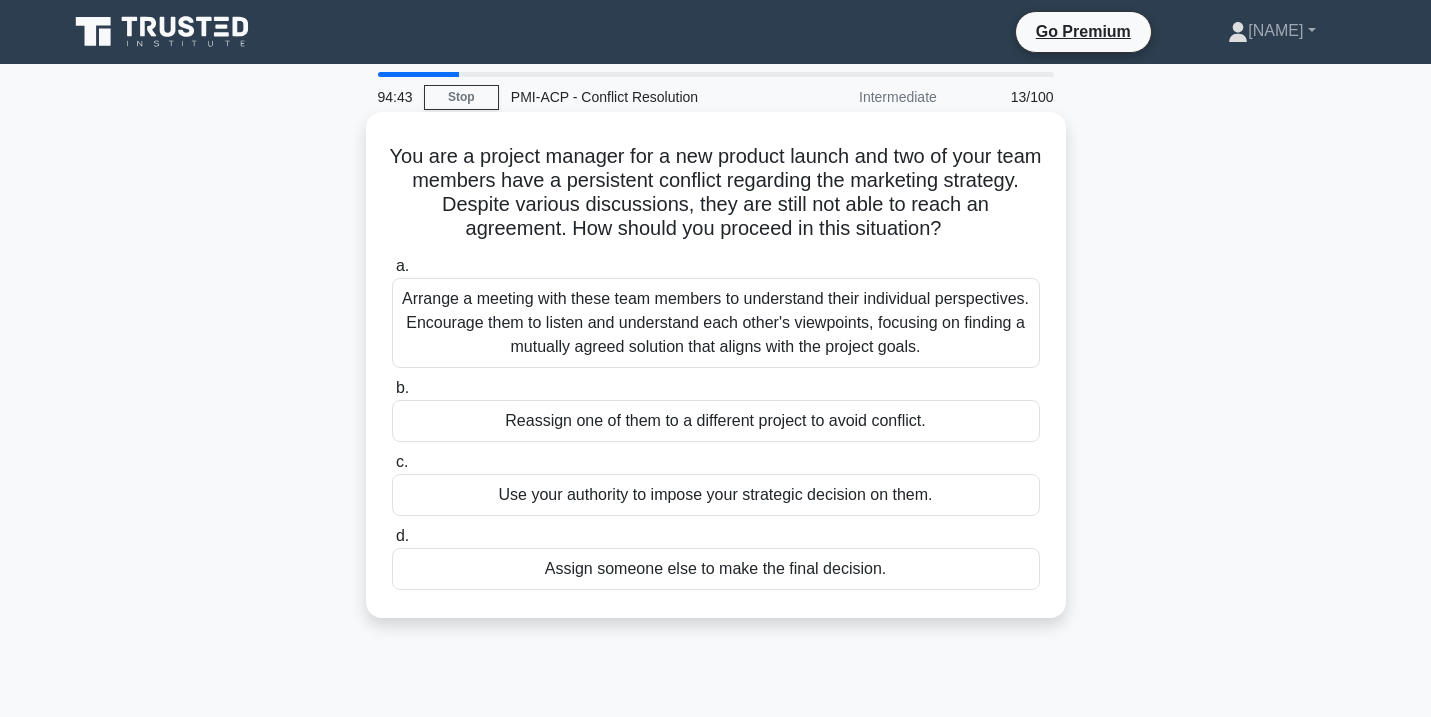 click on "Arrange a meeting with these team members to understand their individual perspectives. Encourage them to listen and understand each other's viewpoints, focusing on finding a mutually agreed solution that aligns with the project goals." at bounding box center [716, 323] 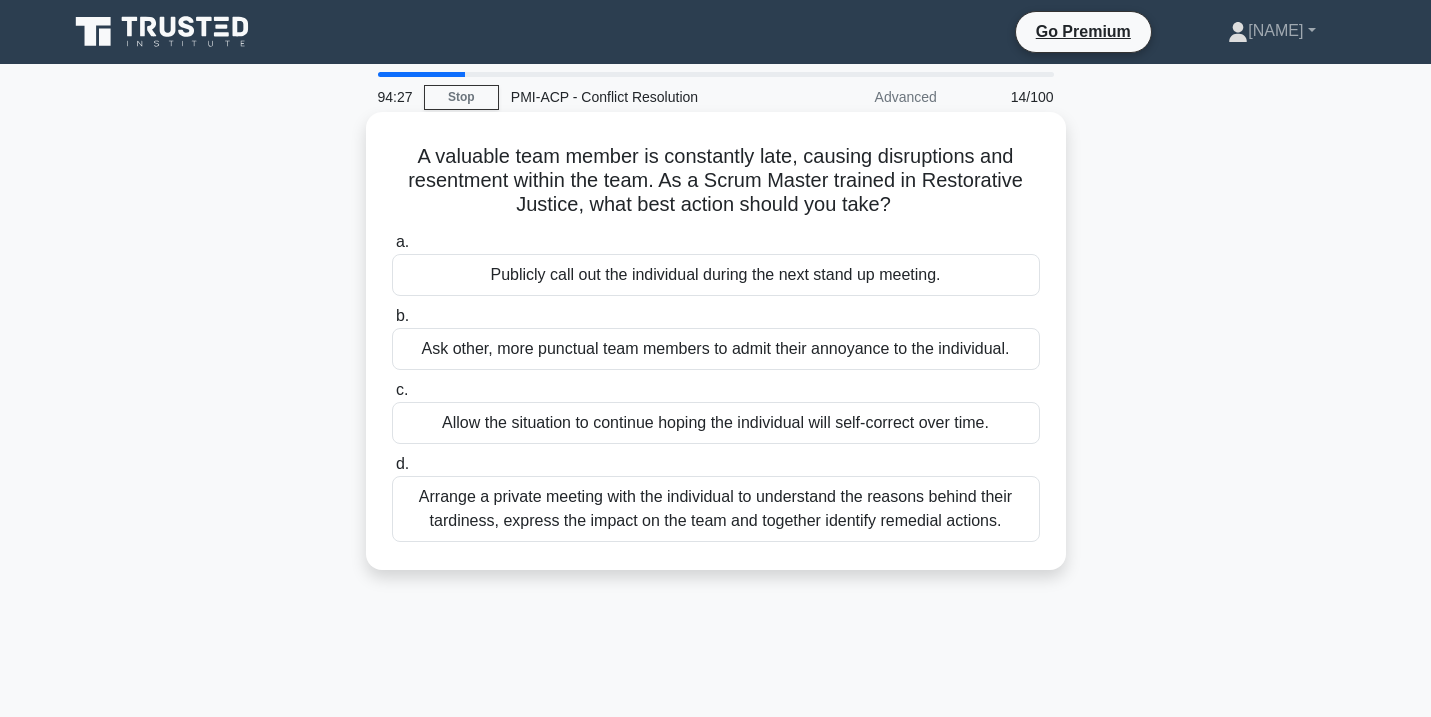 click on "Arrange a private meeting with the individual to understand the reasons behind their tardiness, express the impact on the team and together identify remedial actions." at bounding box center [716, 509] 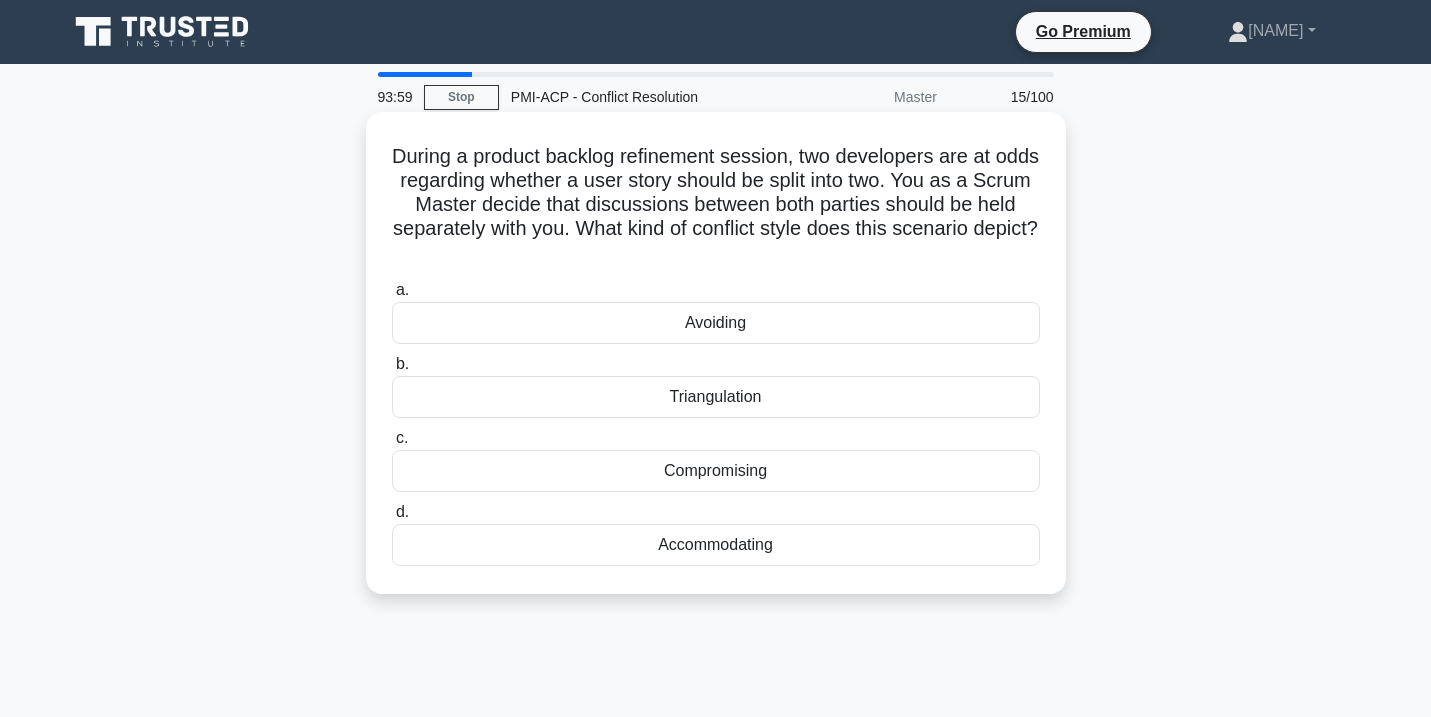 click on "Triangulation" at bounding box center [716, 397] 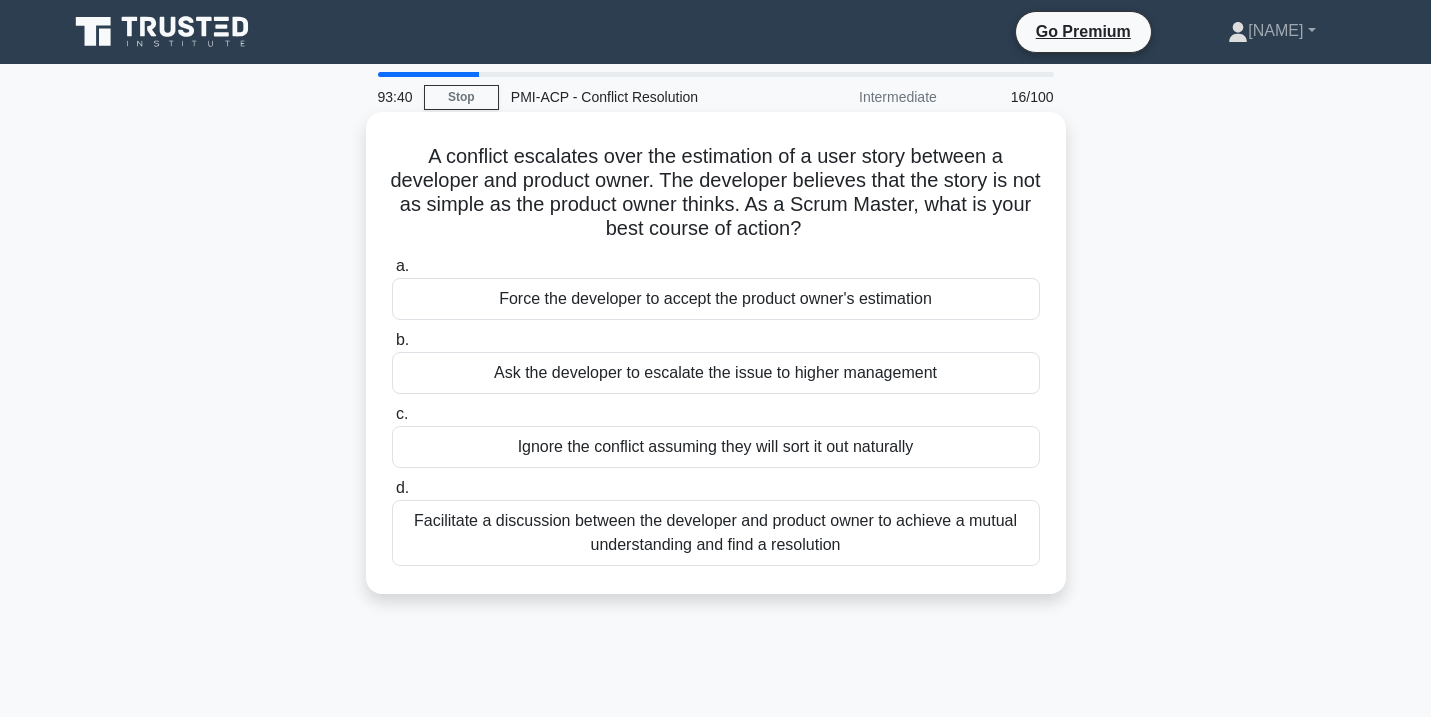 click on "Facilitate a discussion between the developer and product owner to achieve a mutual understanding and find a resolution" at bounding box center (716, 533) 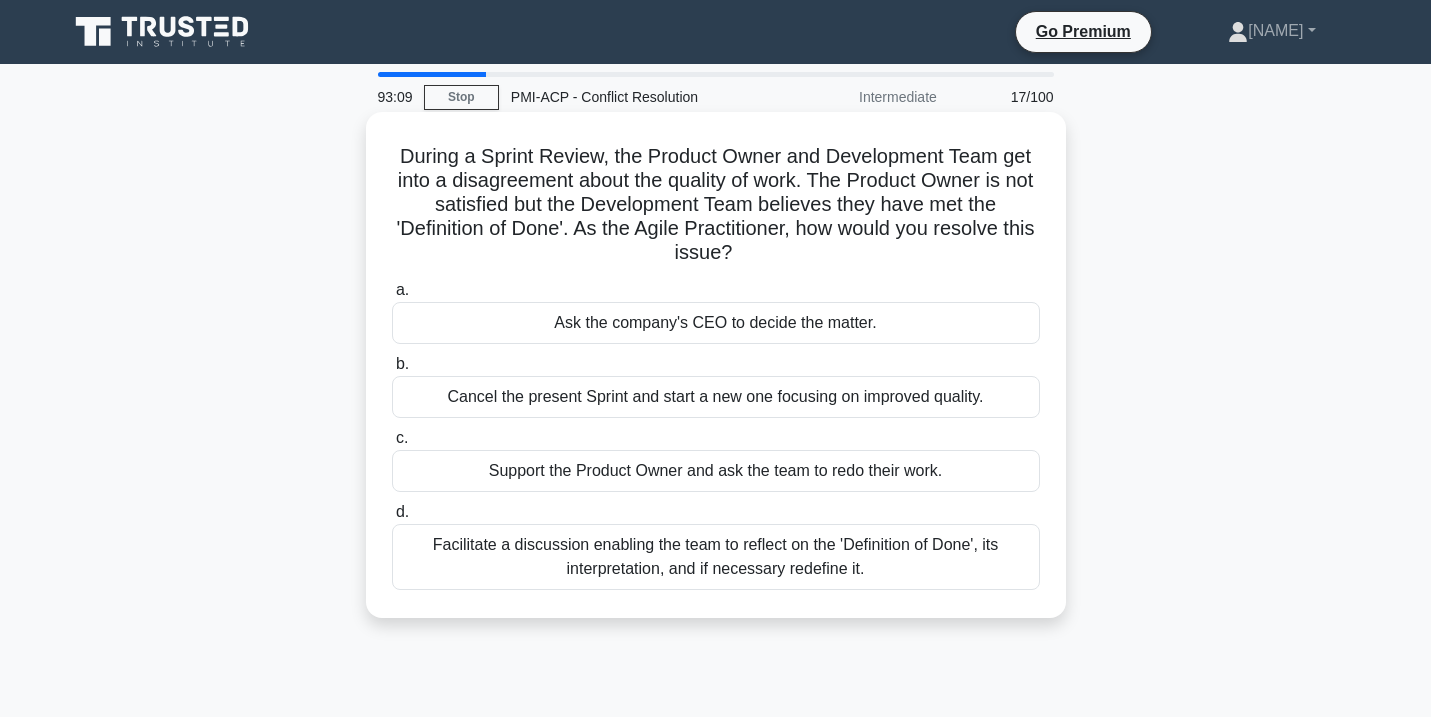 click on "Facilitate a discussion enabling the team to reflect on the 'Definition of Done', its interpretation, and if necessary redefine it." at bounding box center (716, 557) 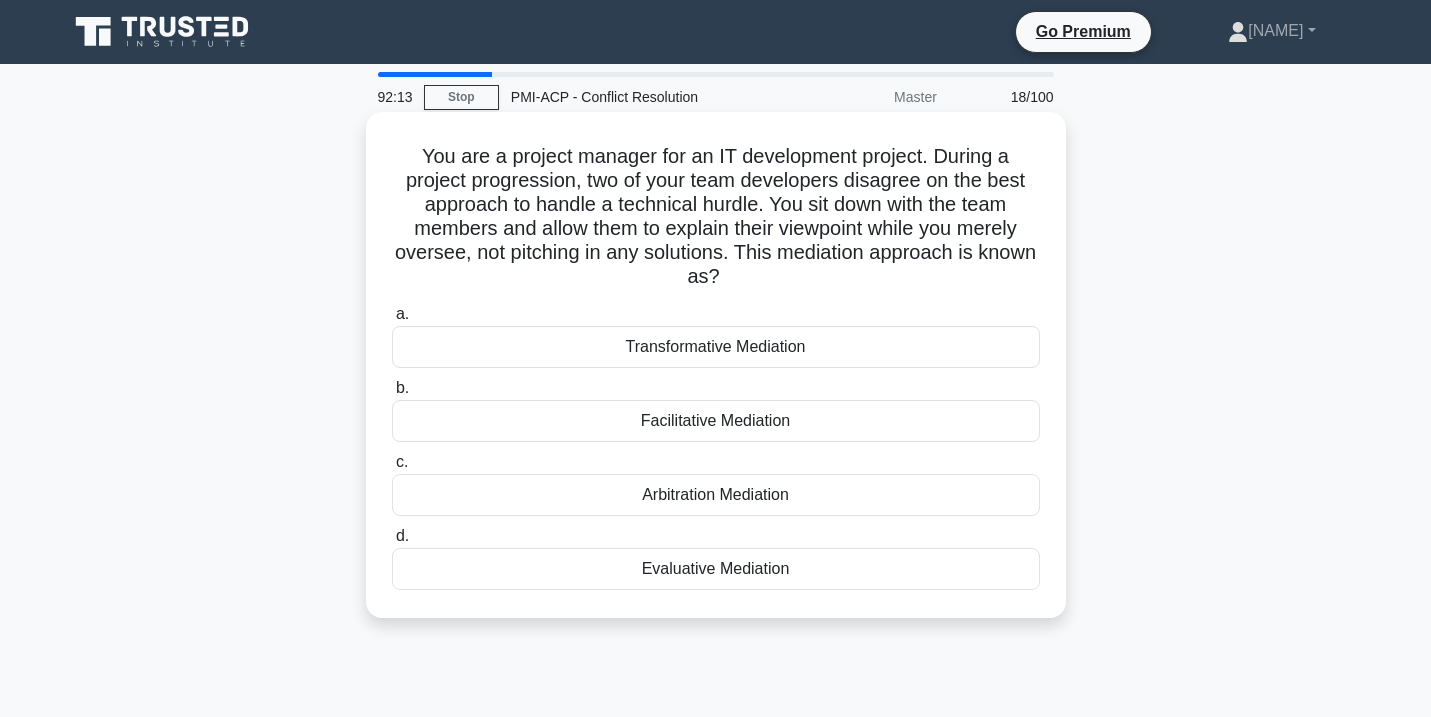 click on "Facilitative Mediation" at bounding box center [716, 421] 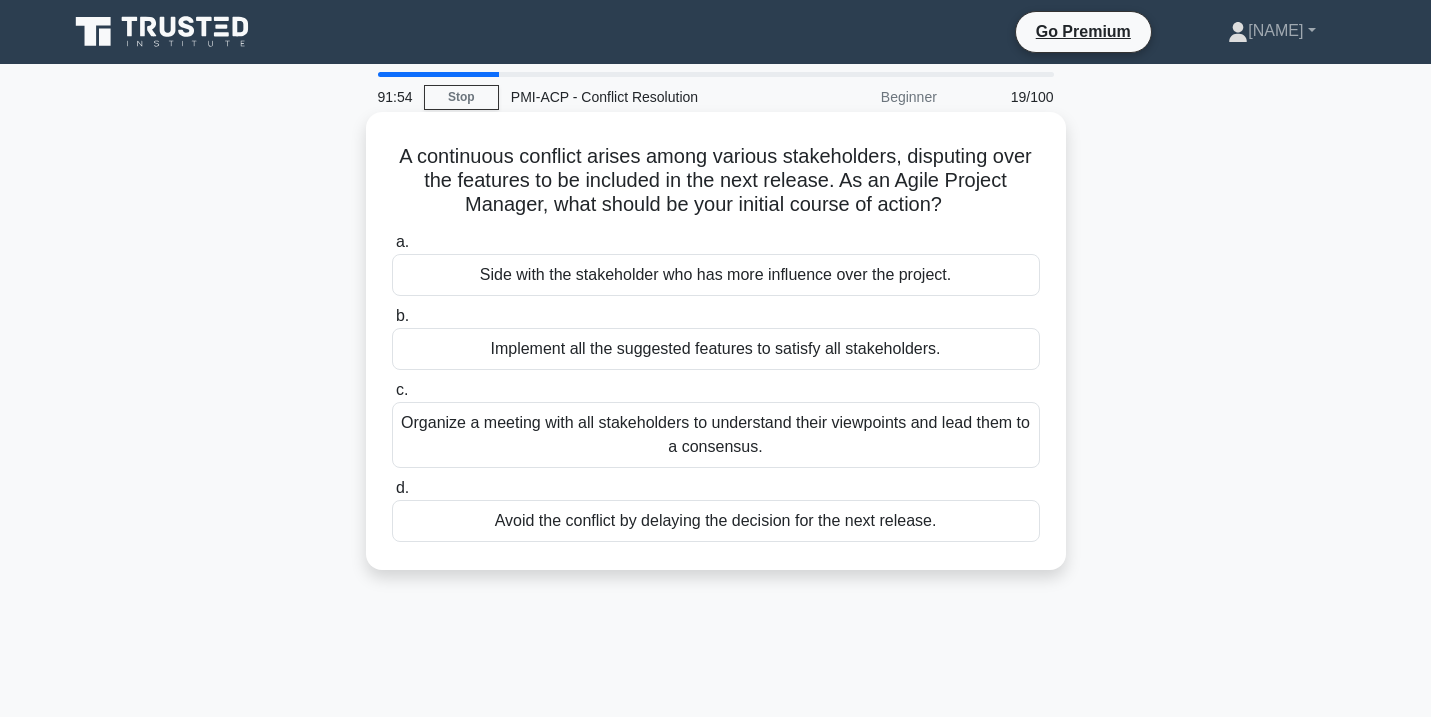 click on "Organize a meeting with all stakeholders to understand their viewpoints and lead them to a consensus." at bounding box center [716, 435] 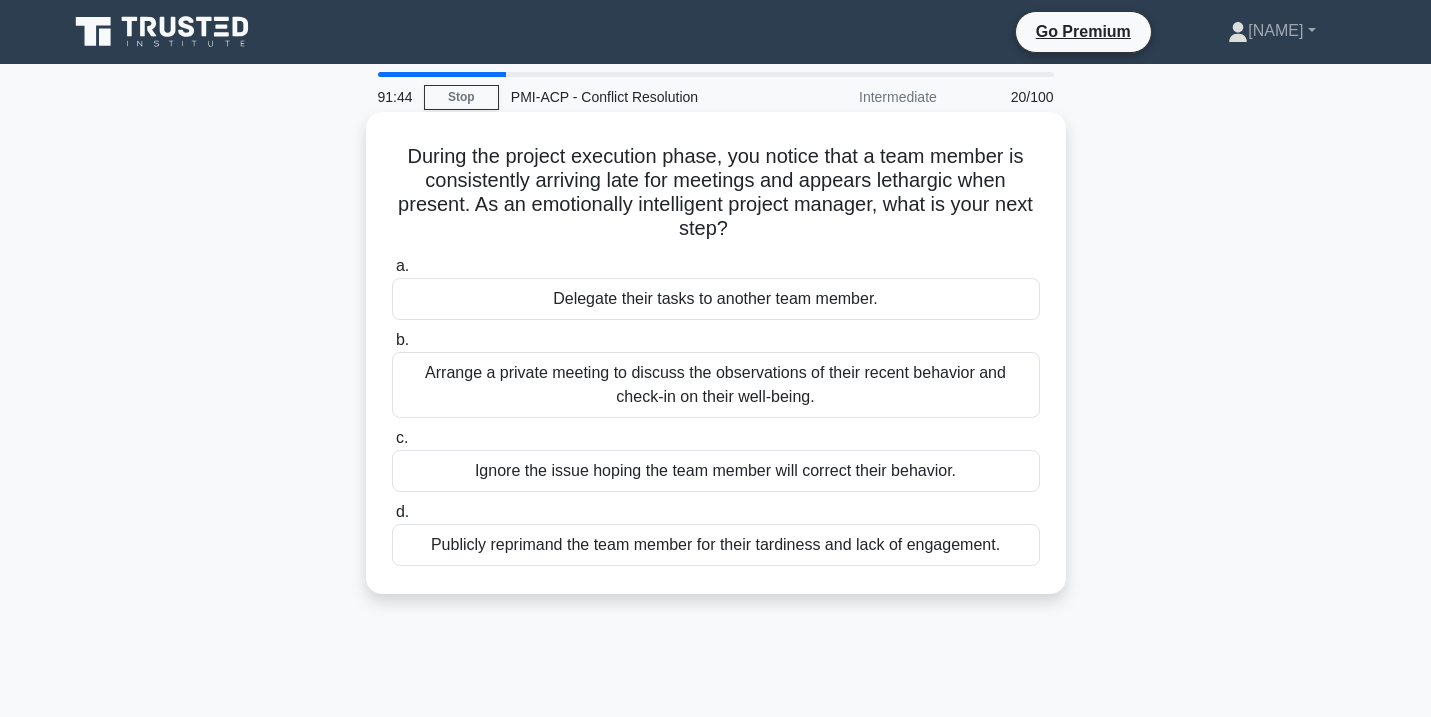 click on "Arrange a private meeting to discuss the observations of their recent behavior and check-in on their well-being." at bounding box center (716, 385) 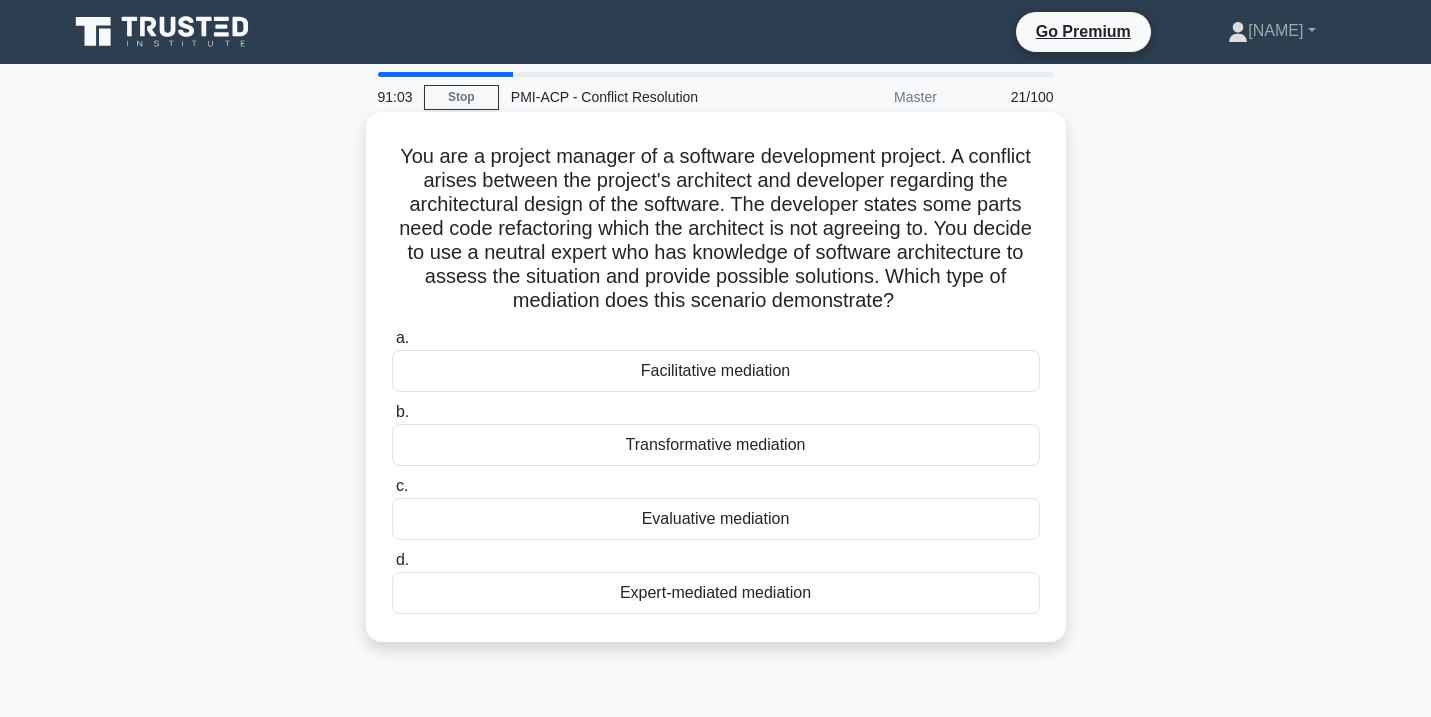 click on "Expert-mediated mediation" at bounding box center [716, 593] 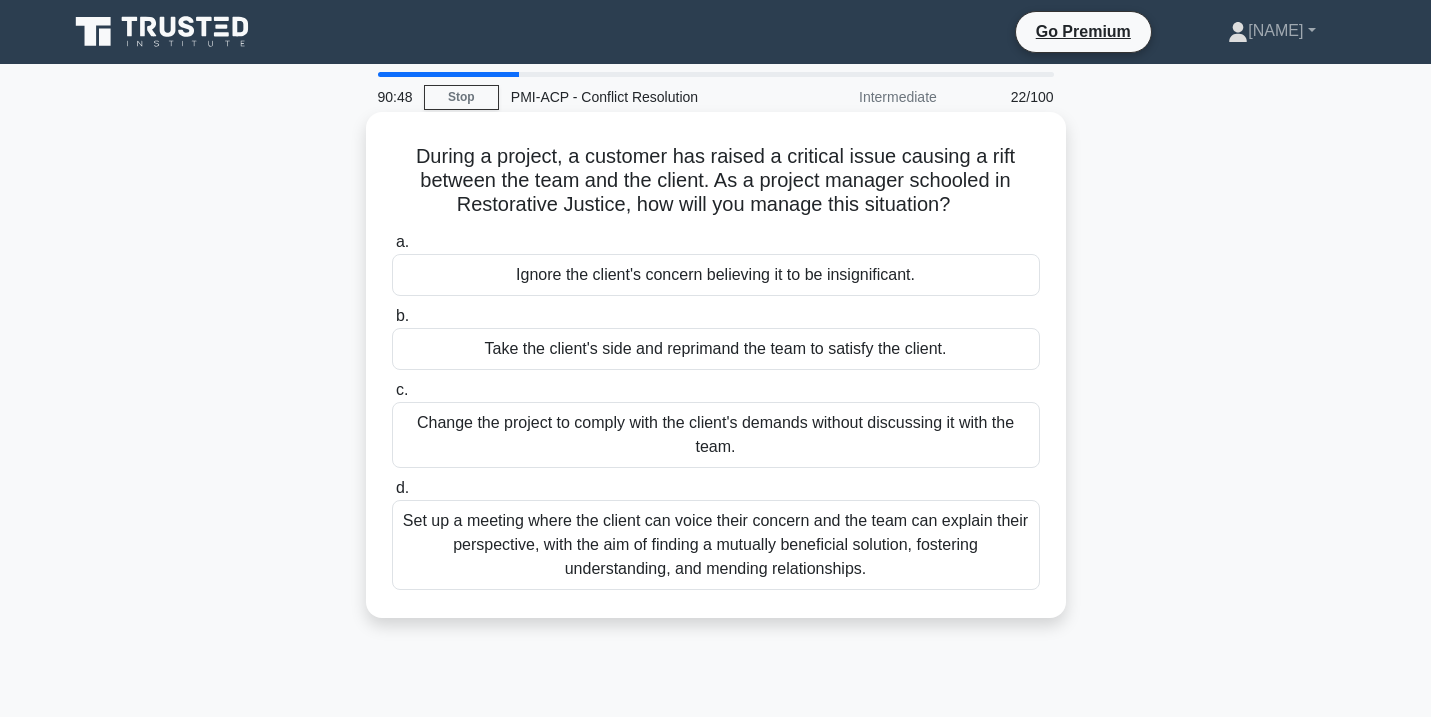 click on "Set up a meeting where the client can voice their concern and the team can explain their perspective, with the aim of finding a mutually beneficial solution, fostering understanding, and mending relationships." at bounding box center (716, 545) 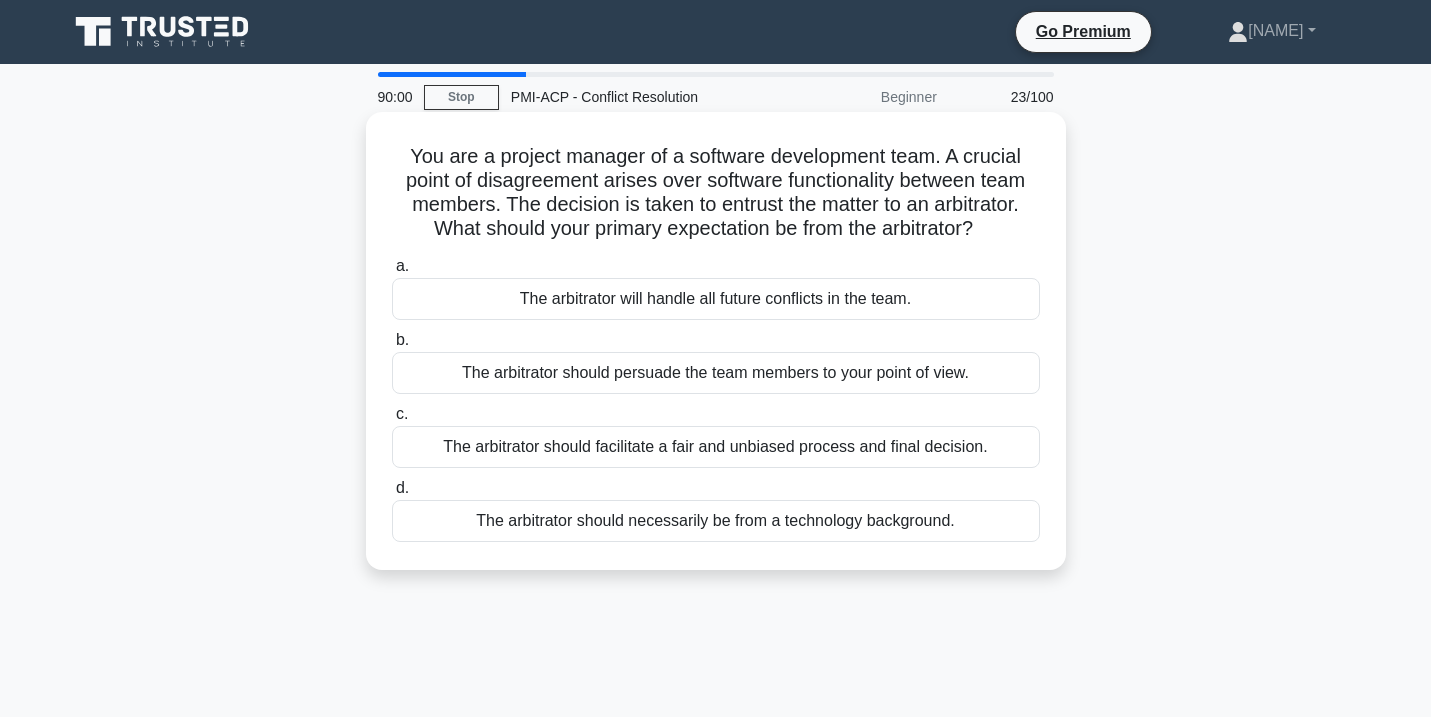 click on "The arbitrator should facilitate a fair and unbiased process and final decision." at bounding box center (716, 447) 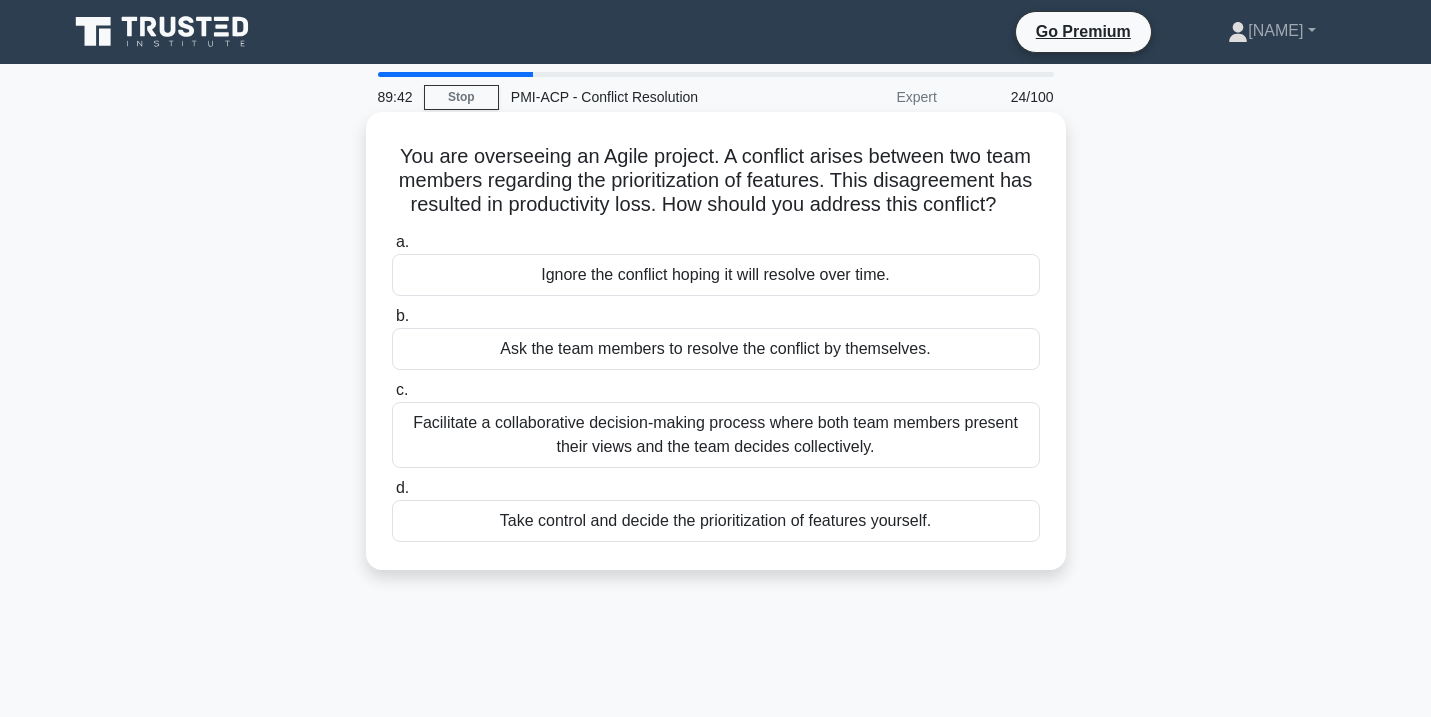 click on "Facilitate a collaborative decision-making process where both team members present their views and the team decides collectively." at bounding box center (716, 435) 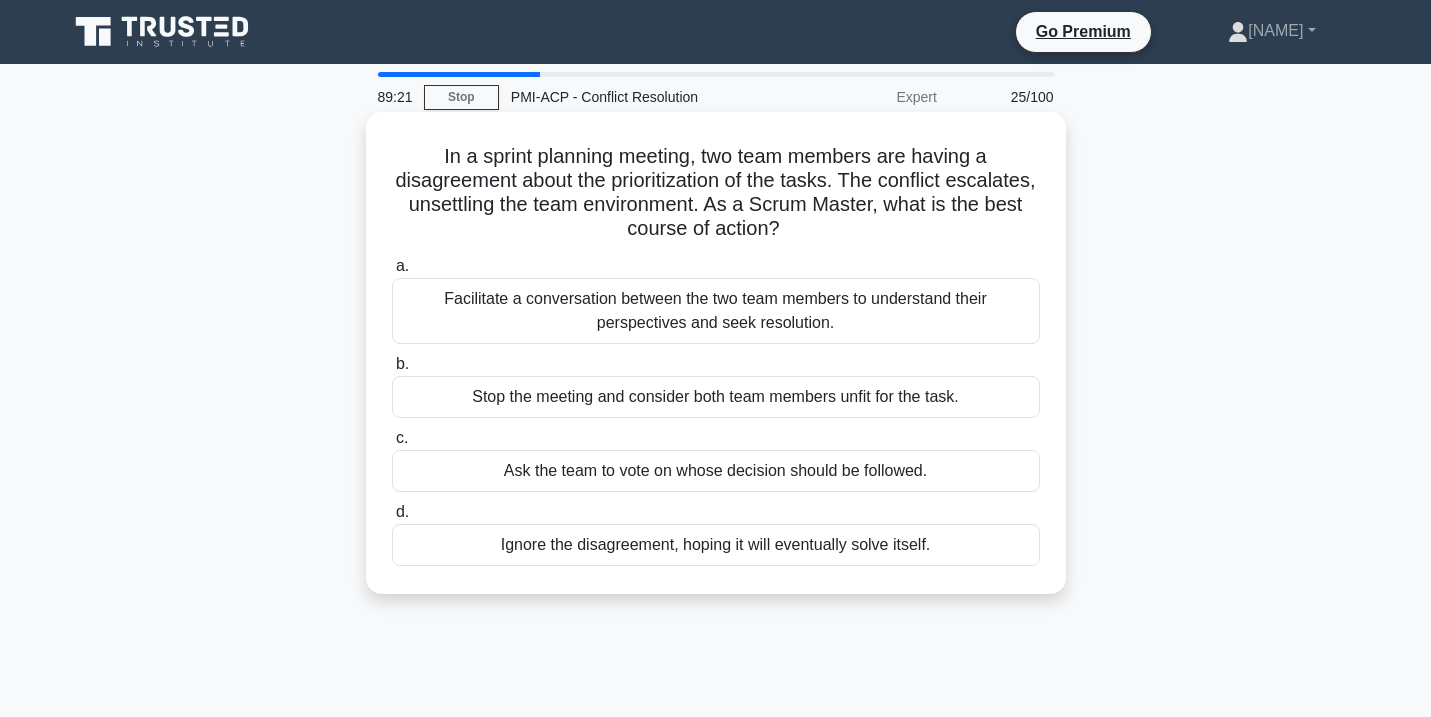 click on "Facilitate a conversation between the two team members to understand their perspectives and seek resolution." at bounding box center [716, 311] 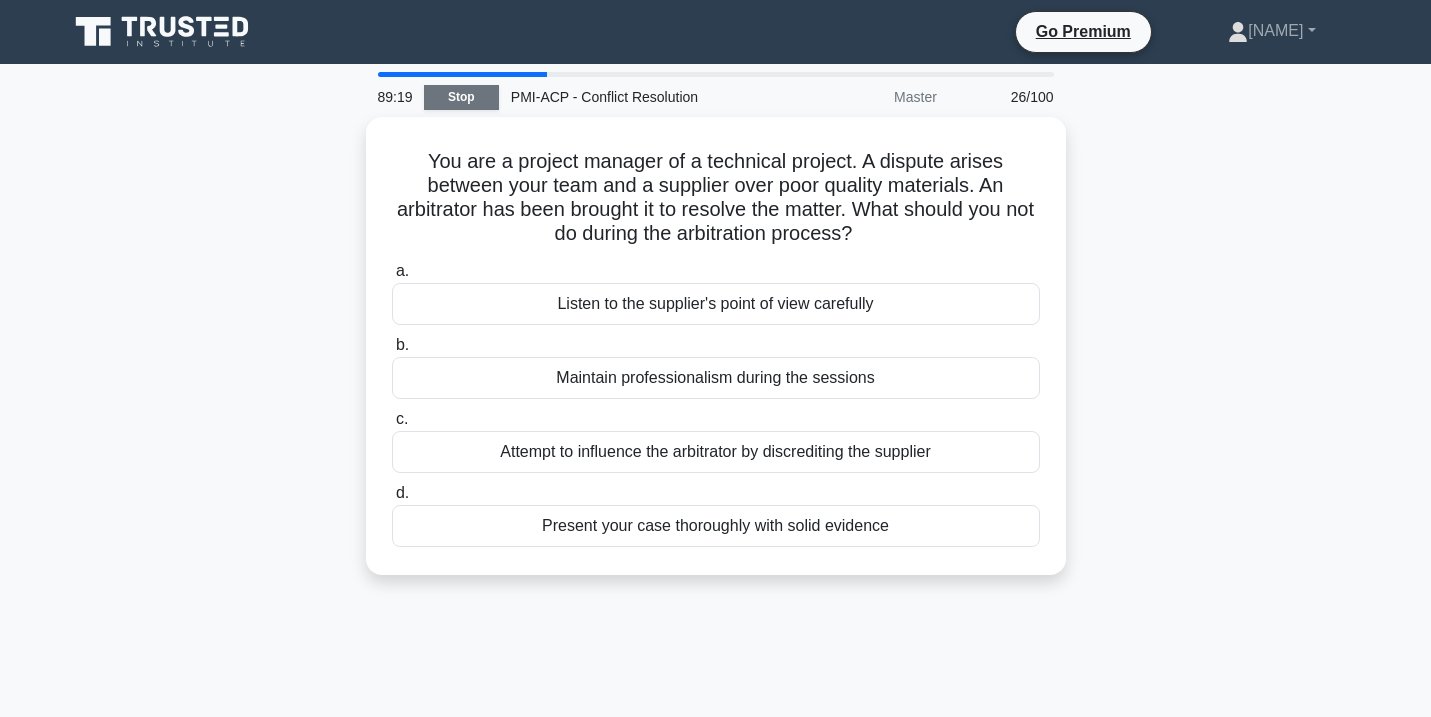 click on "Stop" at bounding box center (461, 97) 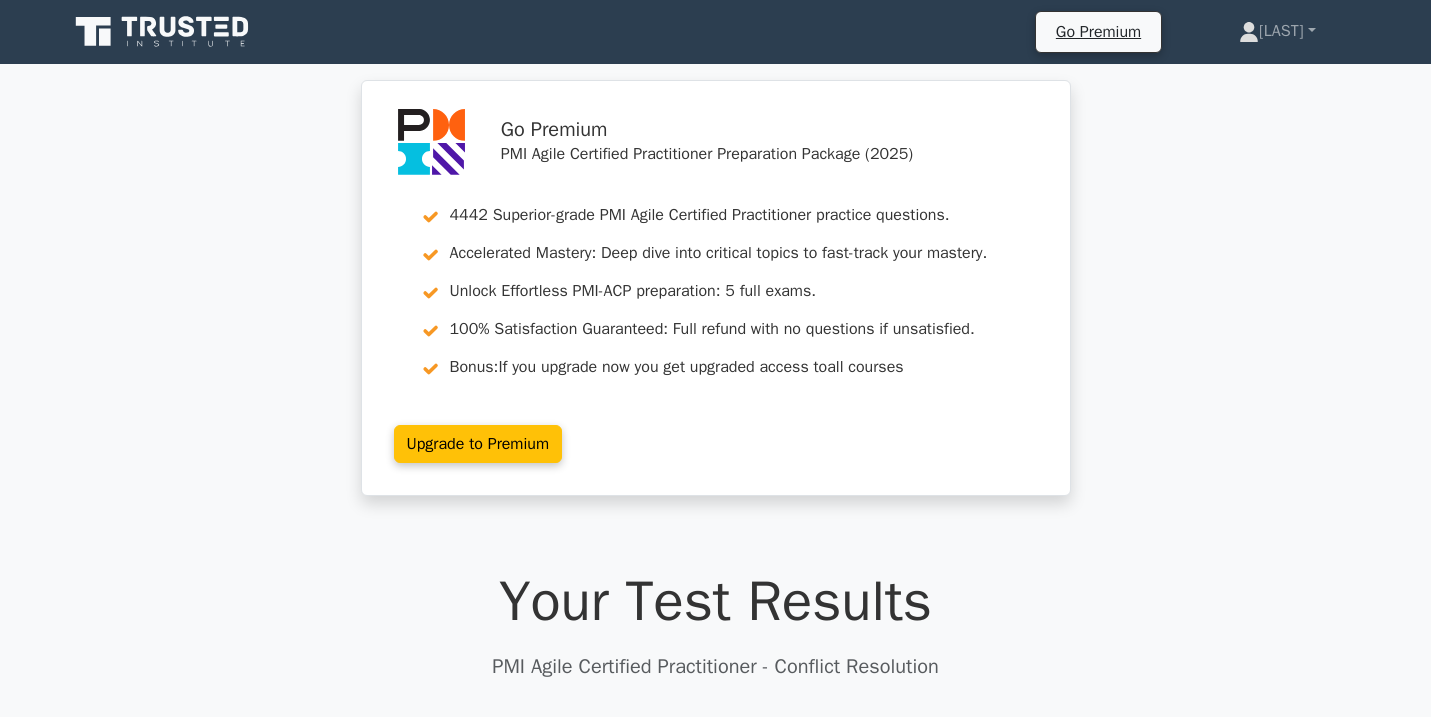 scroll, scrollTop: 0, scrollLeft: 0, axis: both 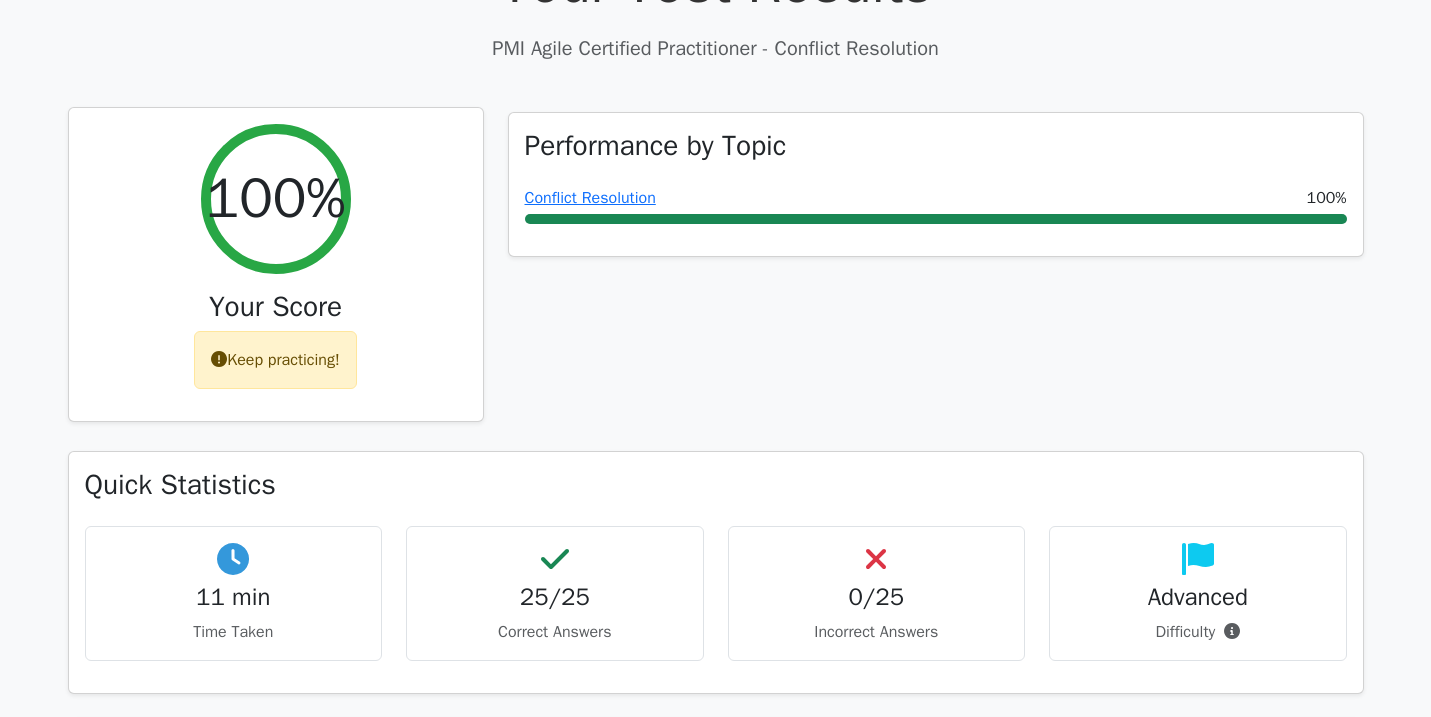 click on "Your Score" at bounding box center (276, 311) 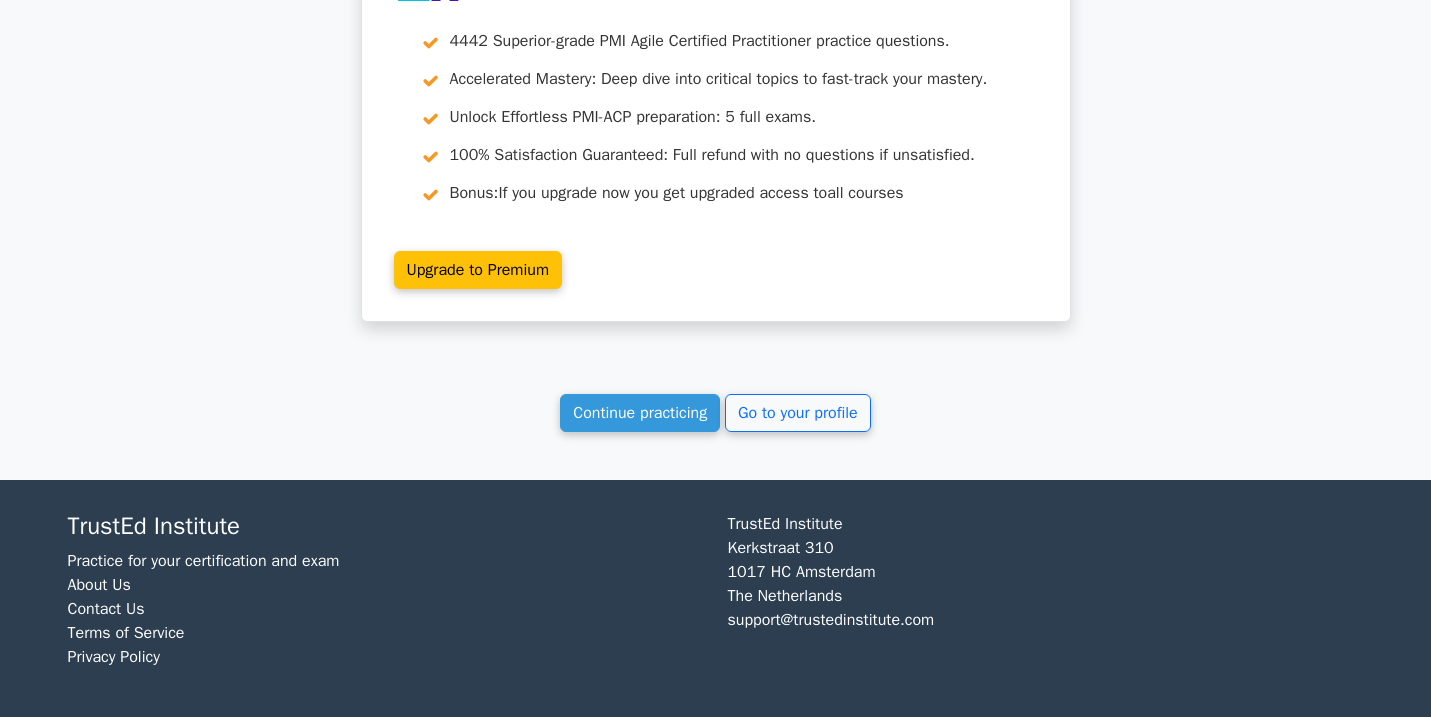 scroll, scrollTop: 4051, scrollLeft: 0, axis: vertical 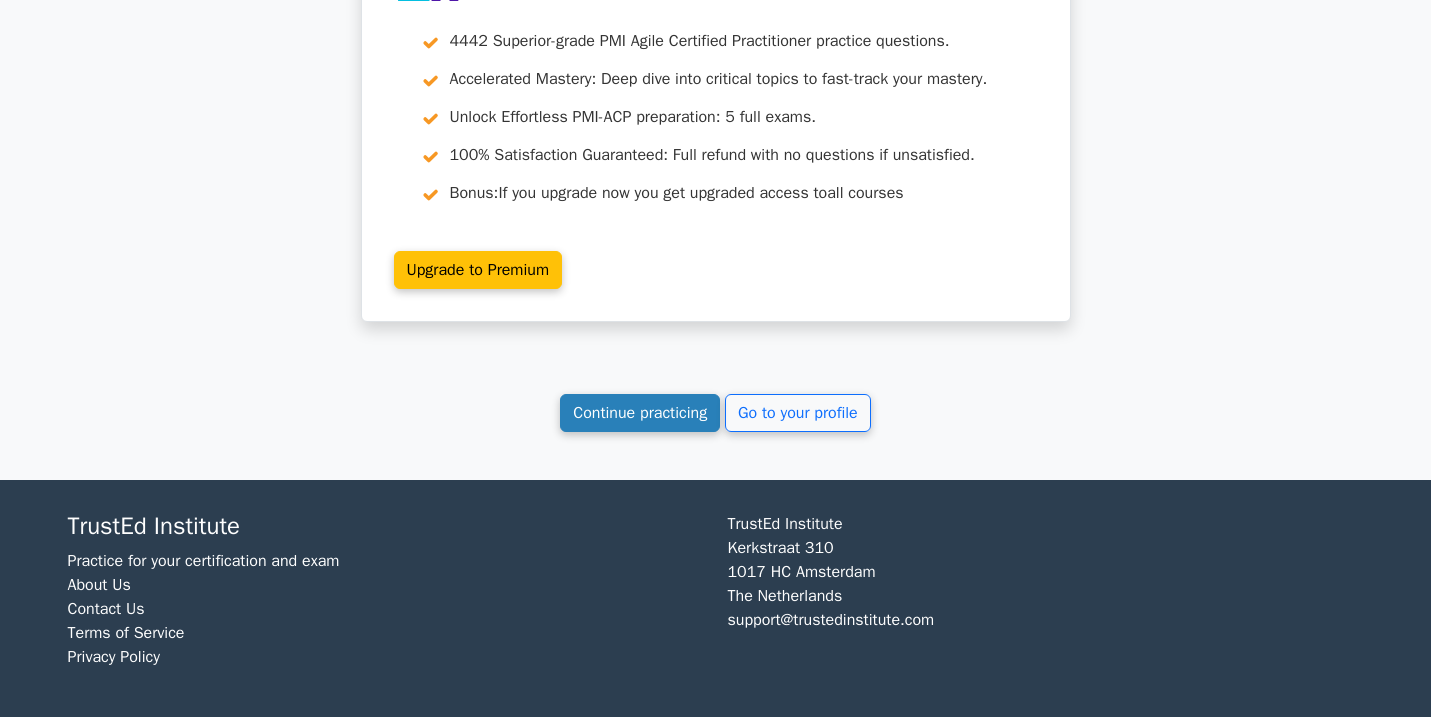 click on "Continue practicing" at bounding box center [640, 413] 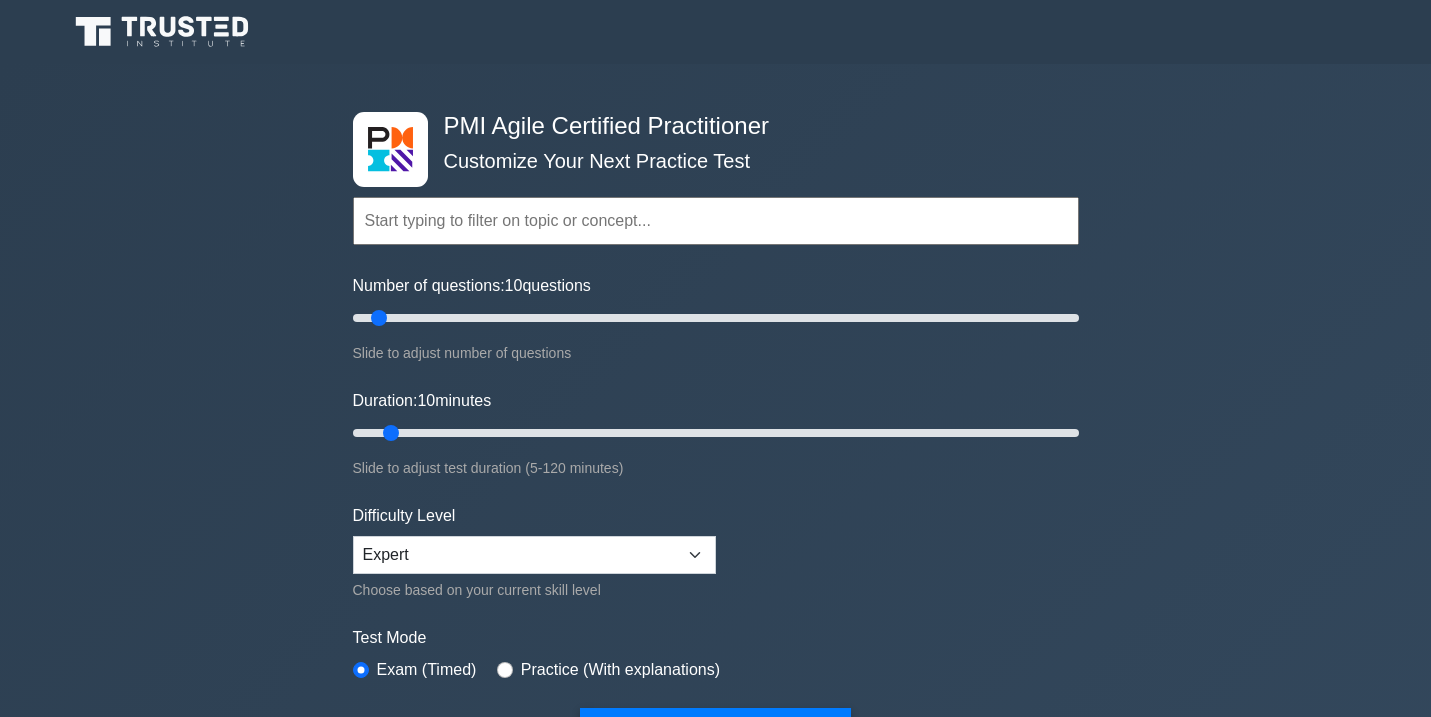 scroll, scrollTop: 0, scrollLeft: 0, axis: both 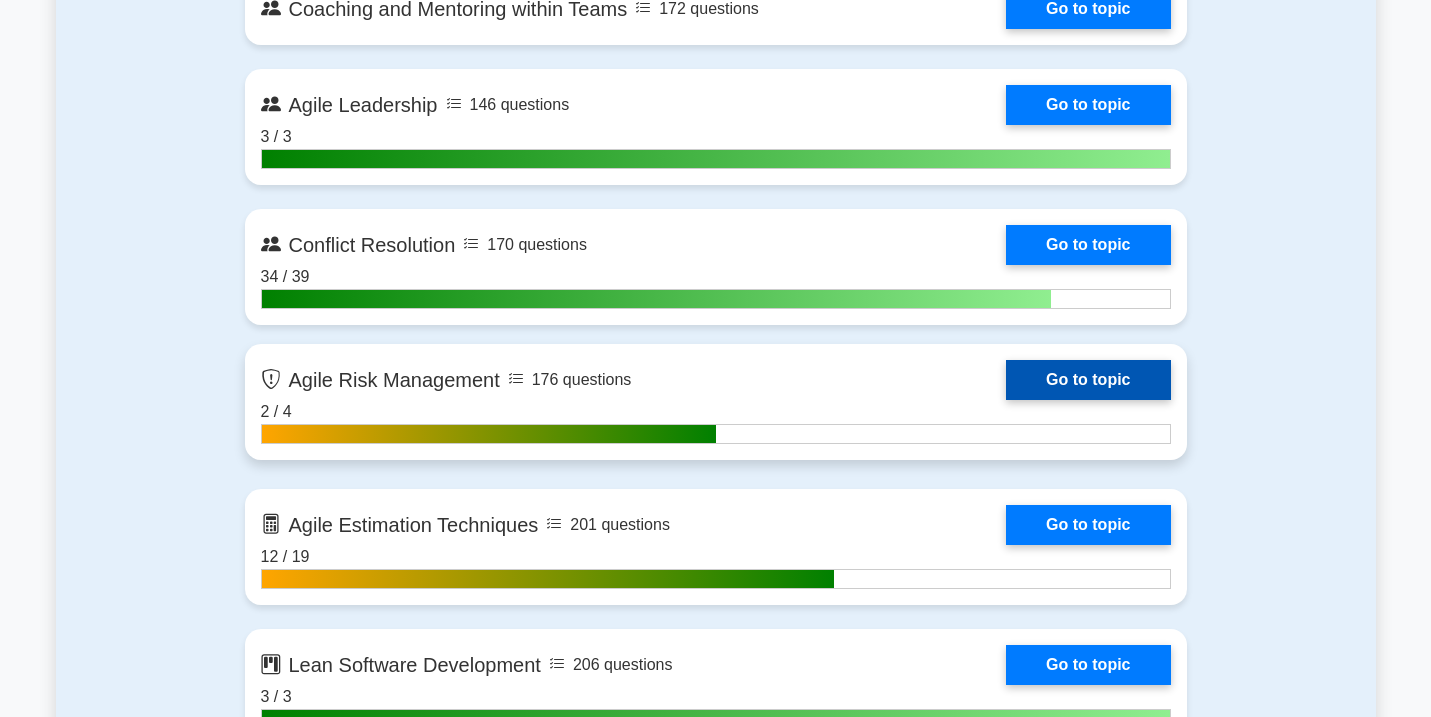 click on "Go to topic" at bounding box center [1088, 380] 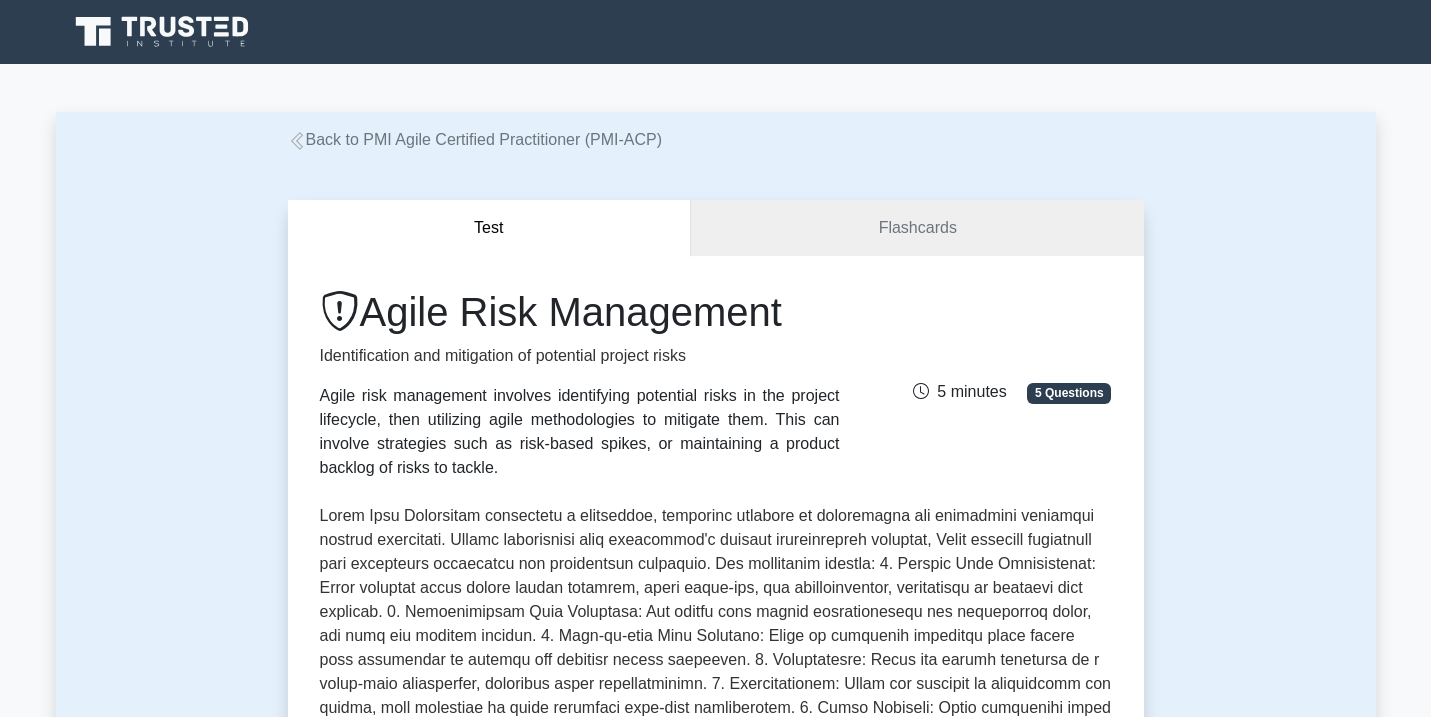scroll, scrollTop: 0, scrollLeft: 0, axis: both 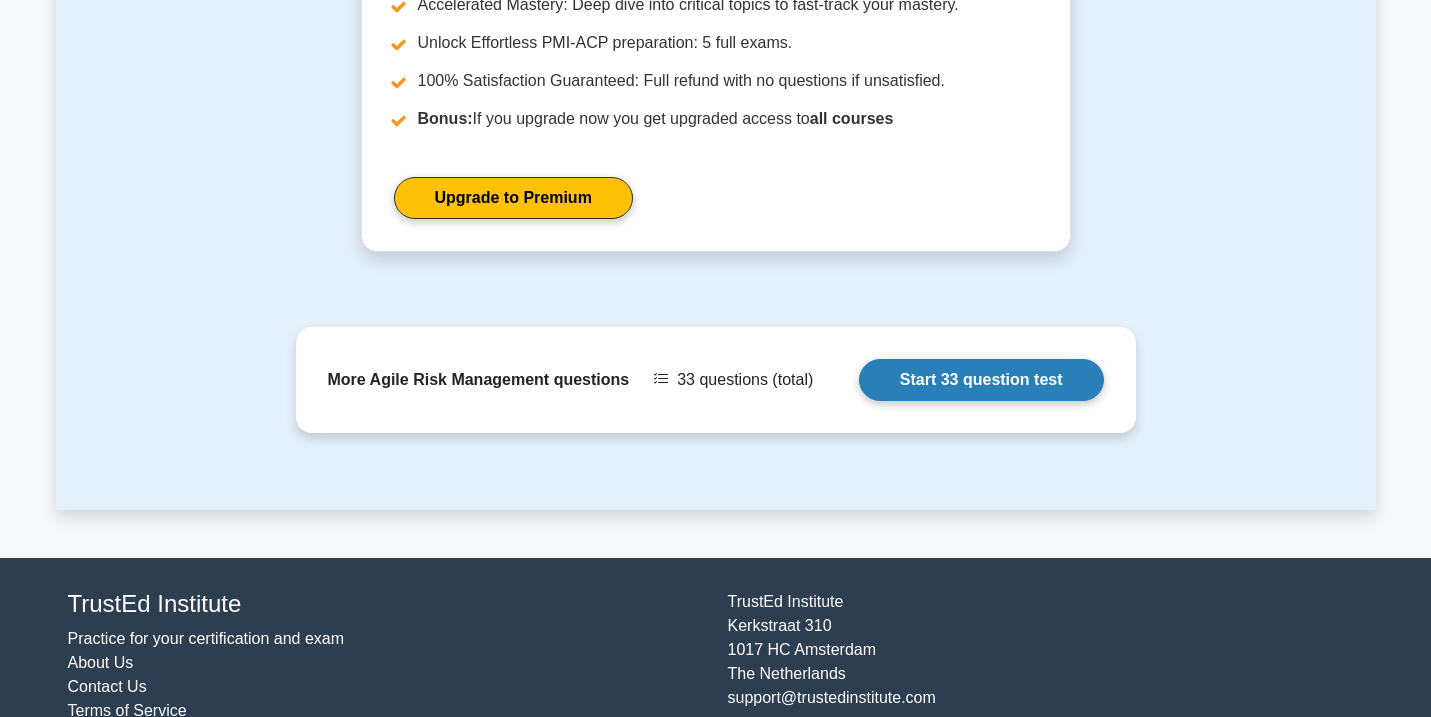 click on "Start 33 question test" at bounding box center (981, 380) 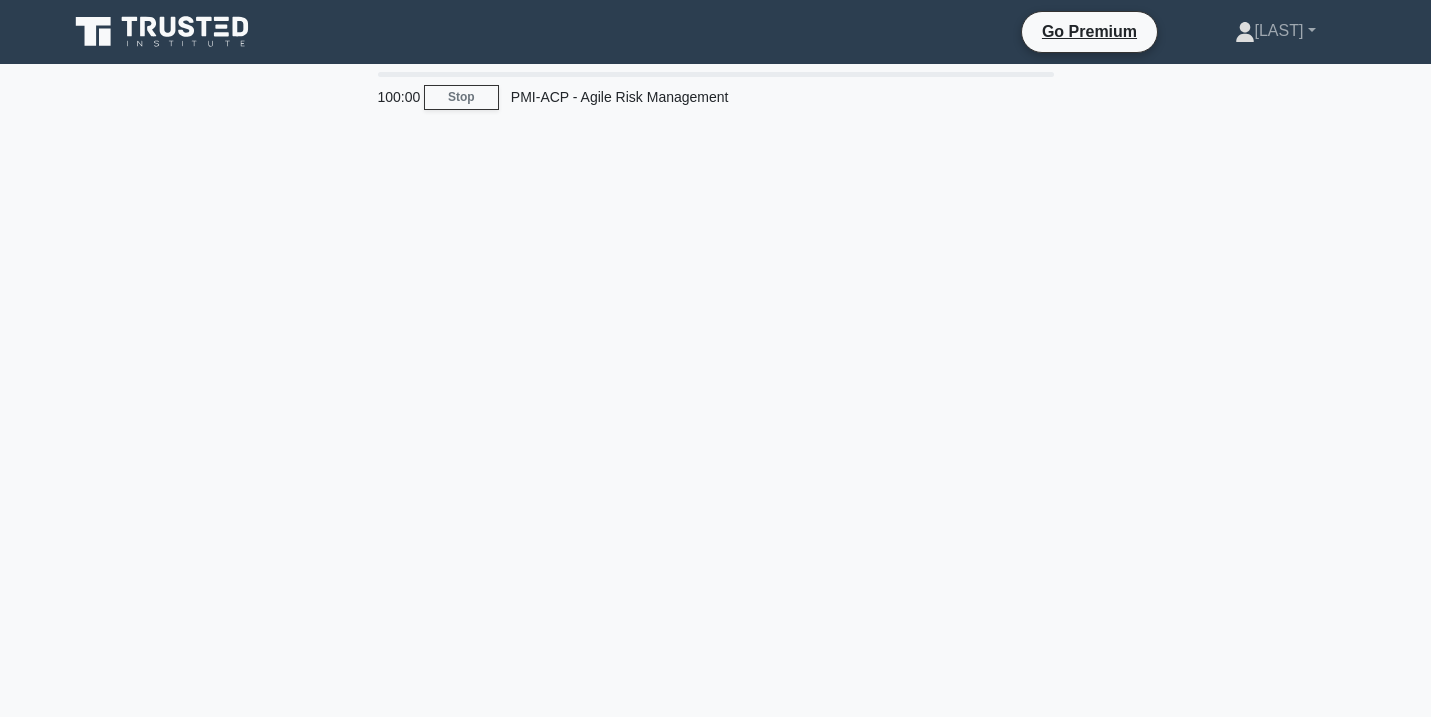 scroll, scrollTop: 0, scrollLeft: 0, axis: both 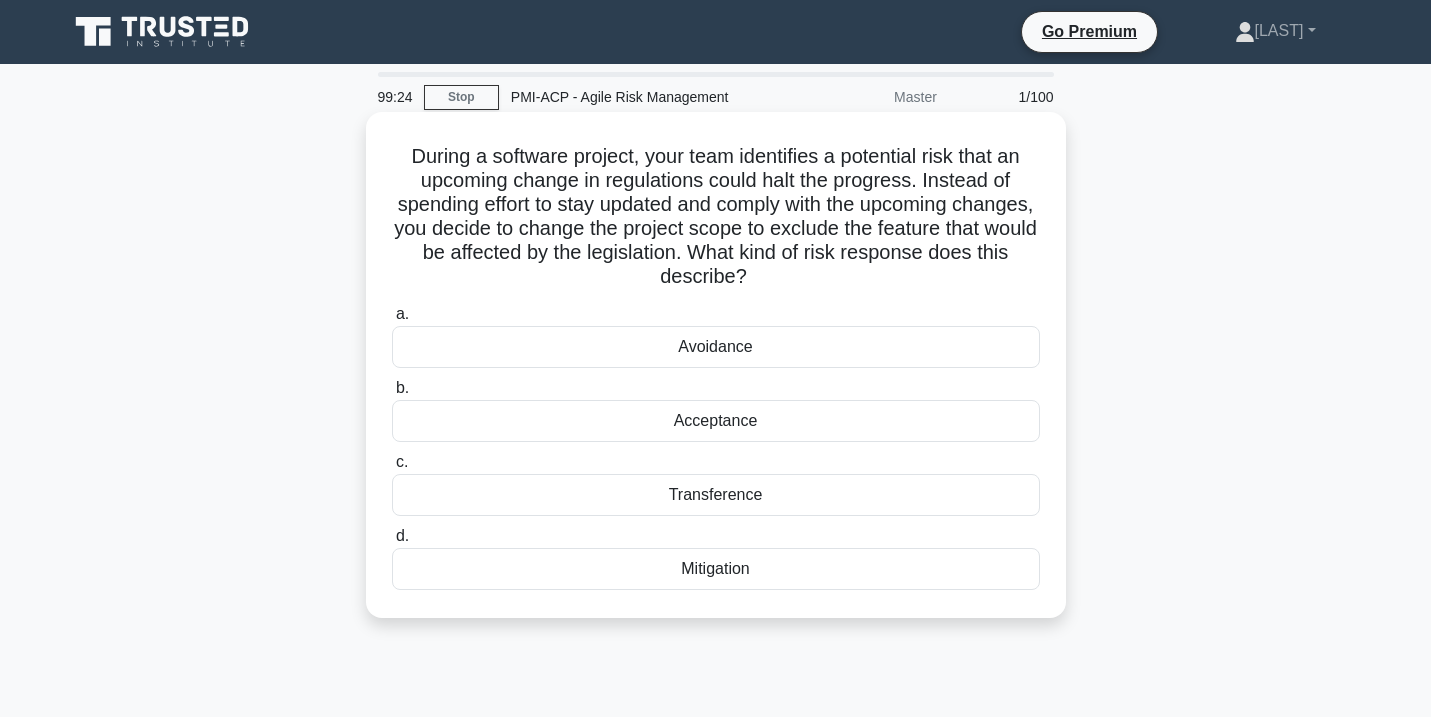 click on "Avoidance" at bounding box center (716, 347) 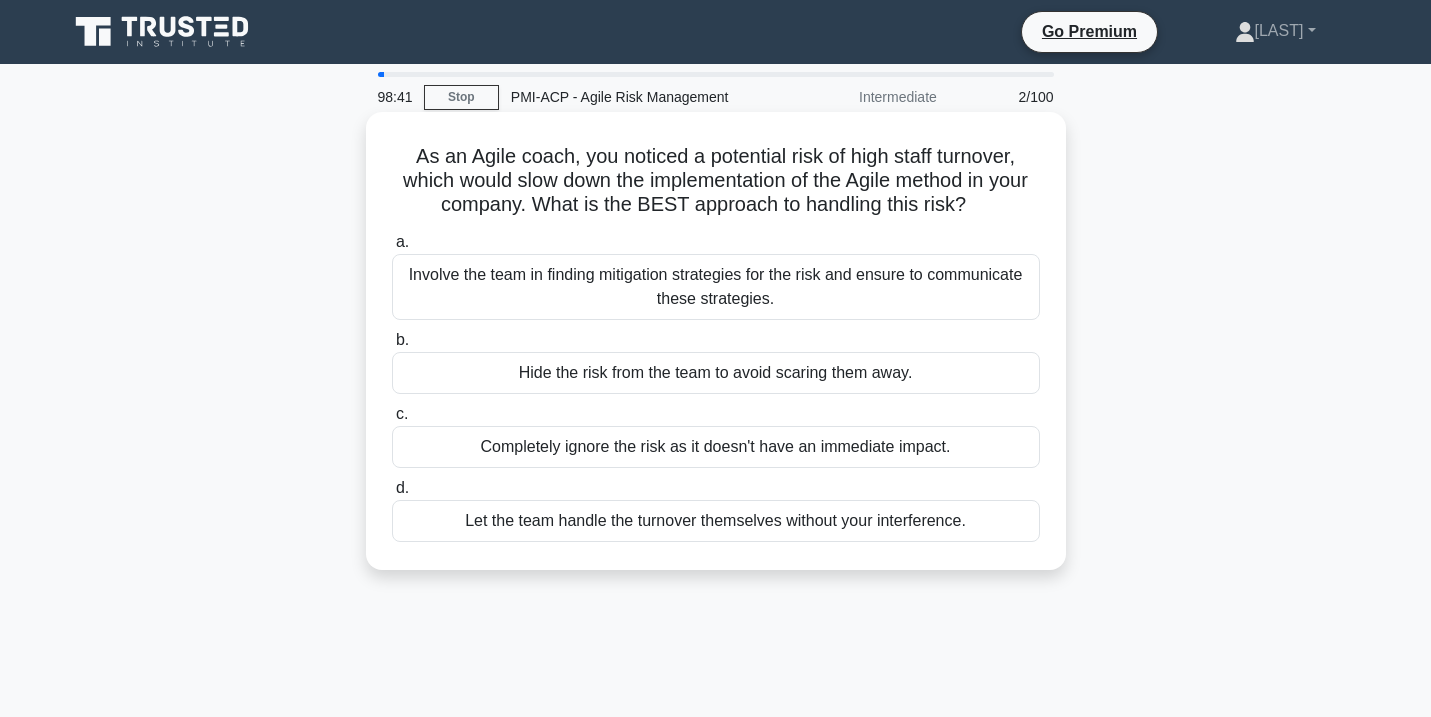 click on "Involve the team in finding mitigation strategies for the risk and ensure to communicate these strategies." at bounding box center [716, 287] 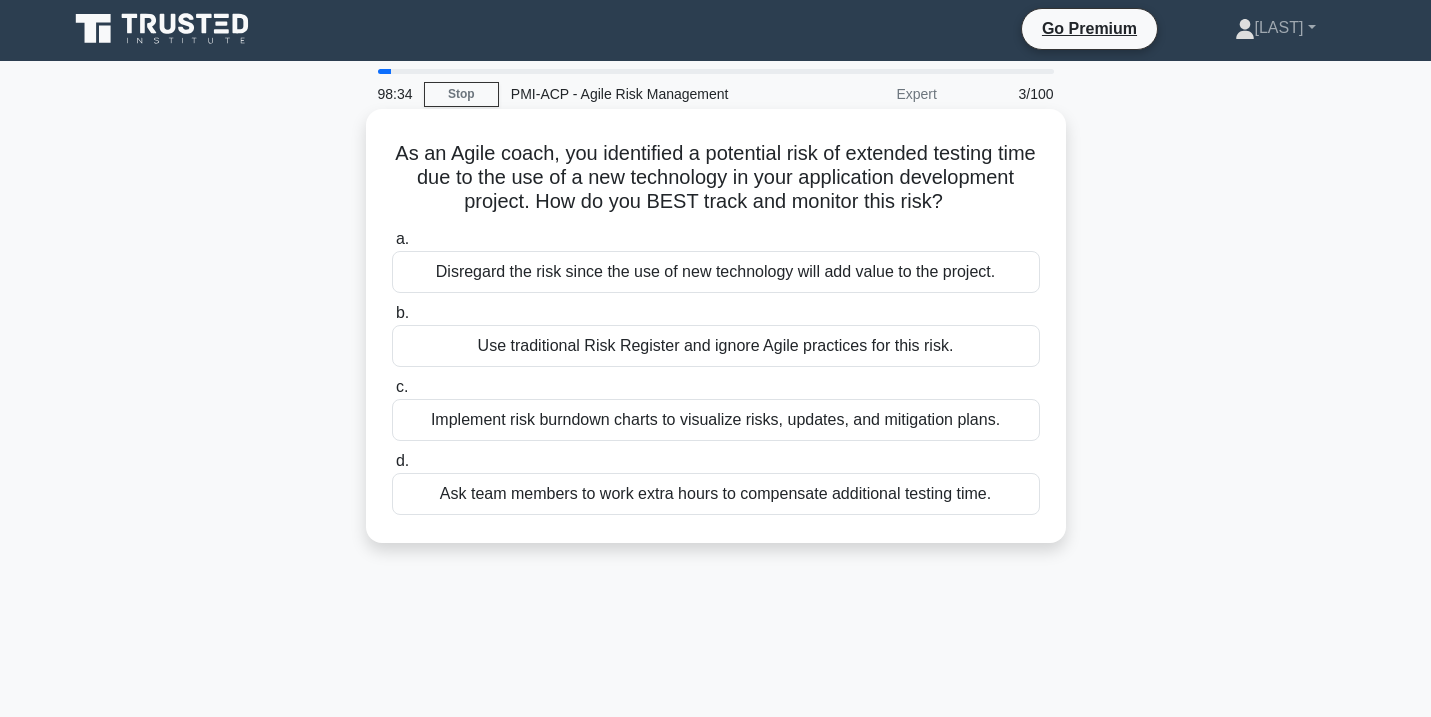 scroll, scrollTop: 0, scrollLeft: 0, axis: both 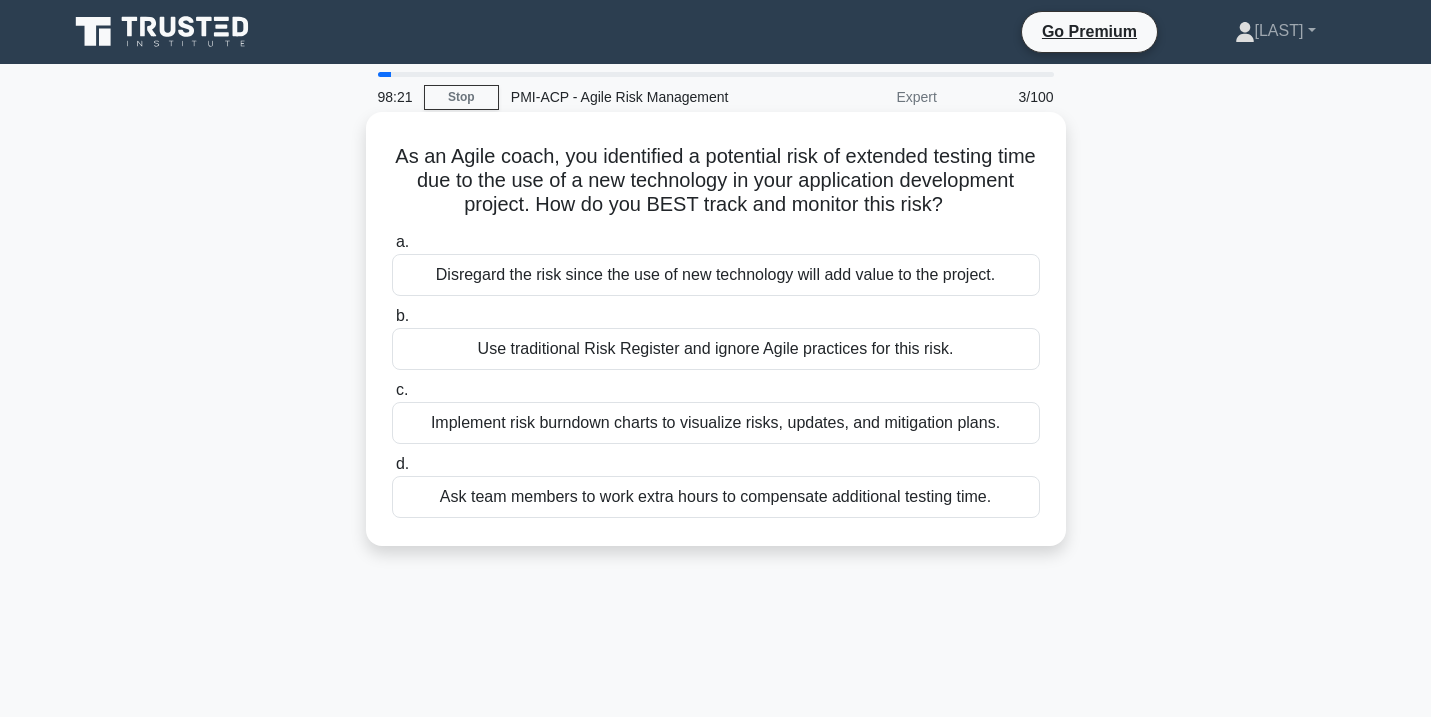 click on "Implement risk burndown charts to visualize risks, updates, and mitigation plans." at bounding box center (716, 423) 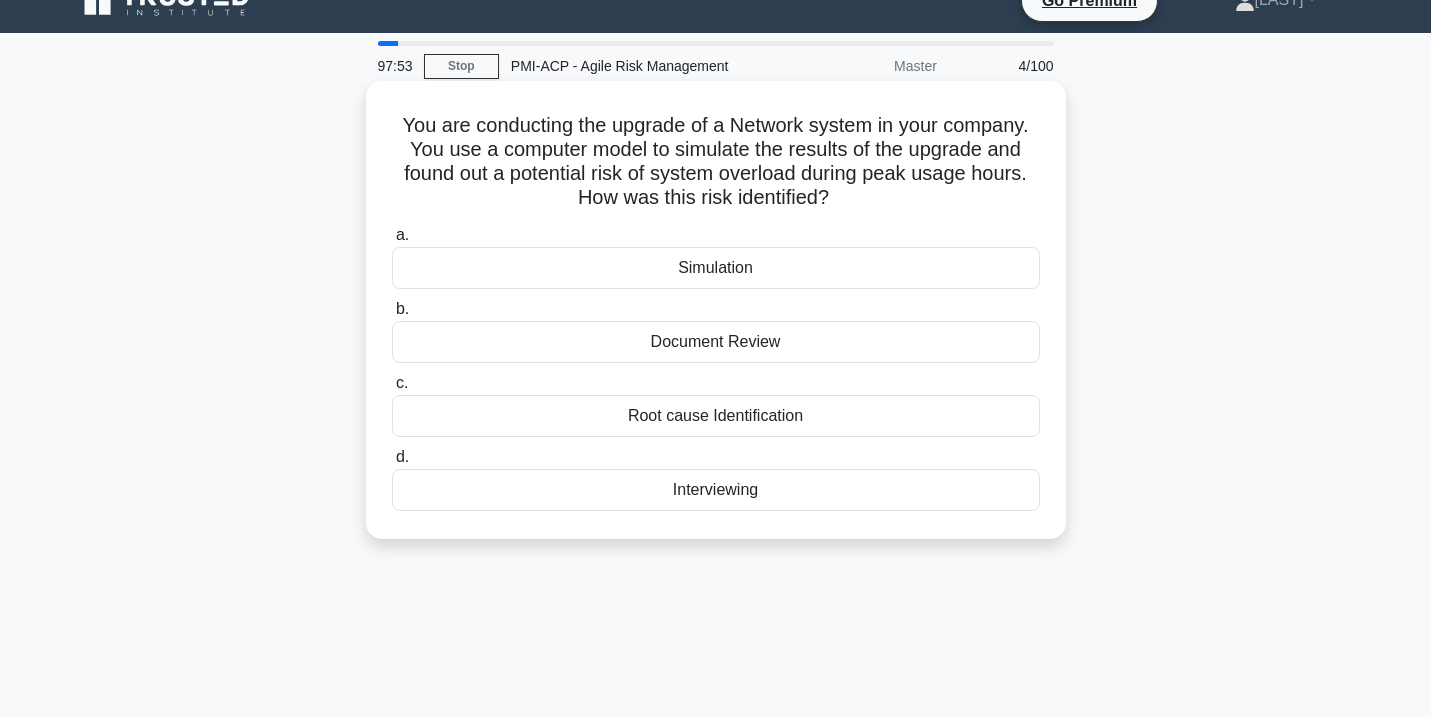 scroll, scrollTop: 32, scrollLeft: 0, axis: vertical 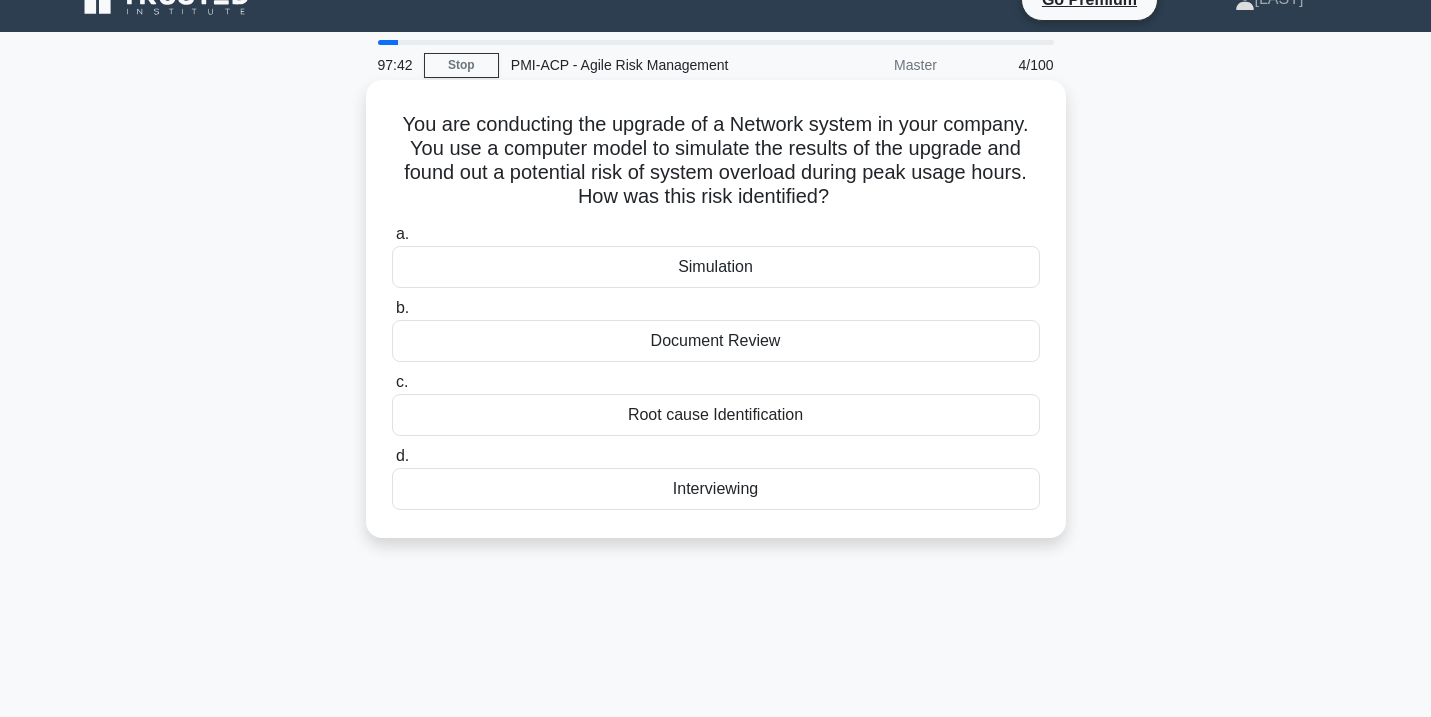 click on "Simulation" at bounding box center (716, 267) 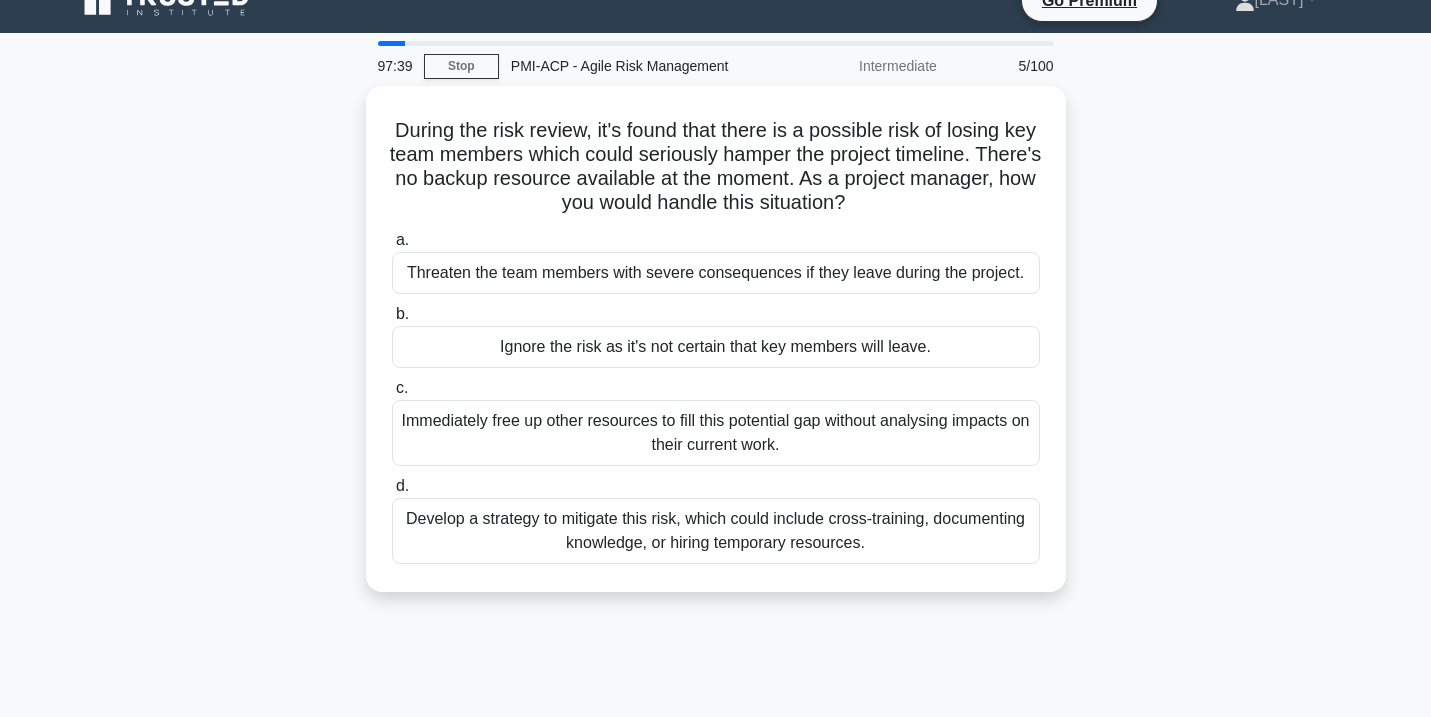 scroll, scrollTop: 28, scrollLeft: 0, axis: vertical 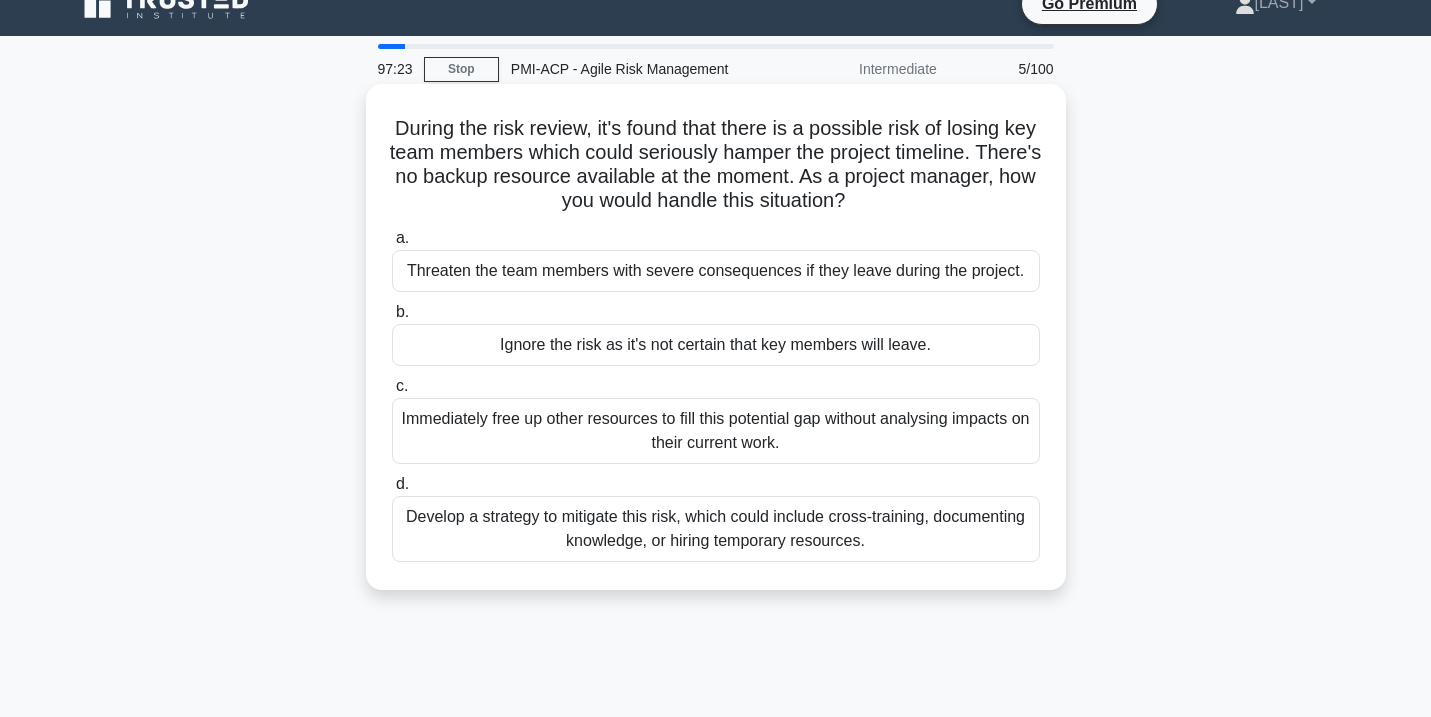 click on "Develop a strategy to mitigate this risk, which could include cross-training, documenting knowledge, or hiring temporary resources." at bounding box center (716, 529) 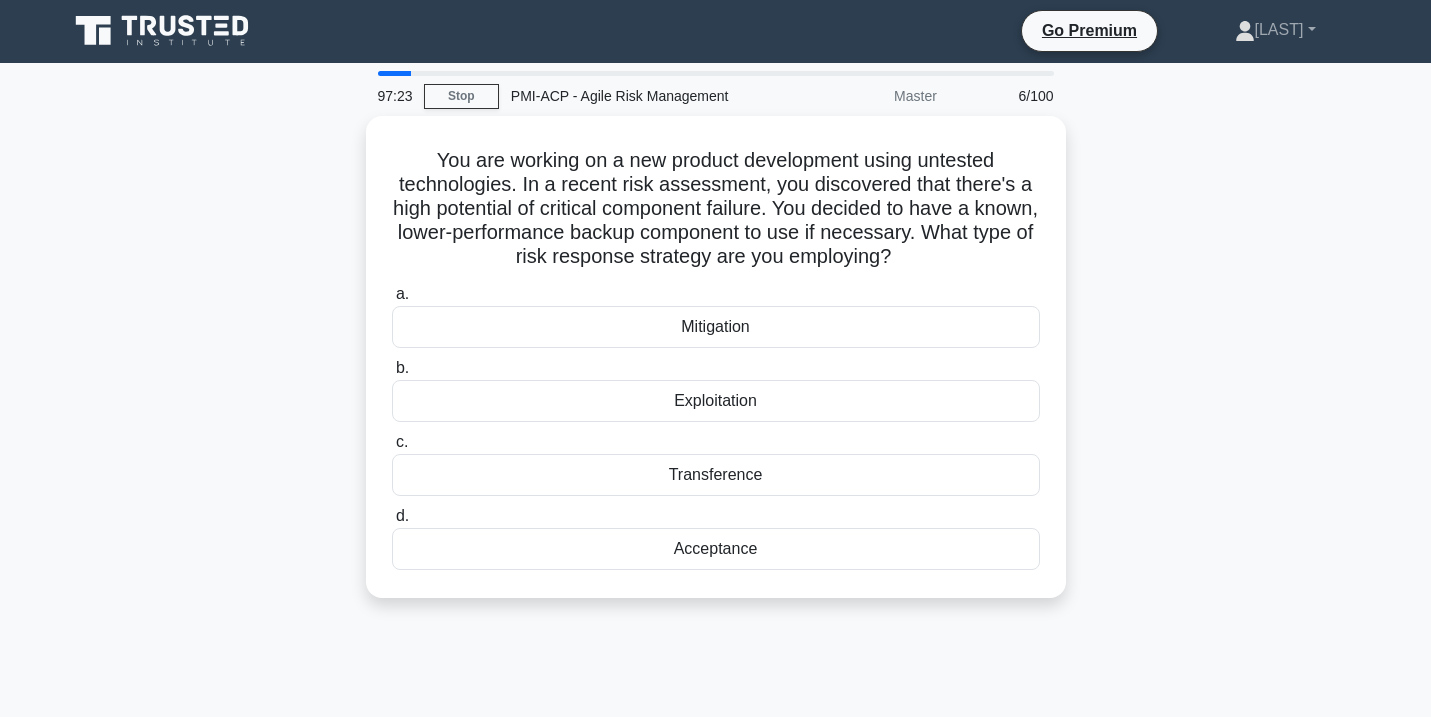 scroll, scrollTop: 0, scrollLeft: 0, axis: both 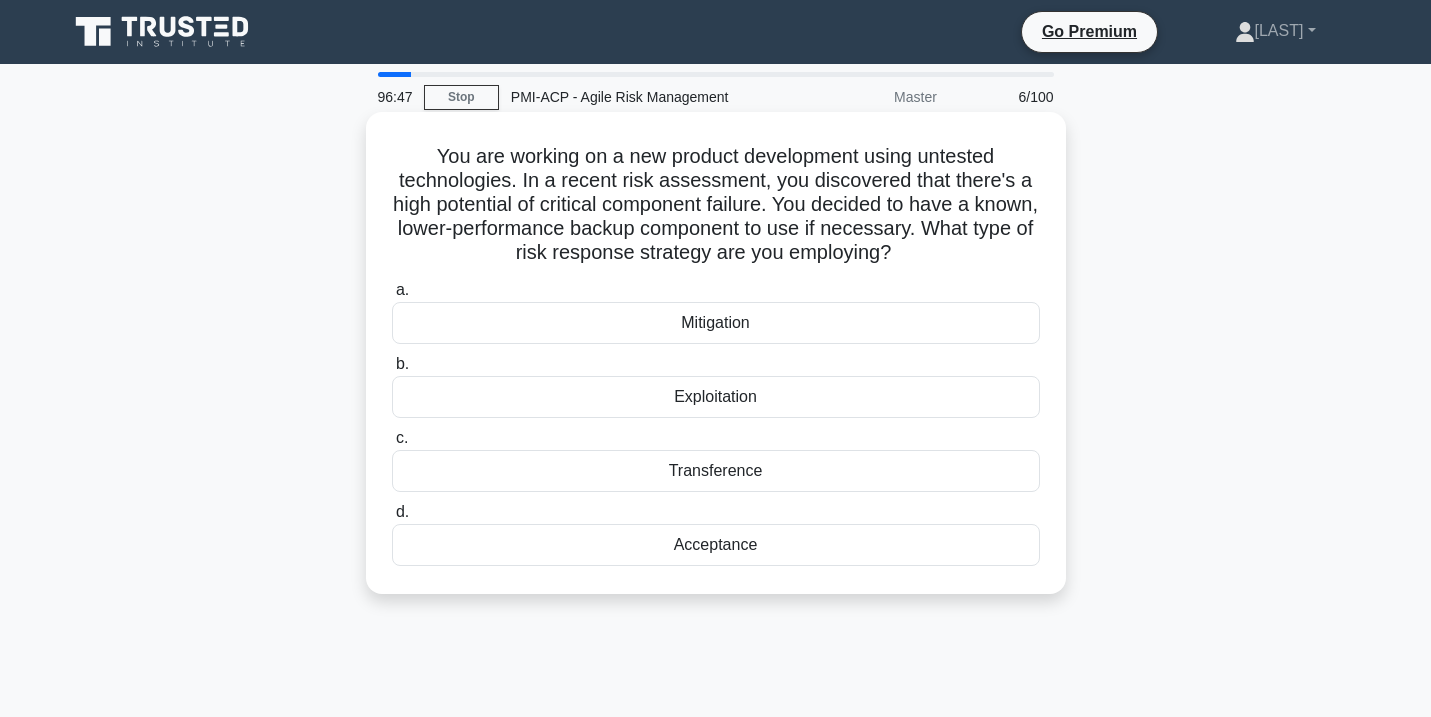 click on "Mitigation" at bounding box center [716, 323] 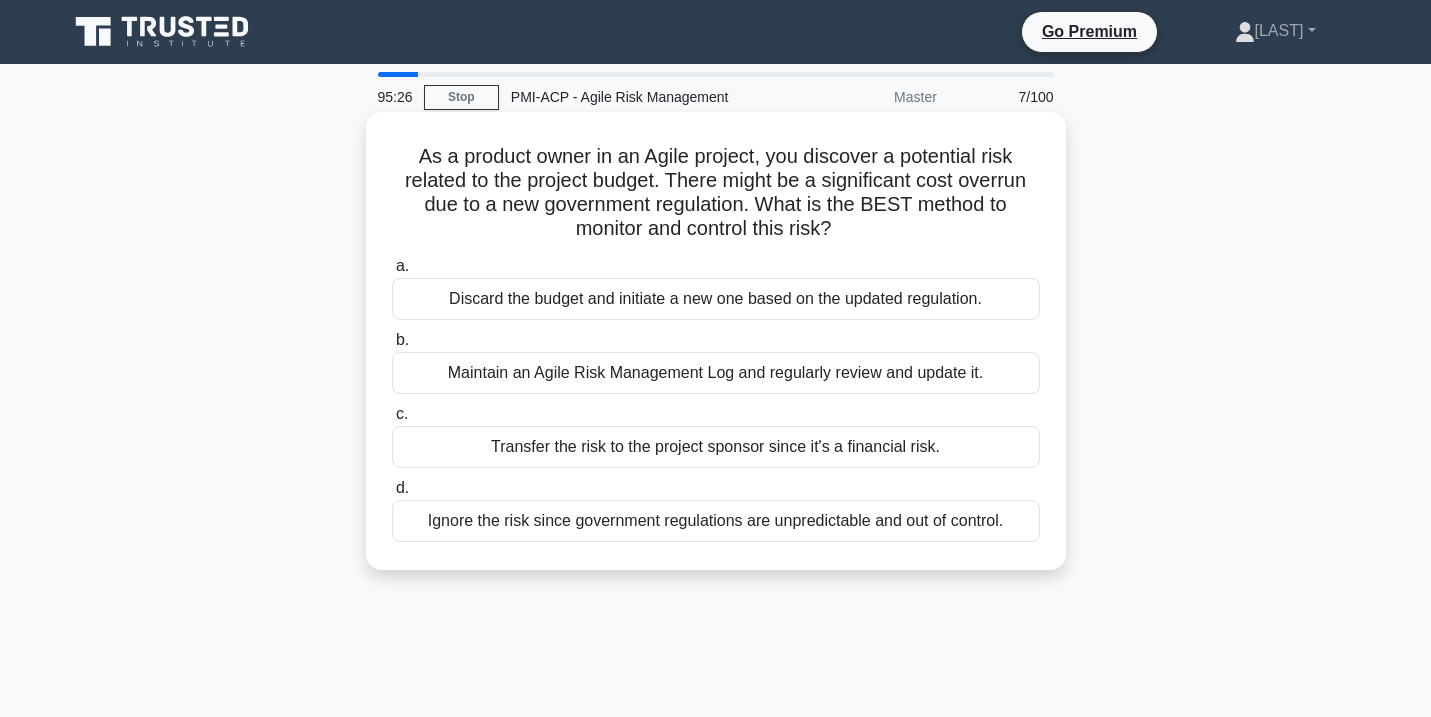 click on "Maintain an Agile Risk Management Log and regularly review and update it." at bounding box center [716, 373] 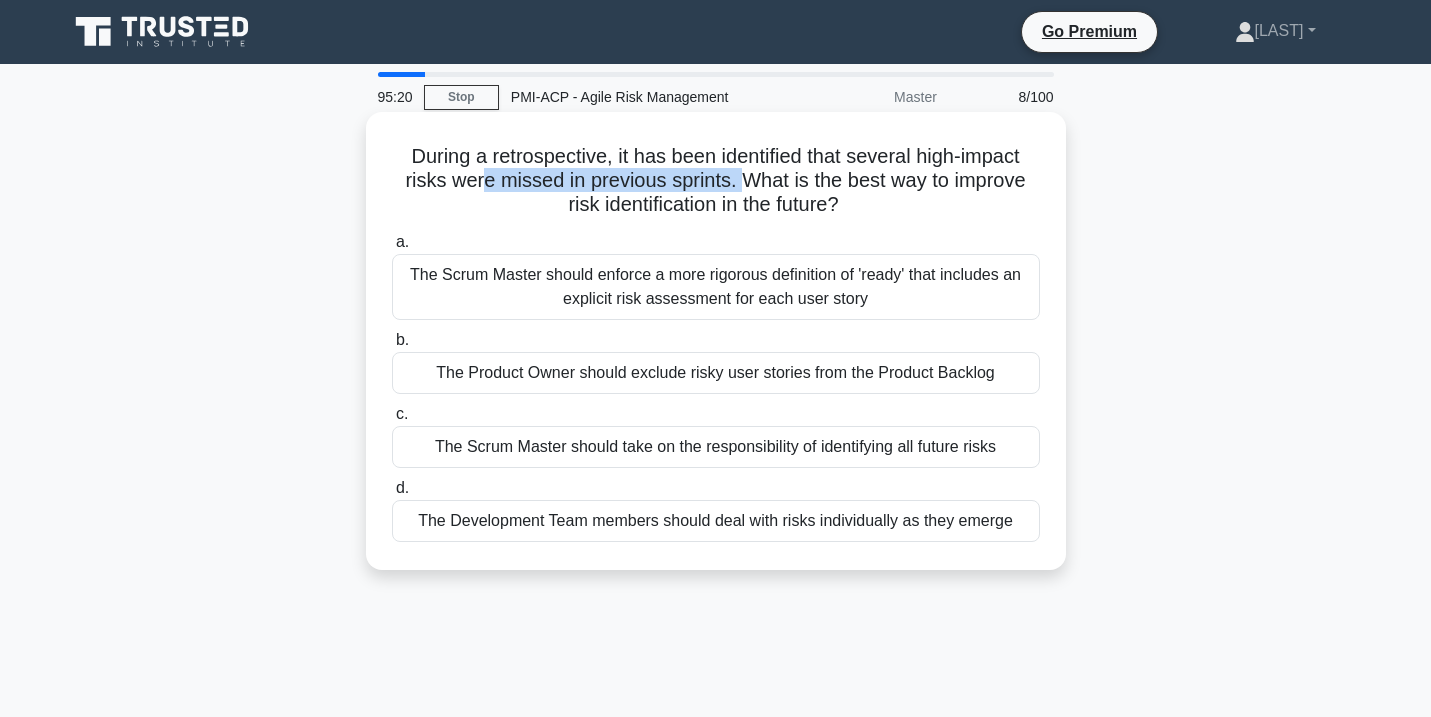 drag, startPoint x: 486, startPoint y: 182, endPoint x: 737, endPoint y: 173, distance: 251.1613 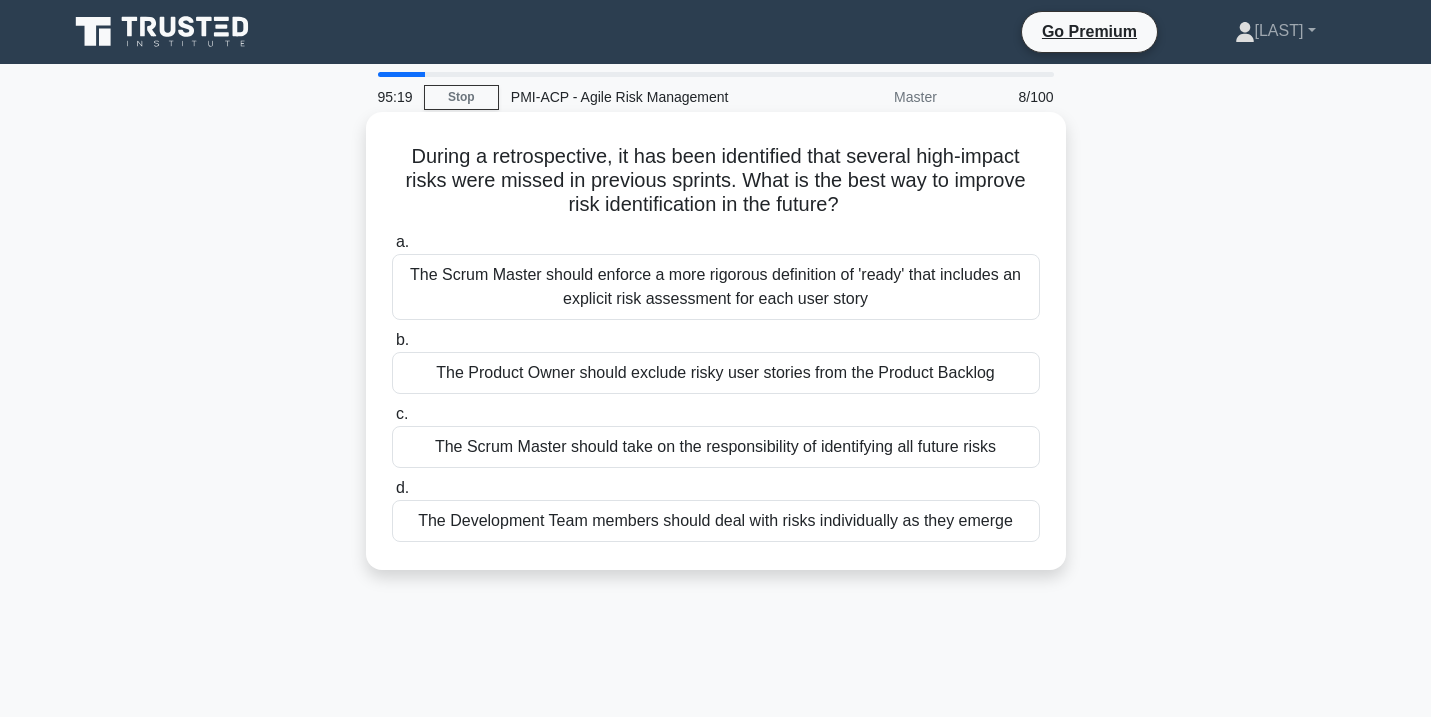 drag, startPoint x: 749, startPoint y: 177, endPoint x: 831, endPoint y: 218, distance: 91.67879 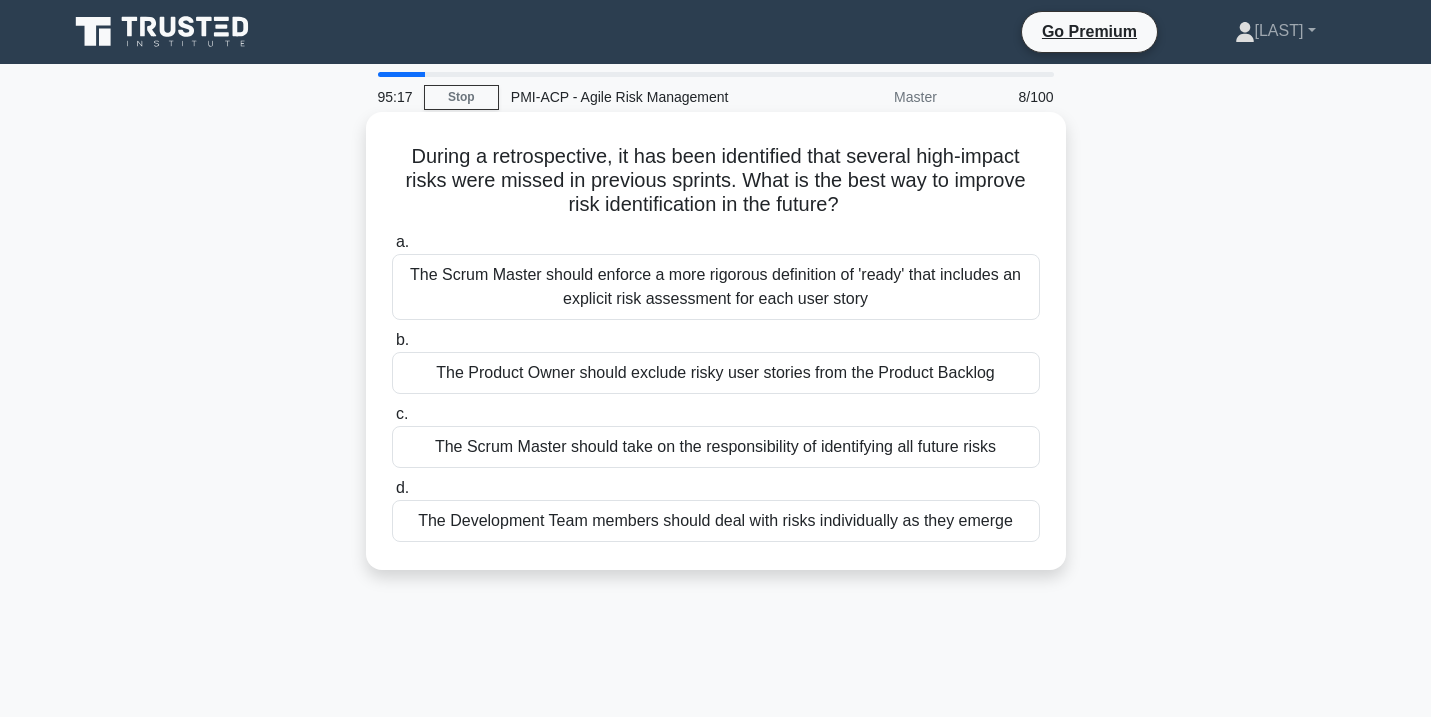 drag, startPoint x: 864, startPoint y: 200, endPoint x: 748, endPoint y: 174, distance: 118.87809 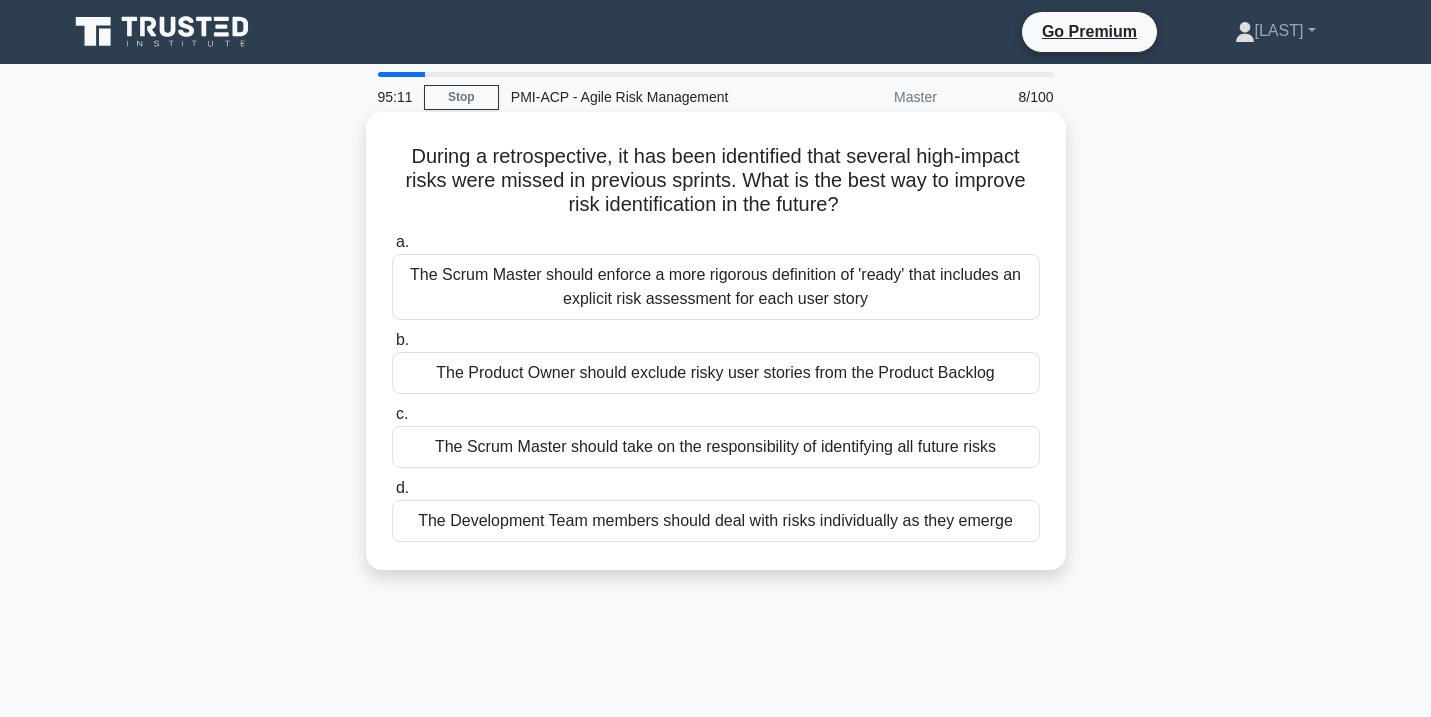 click on "During a retrospective, it has been identified that several high-impact risks were missed in previous sprints. What is the best way to improve risk identification in the future?
.spinner_0XTQ{transform-origin:center;animation:spinner_y6GP .75s linear infinite}@keyframes spinner_y6GP{100%{transform:rotate(360deg)}}" at bounding box center (716, 181) 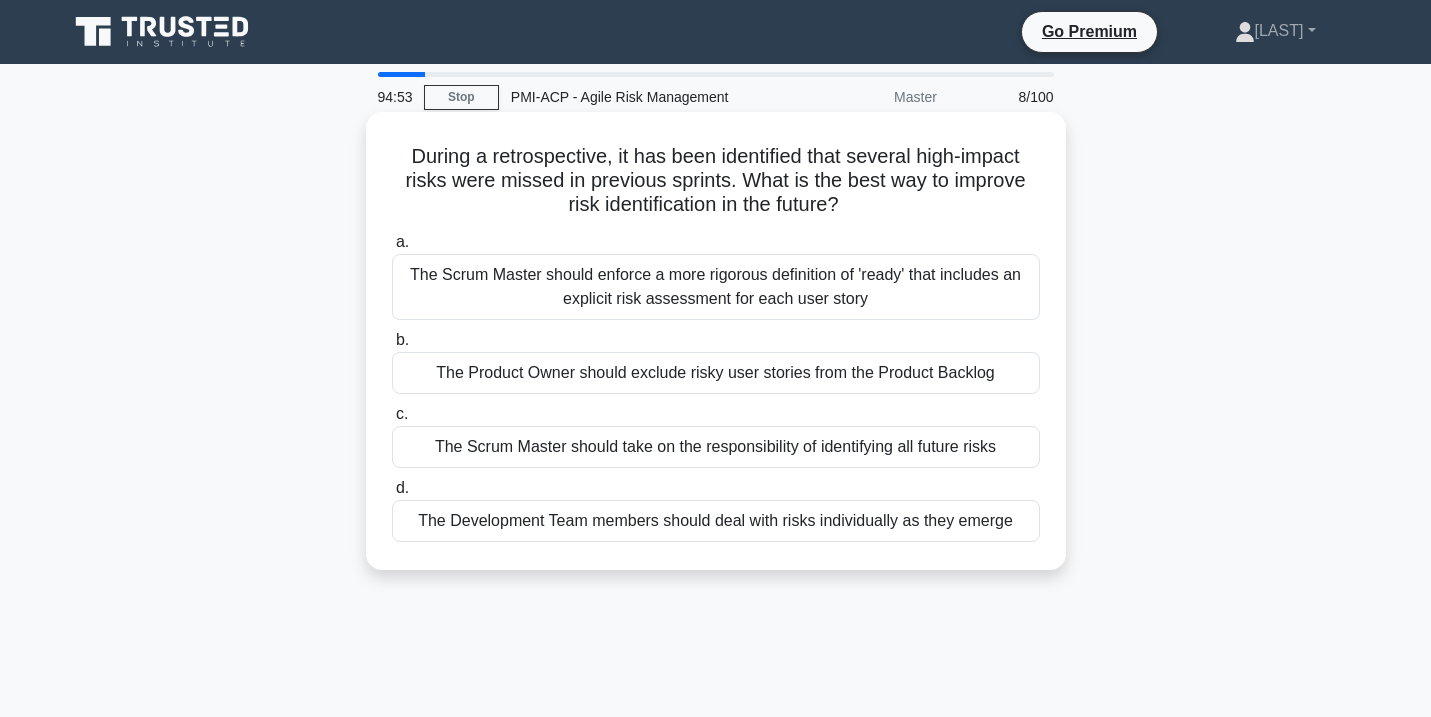 click on "The Scrum Master should enforce a more rigorous definition of 'ready' that includes an explicit risk assessment for each user story" at bounding box center [716, 287] 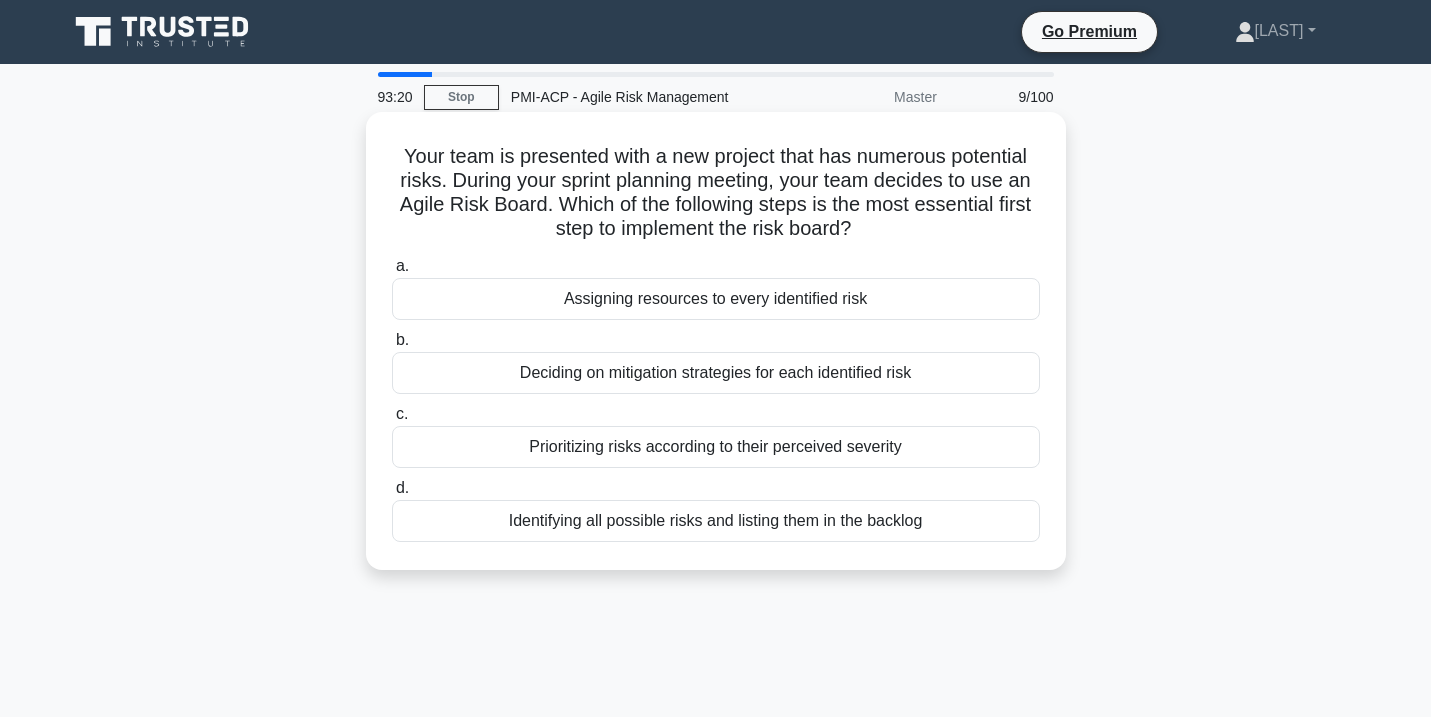click on "Identifying all possible risks and listing them in the backlog" at bounding box center [716, 521] 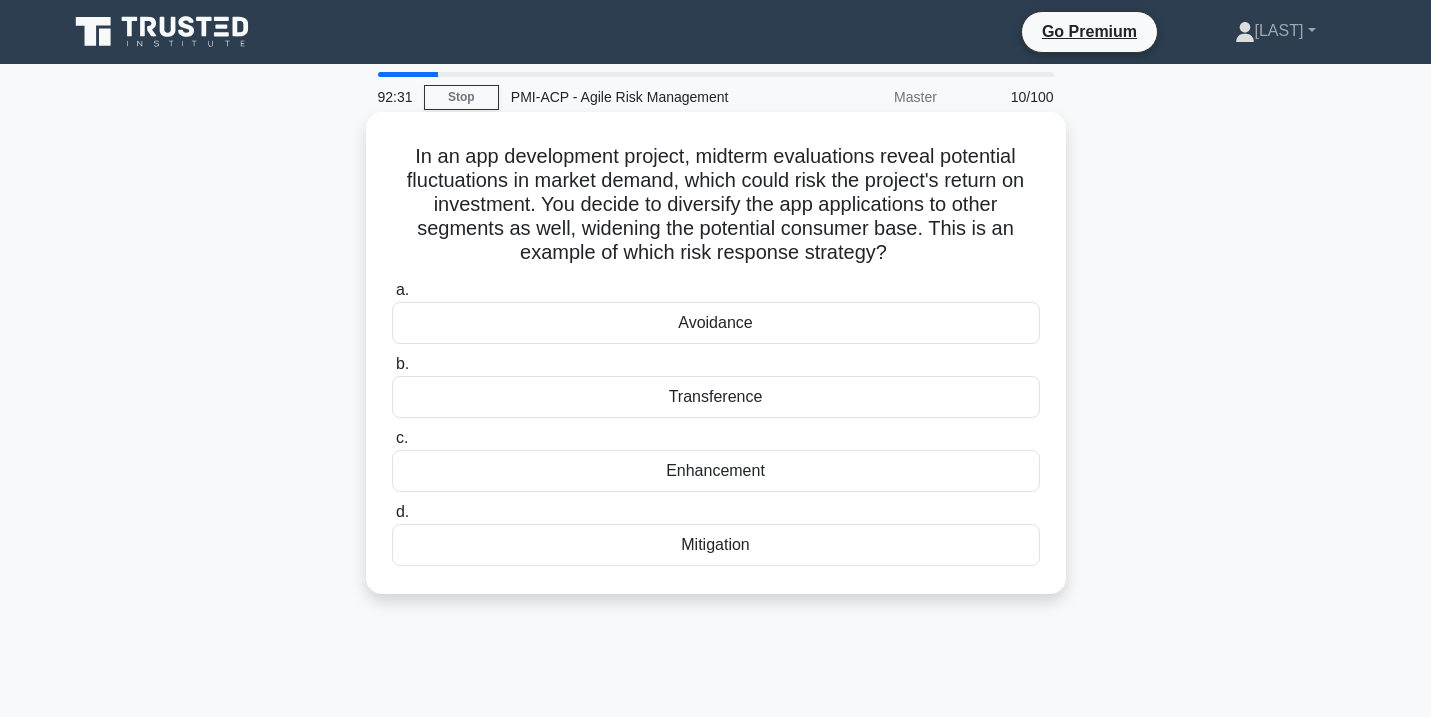 click on "Enhancement" at bounding box center [716, 471] 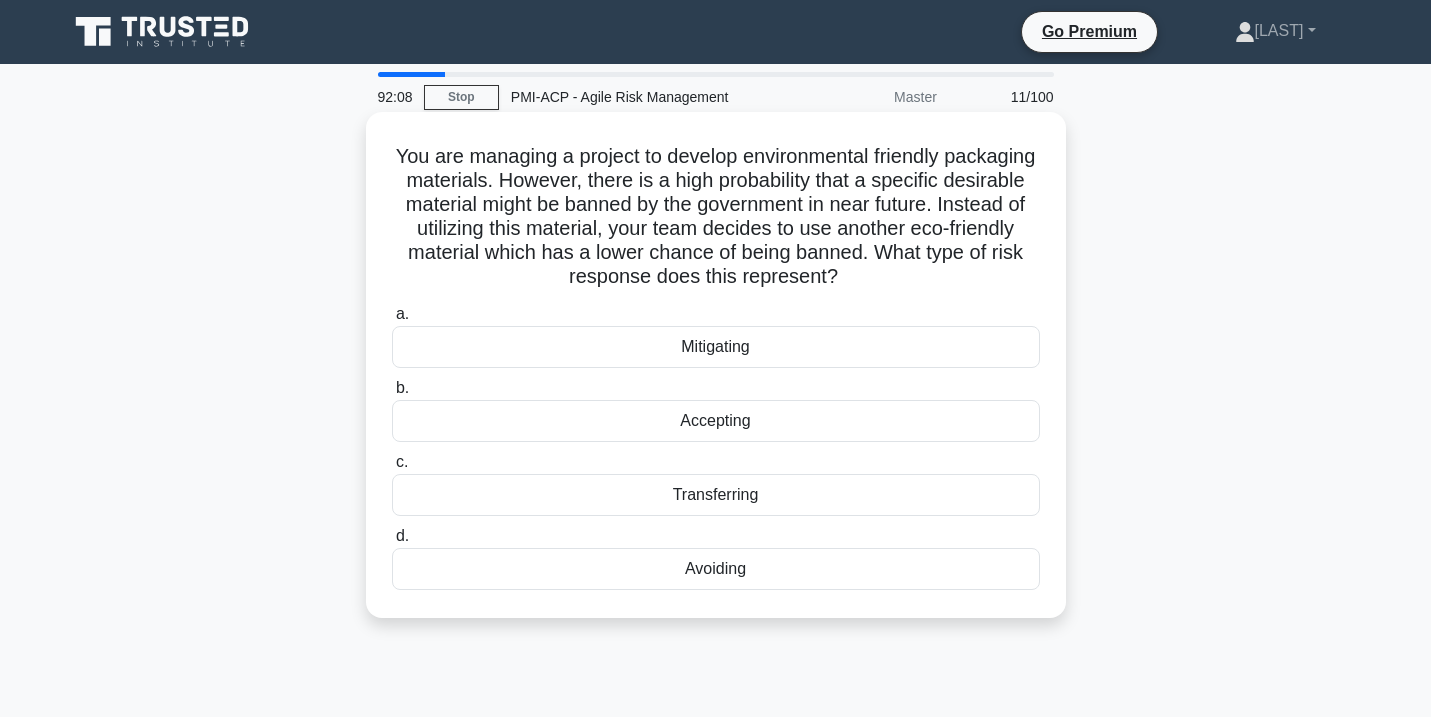 click on "Avoiding" at bounding box center [716, 569] 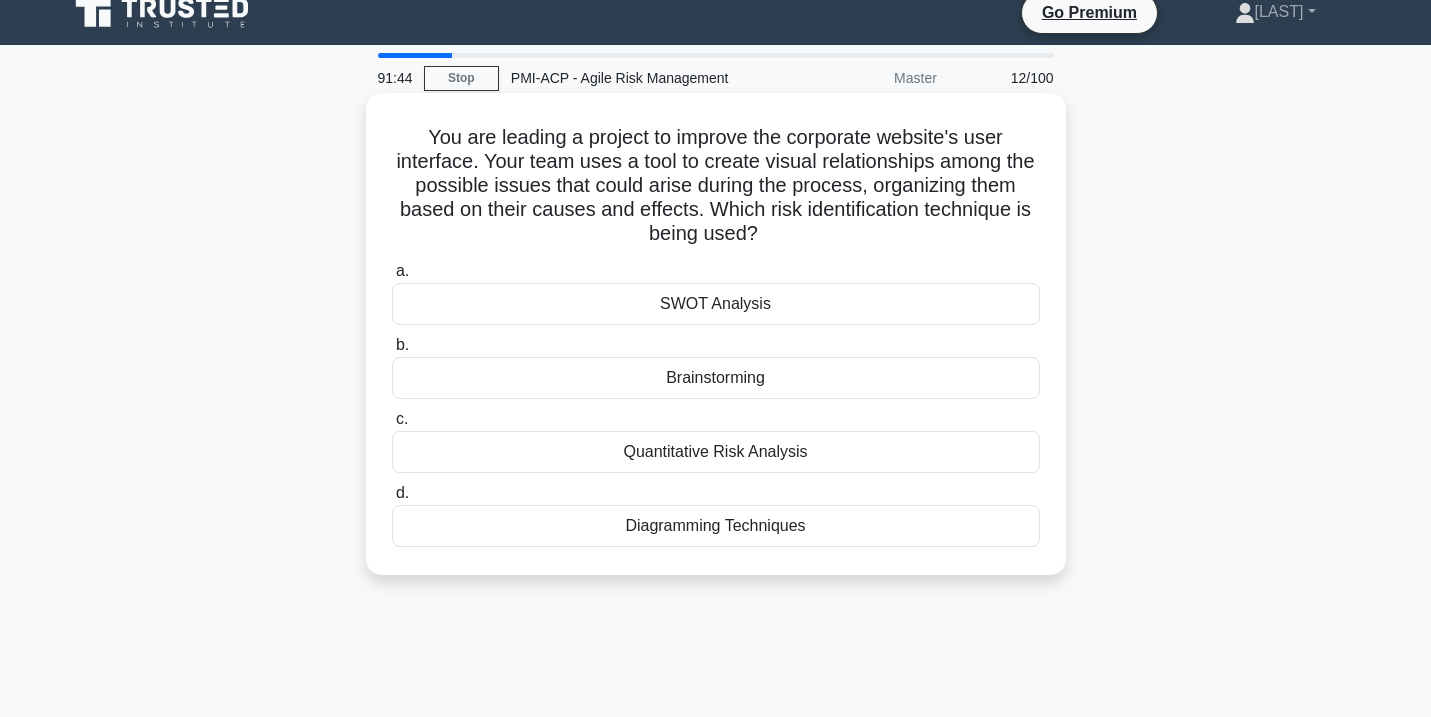 scroll, scrollTop: 25, scrollLeft: 0, axis: vertical 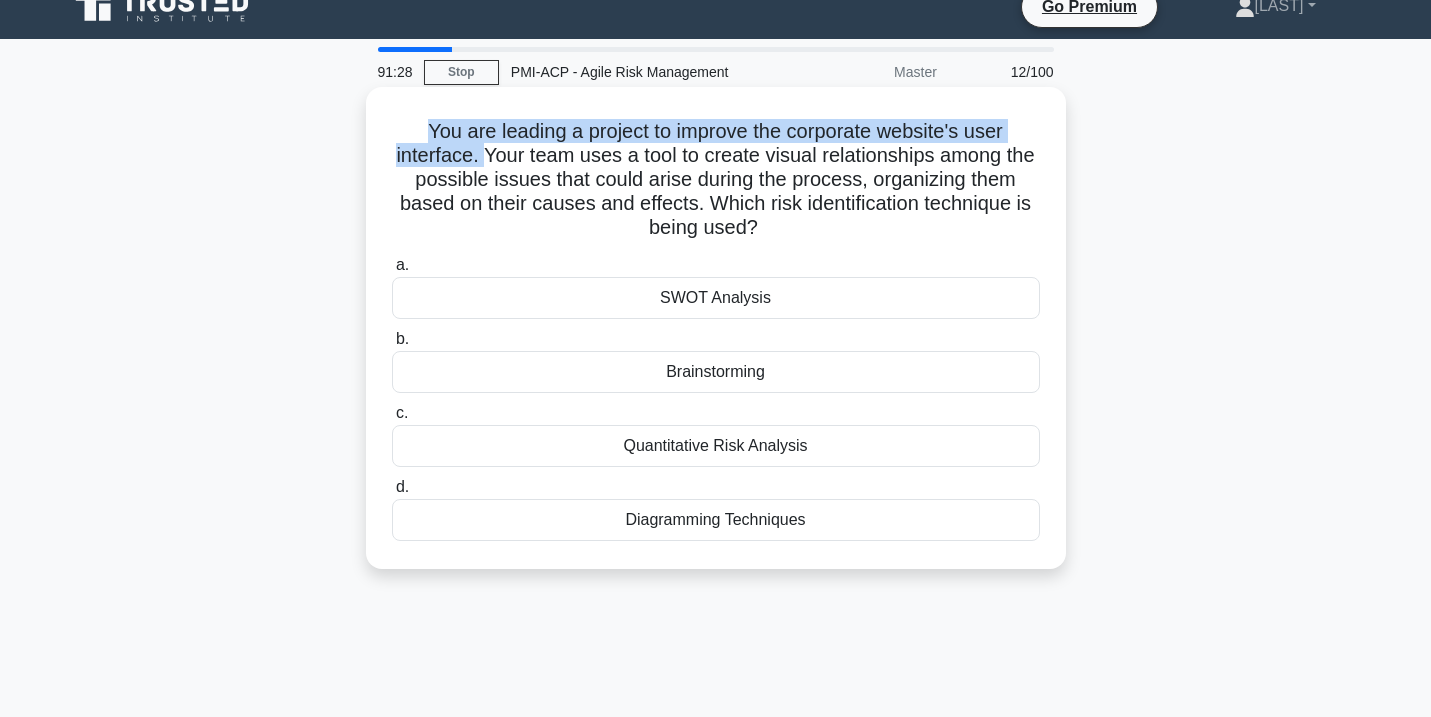 drag, startPoint x: 423, startPoint y: 132, endPoint x: 482, endPoint y: 151, distance: 61.983868 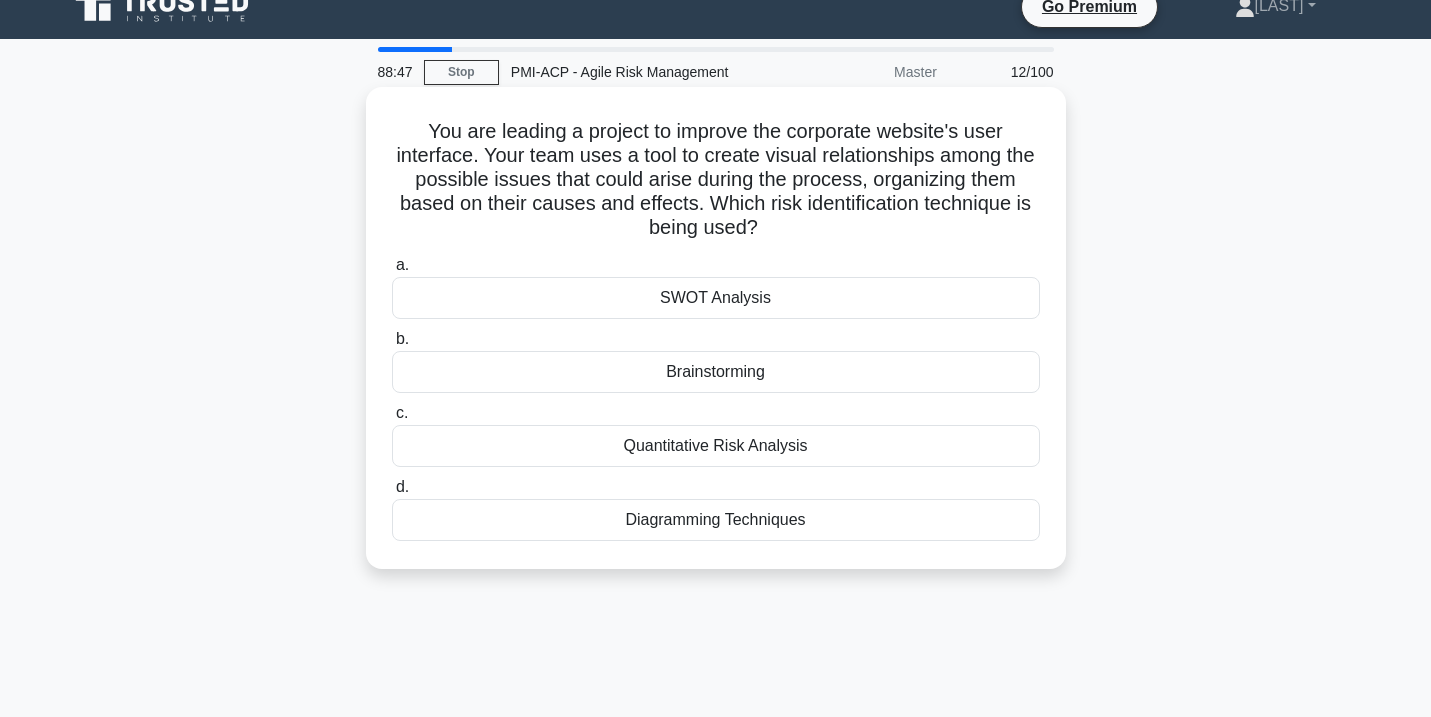 click on "You are leading a project to improve the corporate website's user interface. Your team uses a tool to create visual relationships among the possible issues that could arise during the process, organizing them based on their causes and effects. Which risk identification technique is being used?
.spinner_0XTQ{transform-origin:center;animation:spinner_y6GP .75s linear infinite}@keyframes spinner_y6GP{100%{transform:rotate(360deg)}}" at bounding box center (716, 180) 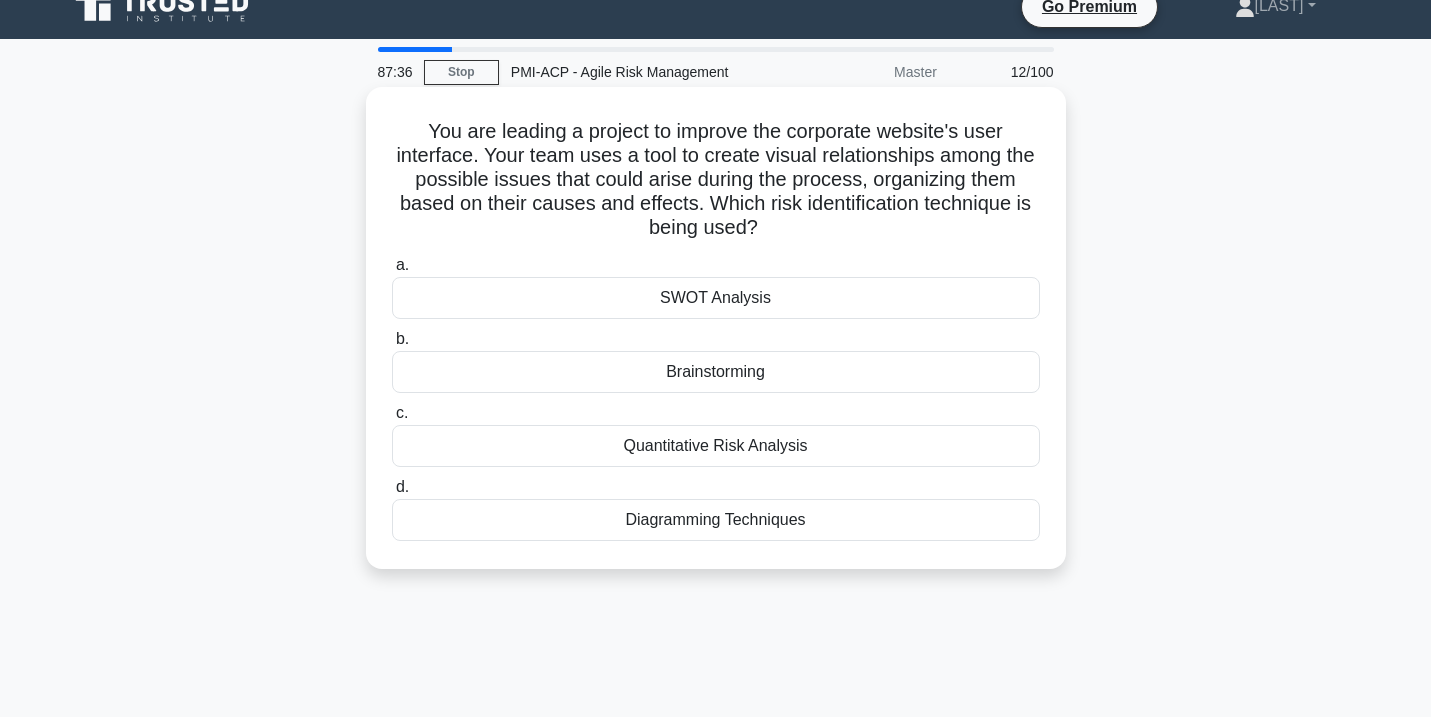 click on "Quantitative Risk Analysis" at bounding box center [716, 446] 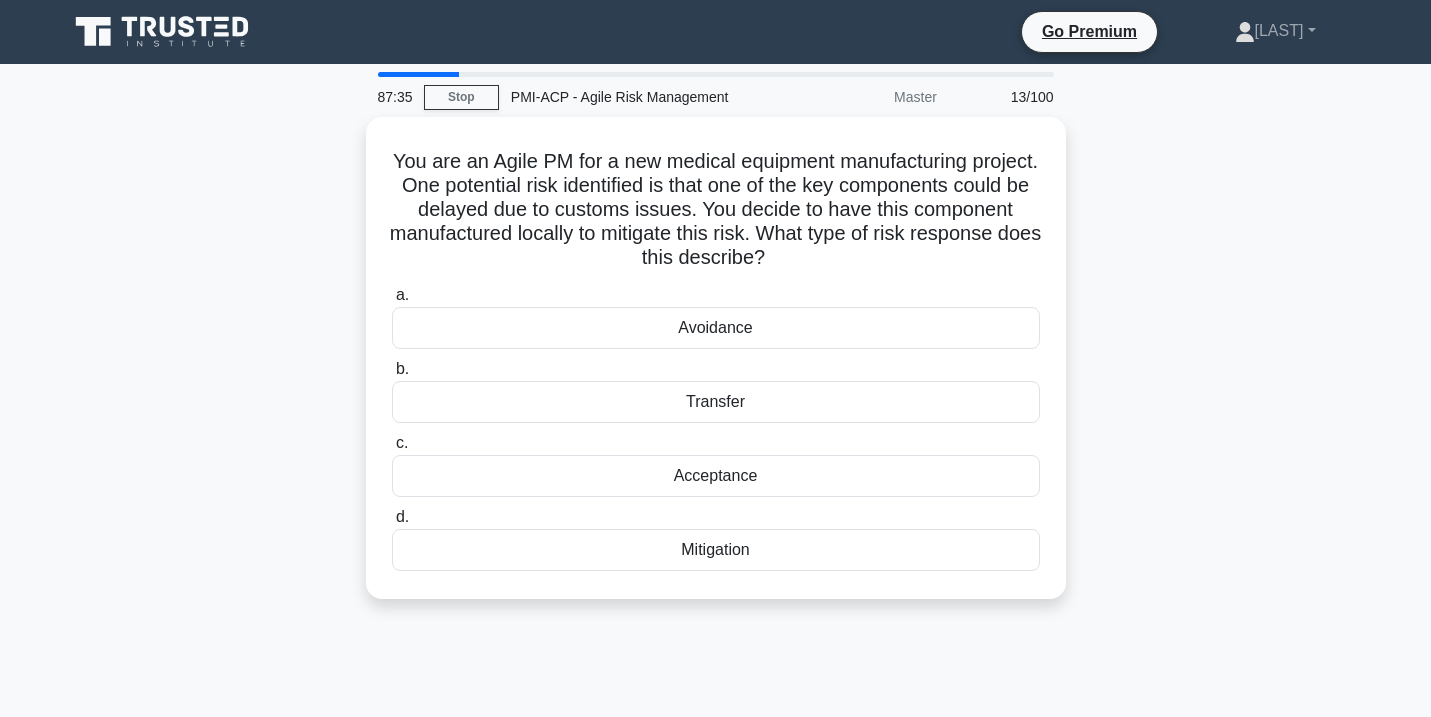 scroll, scrollTop: 0, scrollLeft: 0, axis: both 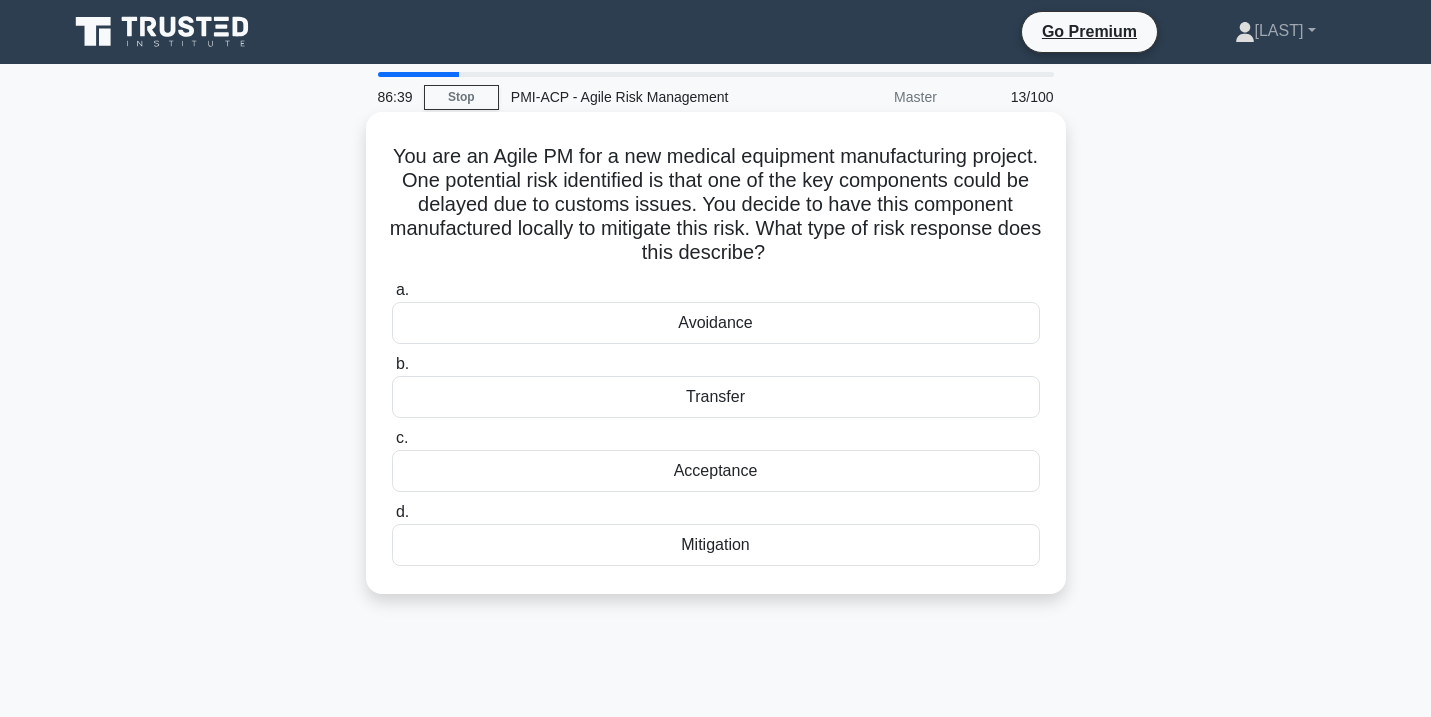 click on "Transfer" at bounding box center [716, 397] 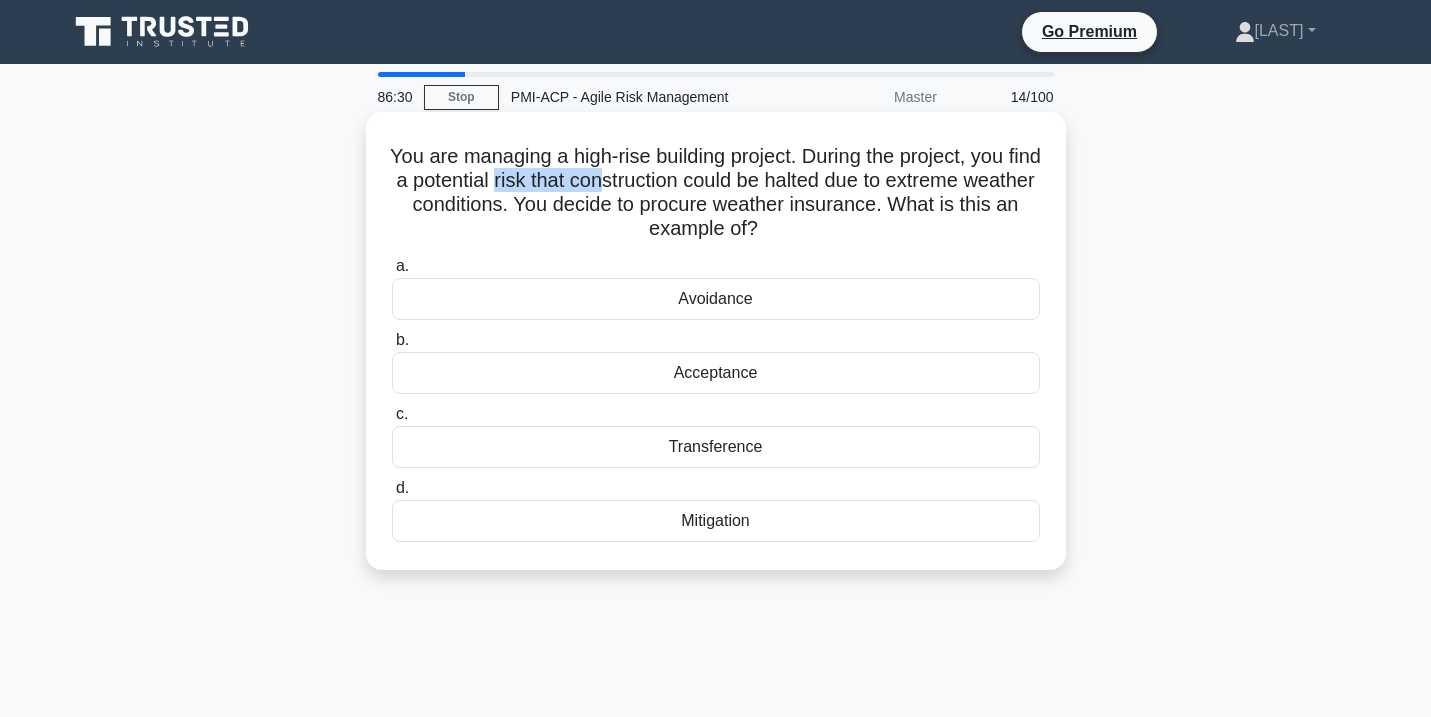drag, startPoint x: 553, startPoint y: 180, endPoint x: 658, endPoint y: 170, distance: 105.47511 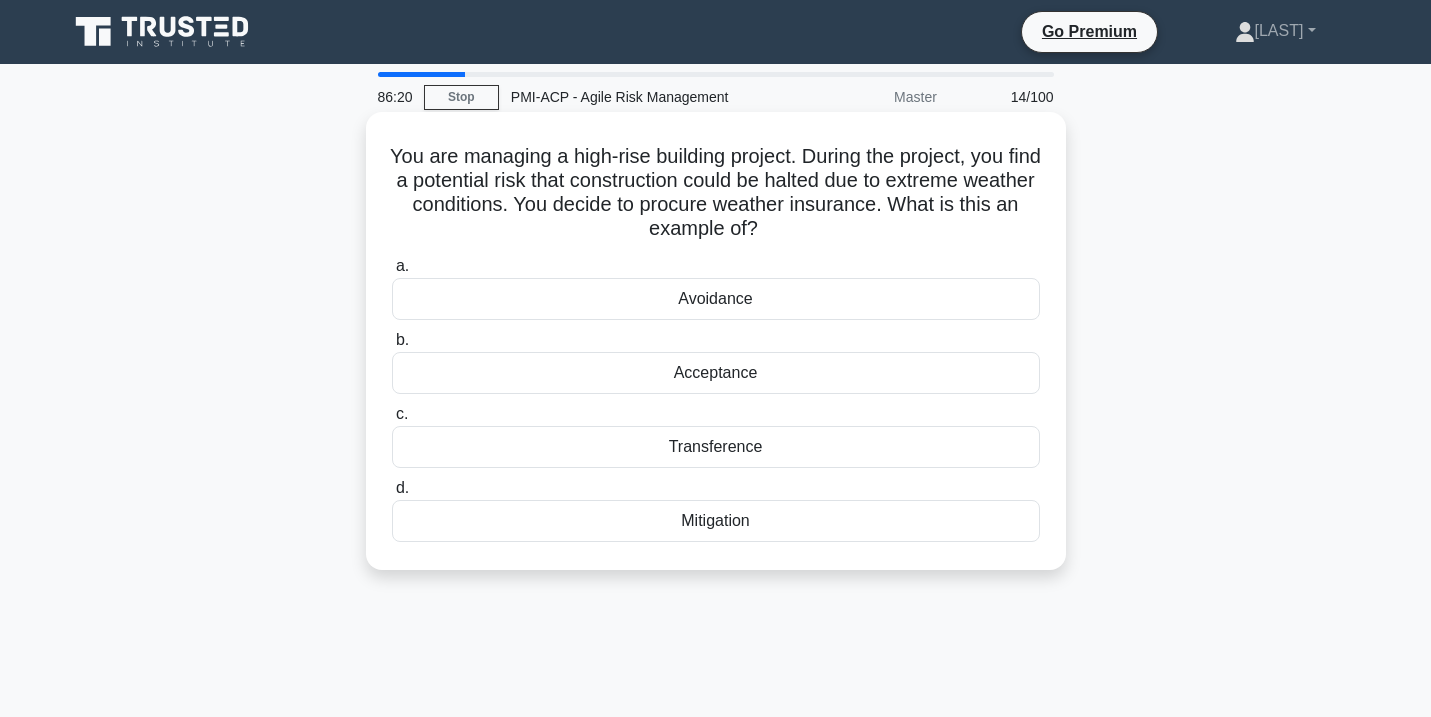 click on "Mitigation" at bounding box center [716, 521] 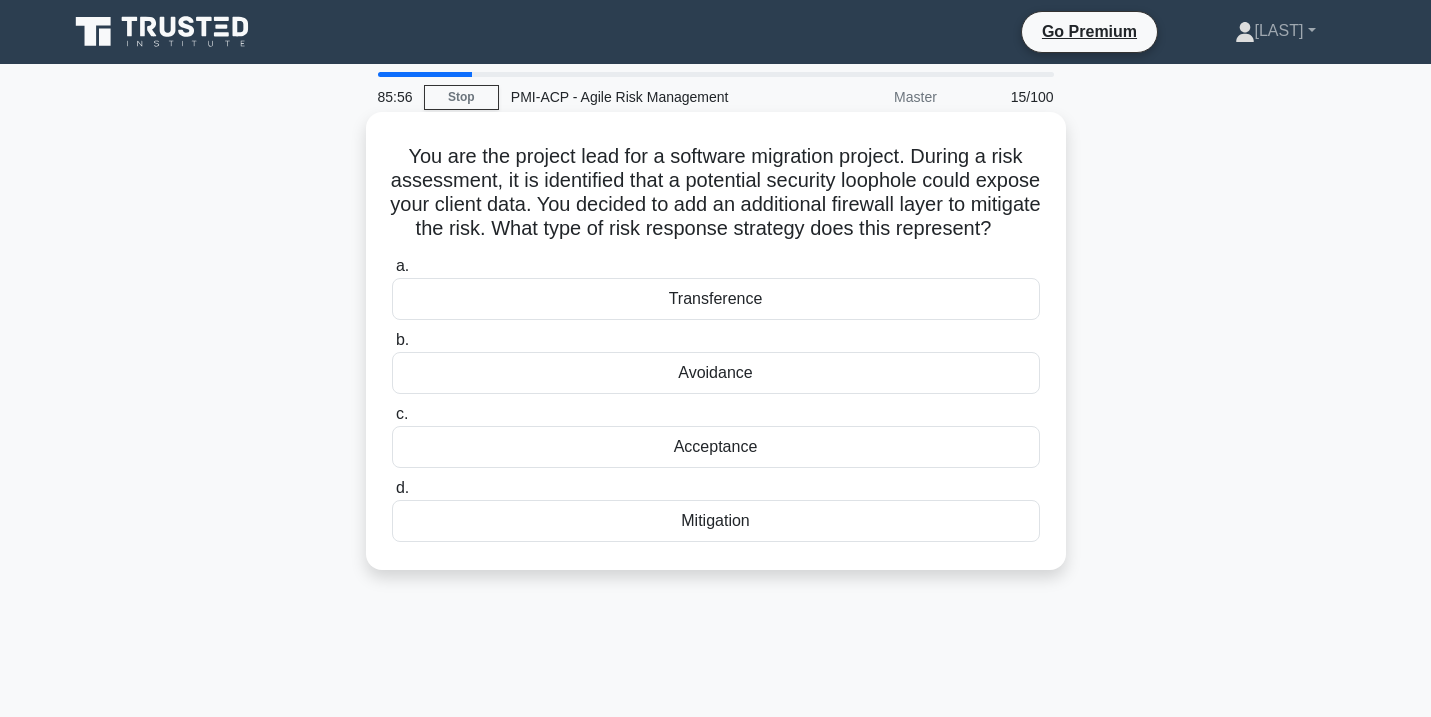 click on "Mitigation" at bounding box center (716, 521) 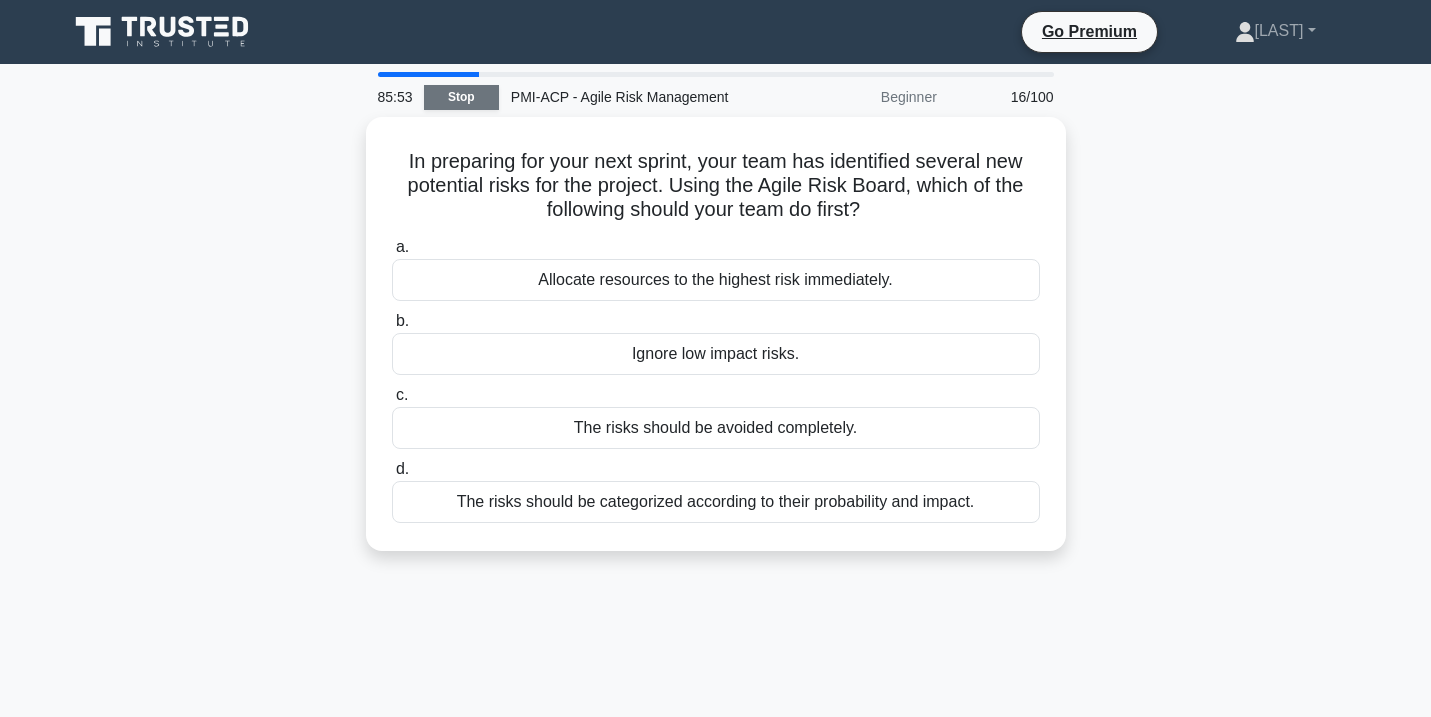 click on "Stop" at bounding box center (461, 97) 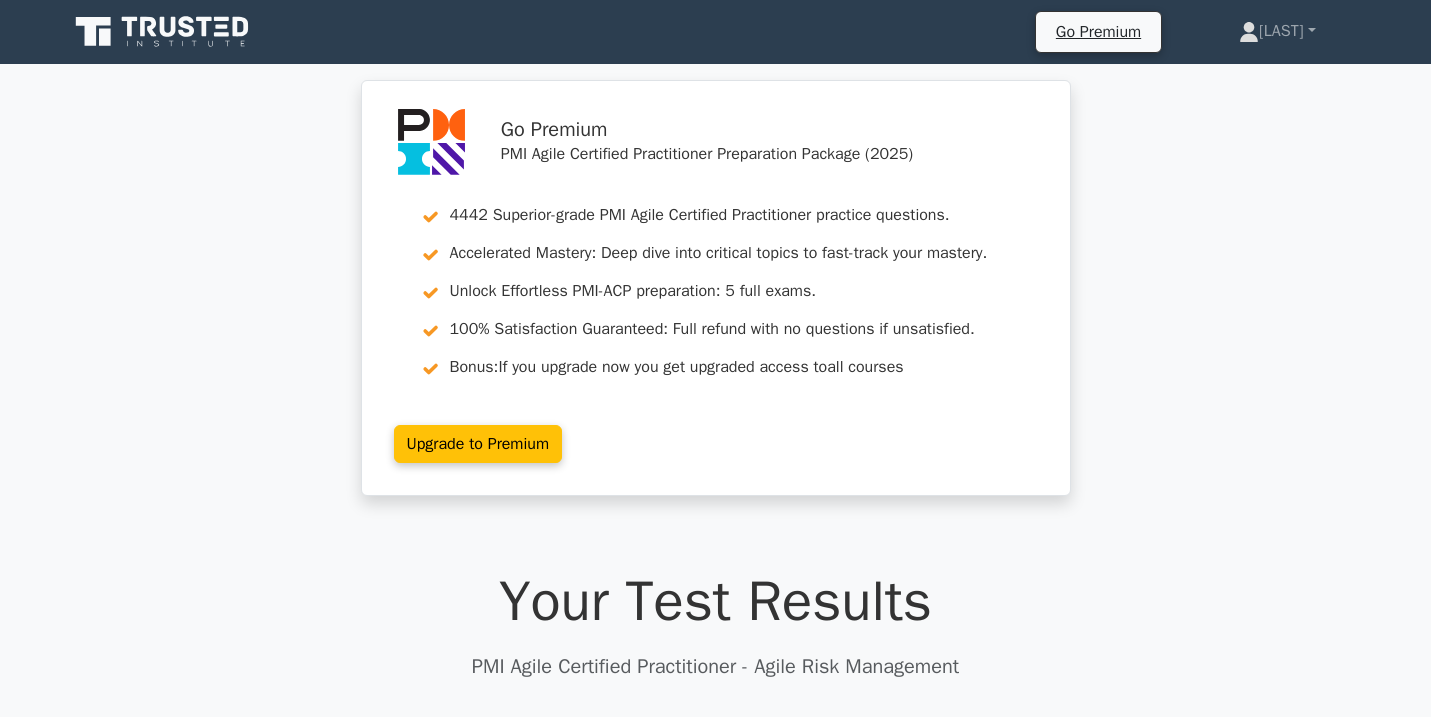 scroll, scrollTop: 0, scrollLeft: 0, axis: both 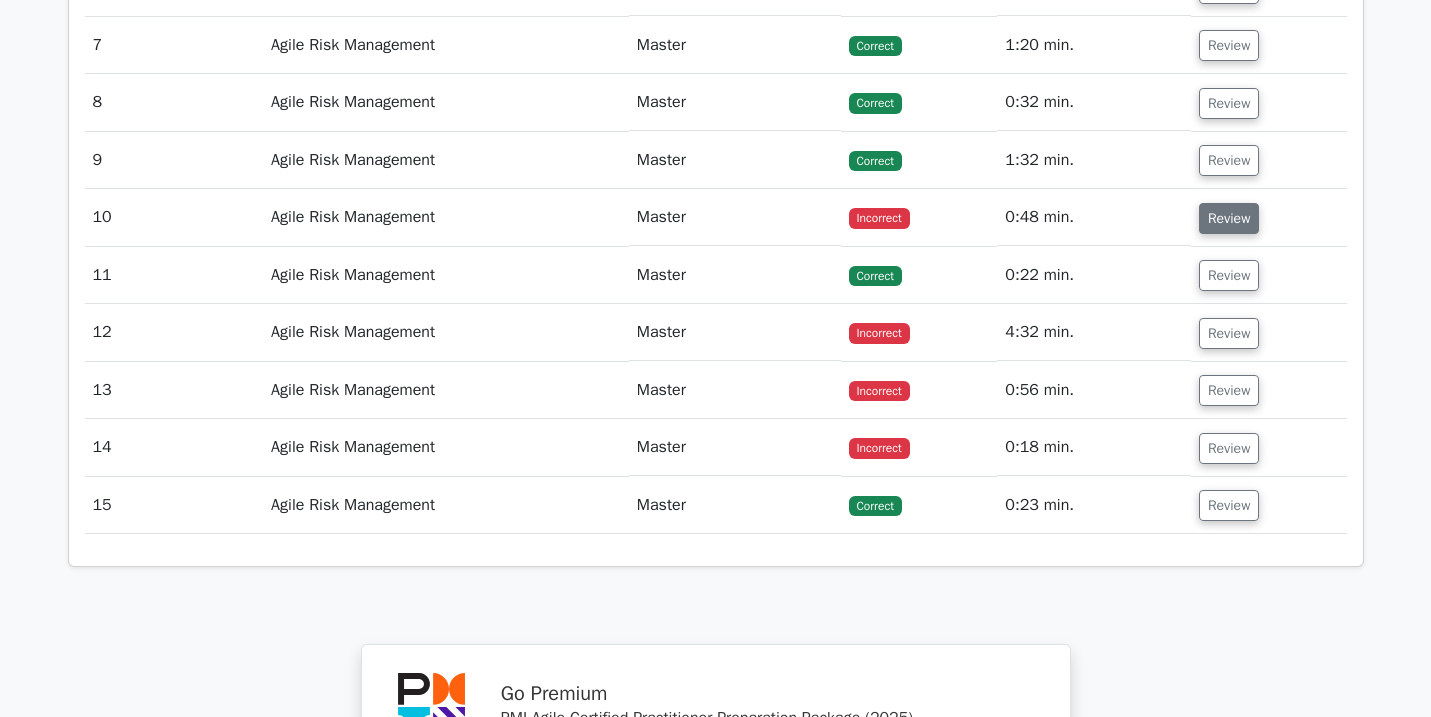 click on "Review" at bounding box center [1229, 218] 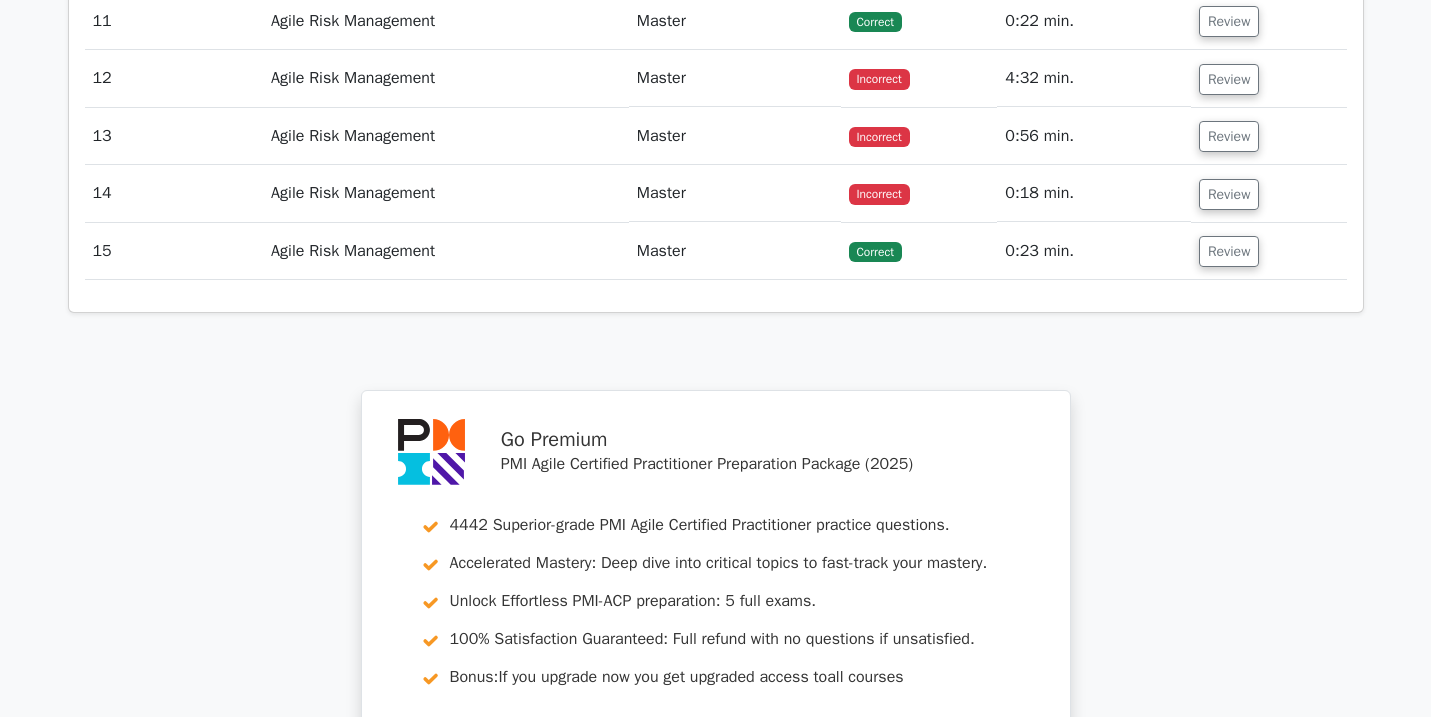 scroll, scrollTop: 3791, scrollLeft: 0, axis: vertical 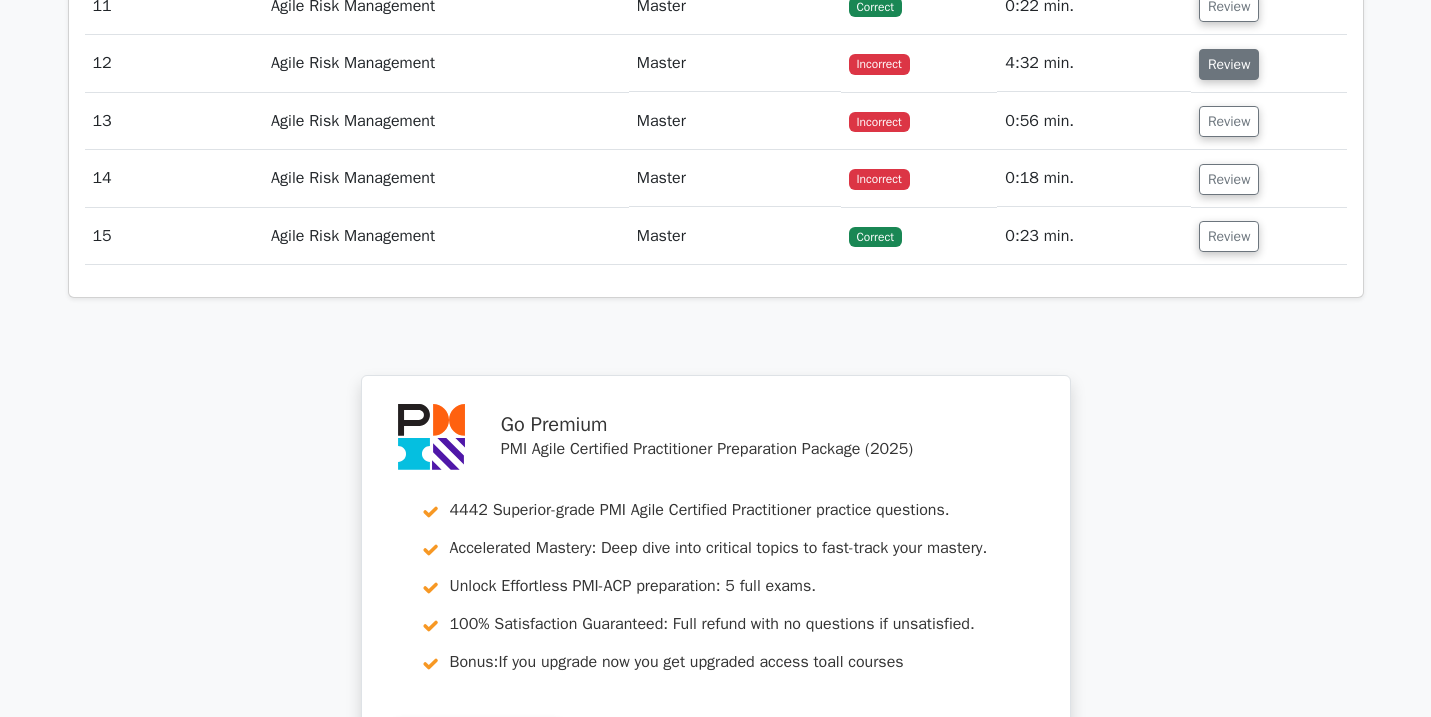 click on "Review" at bounding box center [1229, 64] 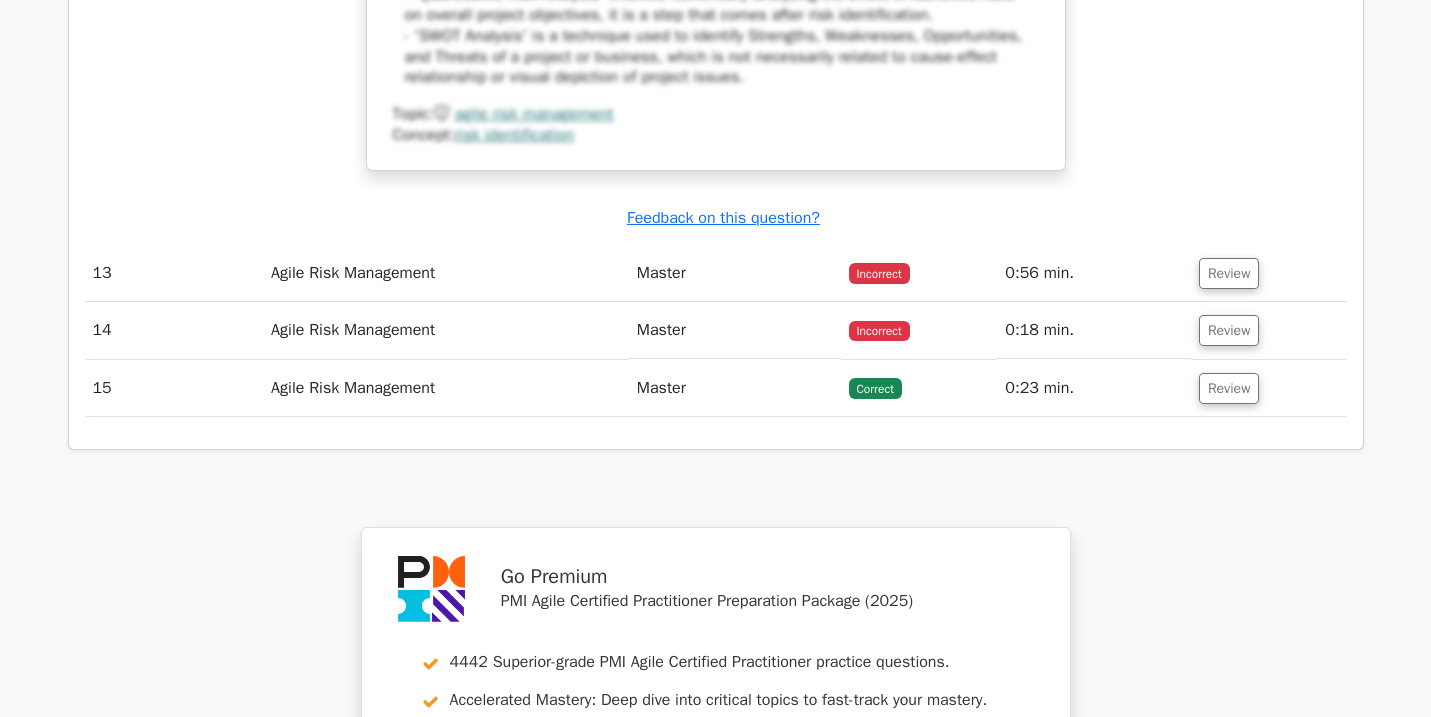 scroll, scrollTop: 4596, scrollLeft: 0, axis: vertical 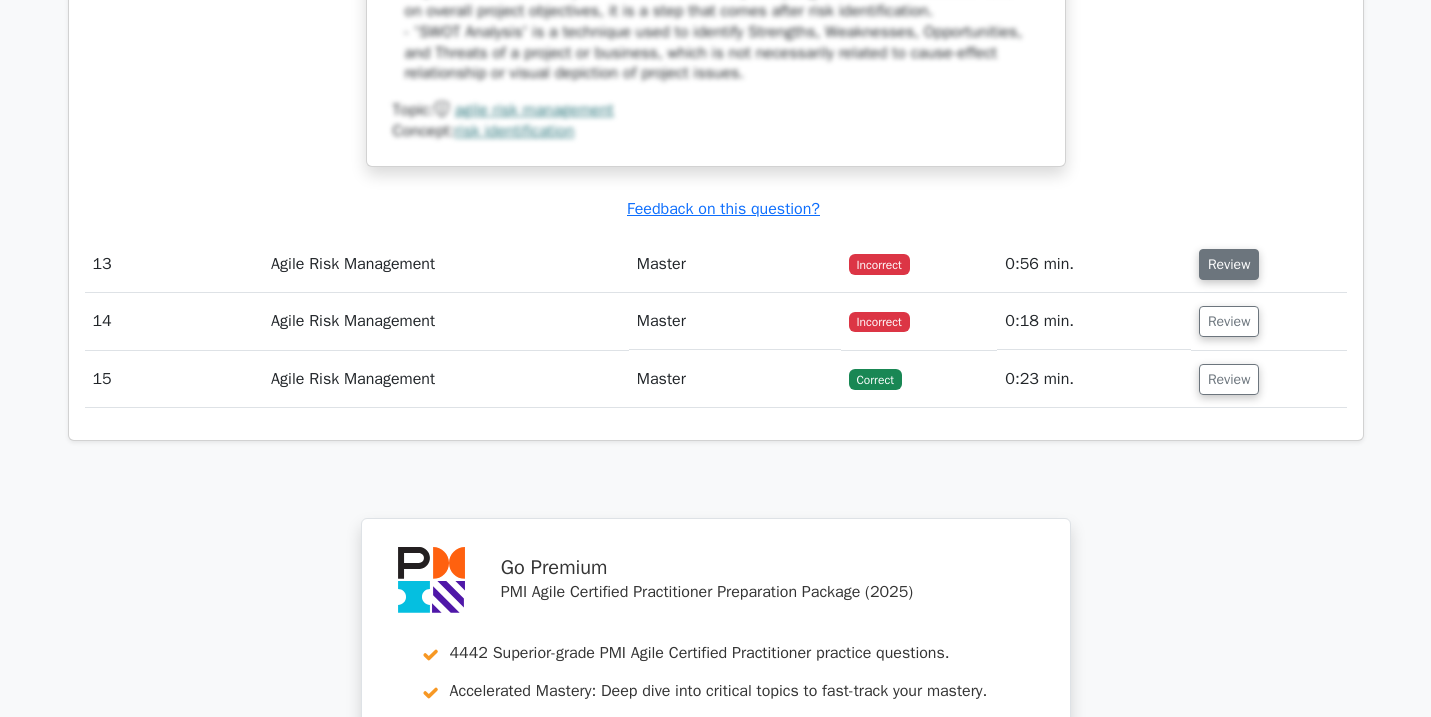click on "Review" at bounding box center (1229, 264) 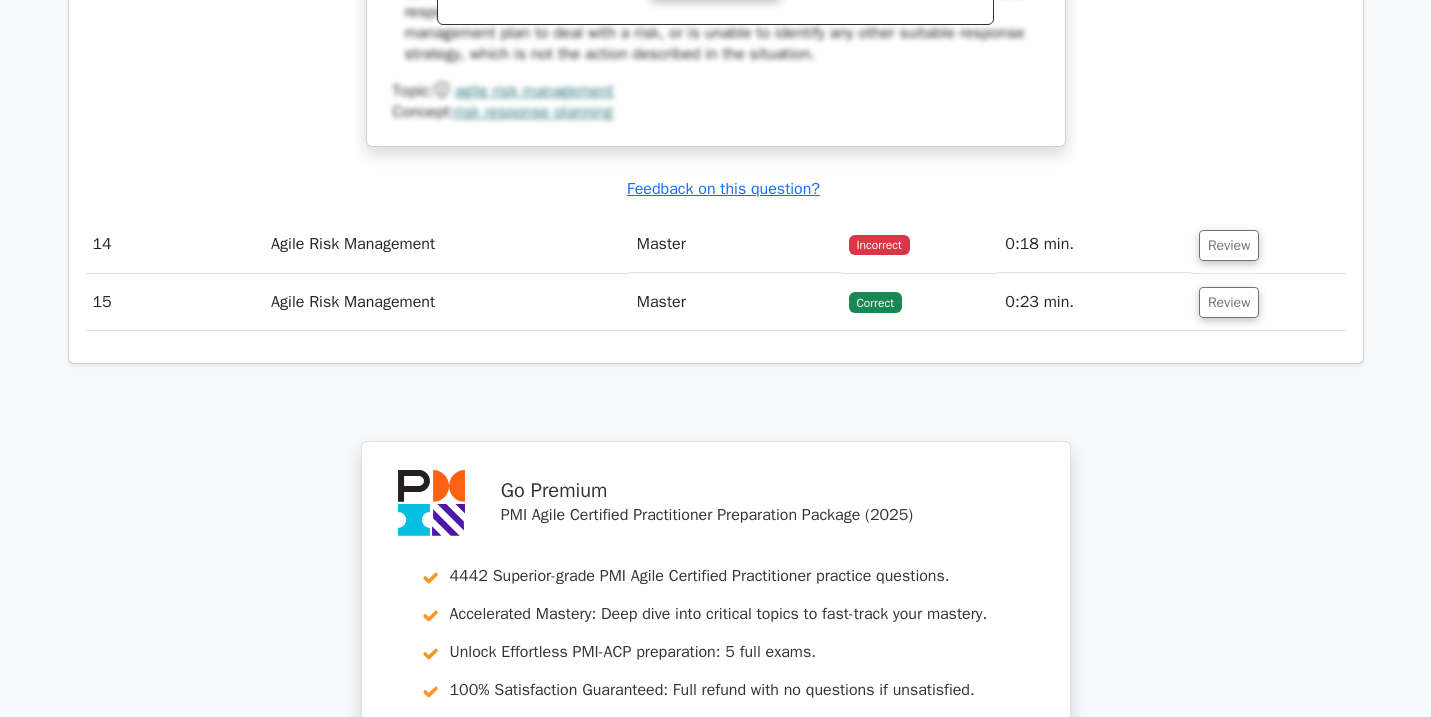 scroll, scrollTop: 5562, scrollLeft: 0, axis: vertical 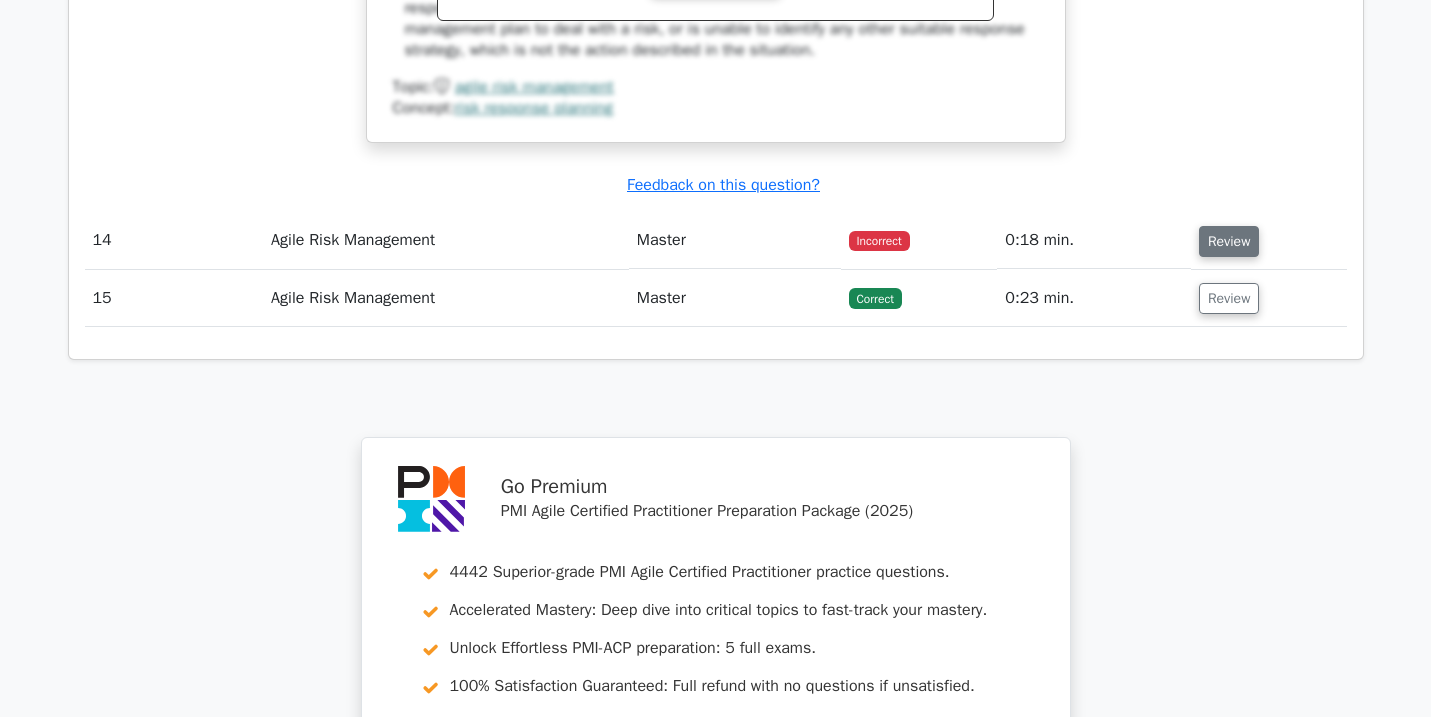 click on "Review" at bounding box center [1229, 241] 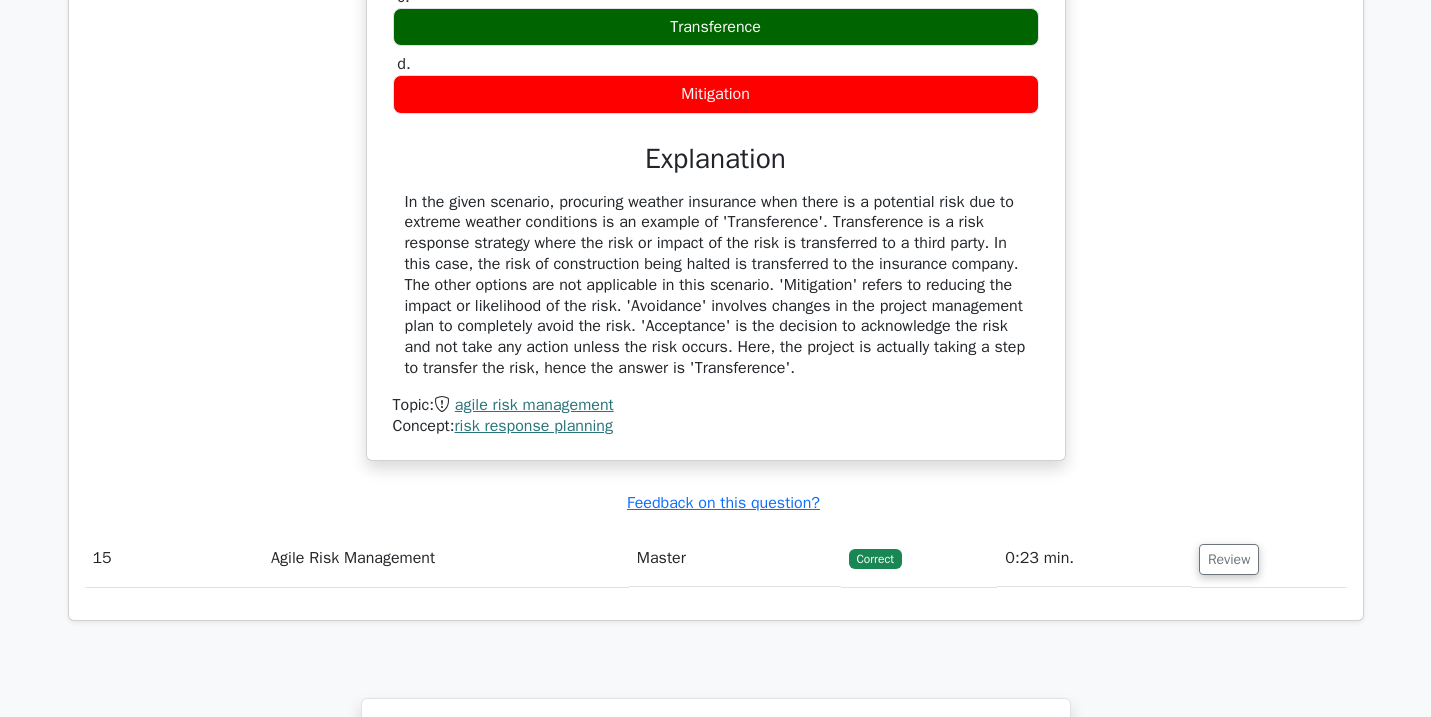 scroll, scrollTop: 6130, scrollLeft: 0, axis: vertical 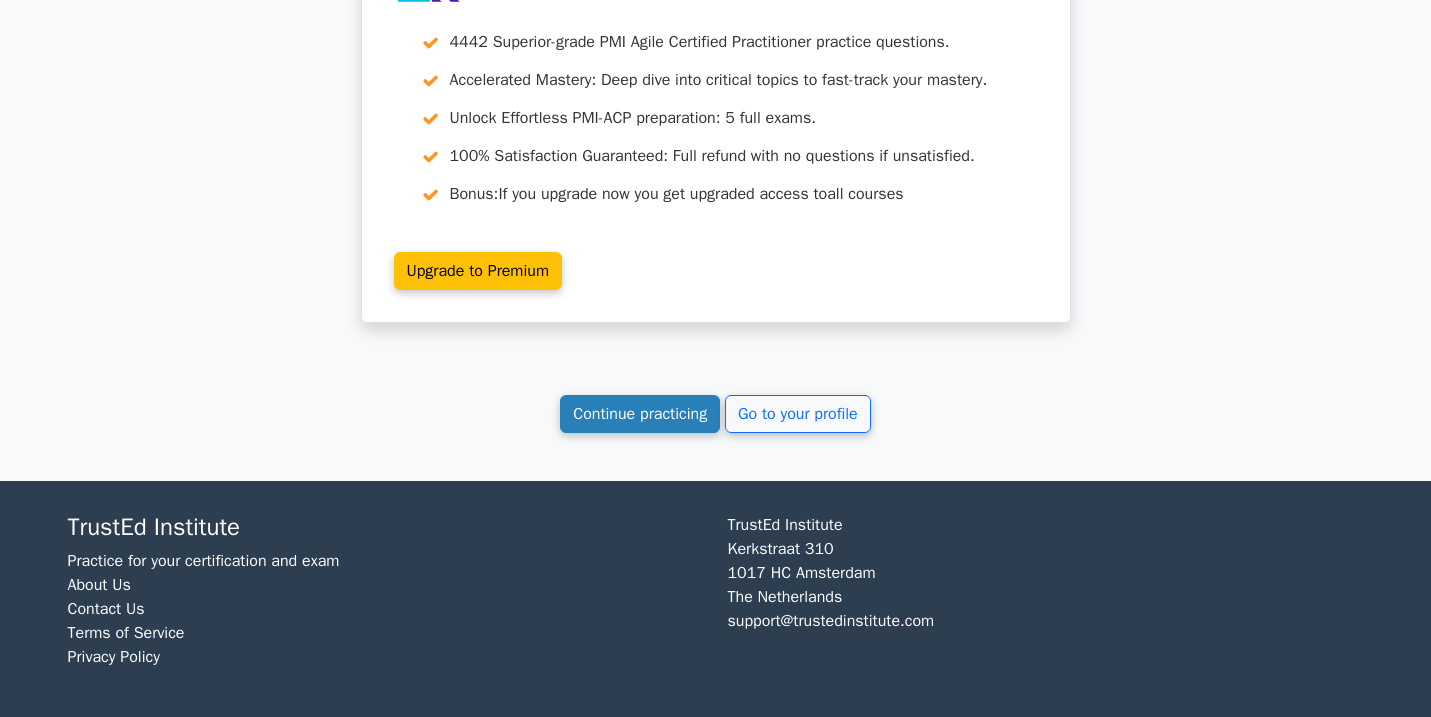 click on "Continue practicing" at bounding box center (640, 414) 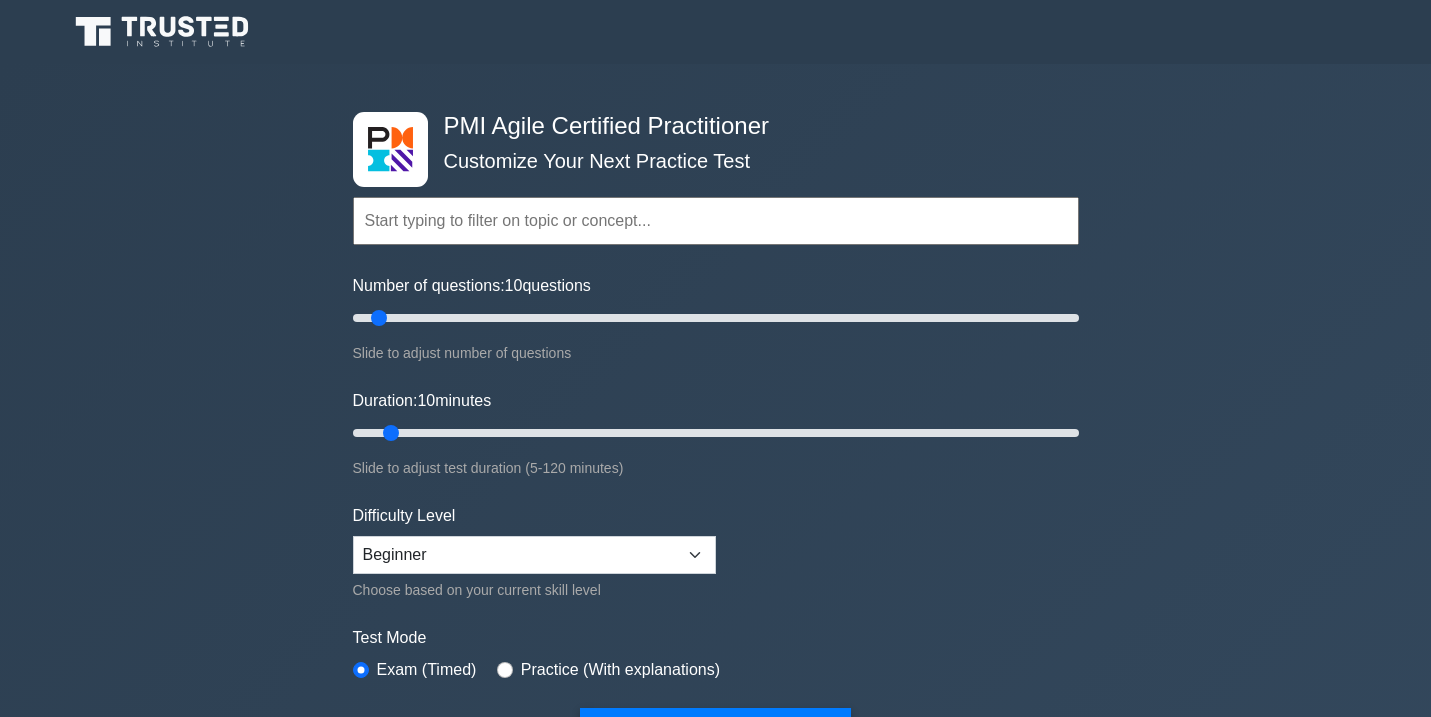 scroll, scrollTop: 0, scrollLeft: 0, axis: both 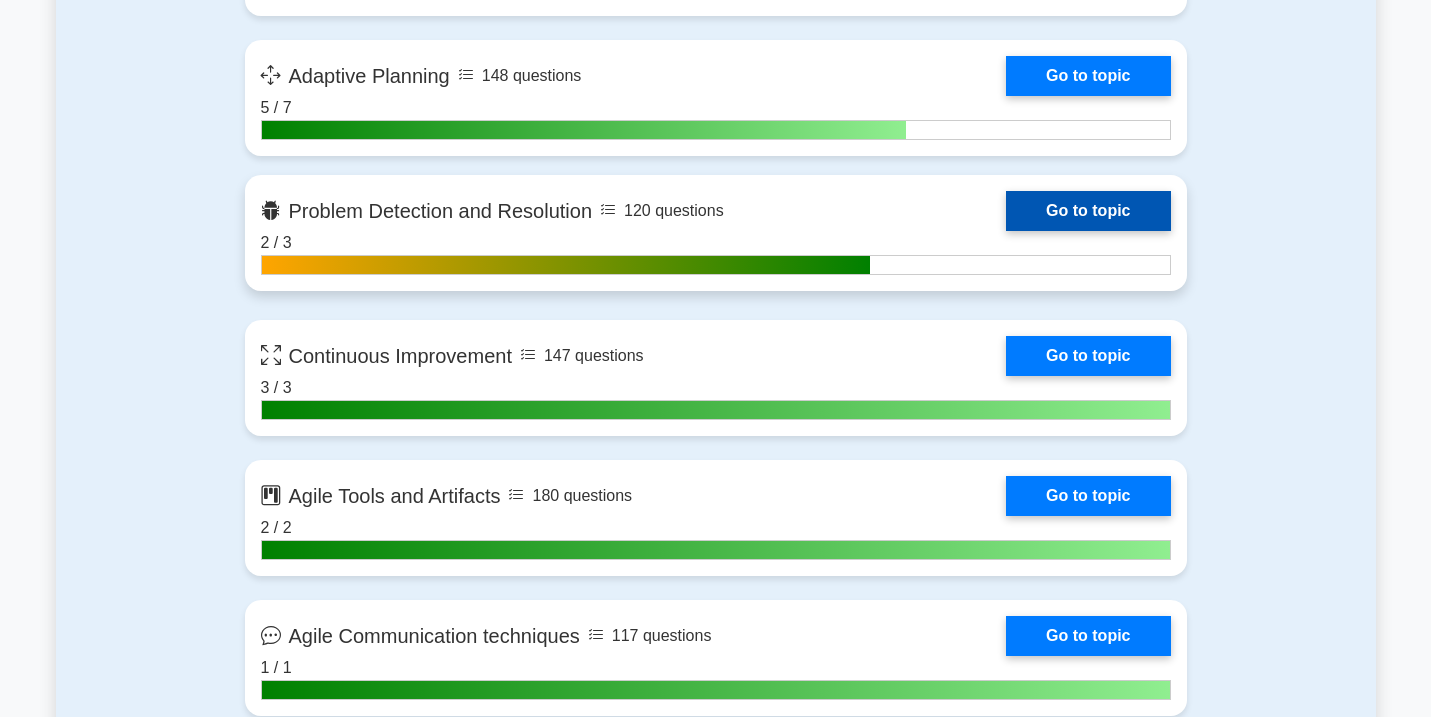 click on "Go to topic" at bounding box center (1088, 211) 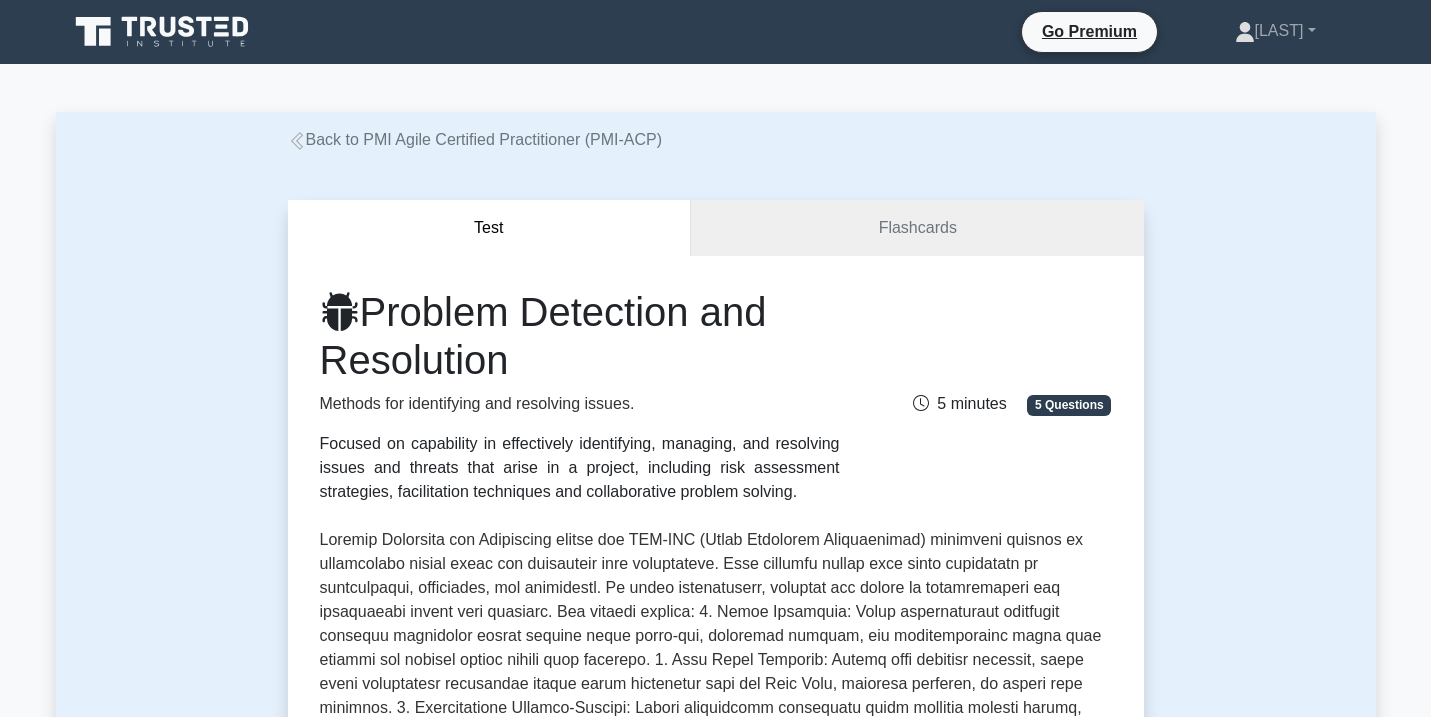 scroll, scrollTop: 0, scrollLeft: 0, axis: both 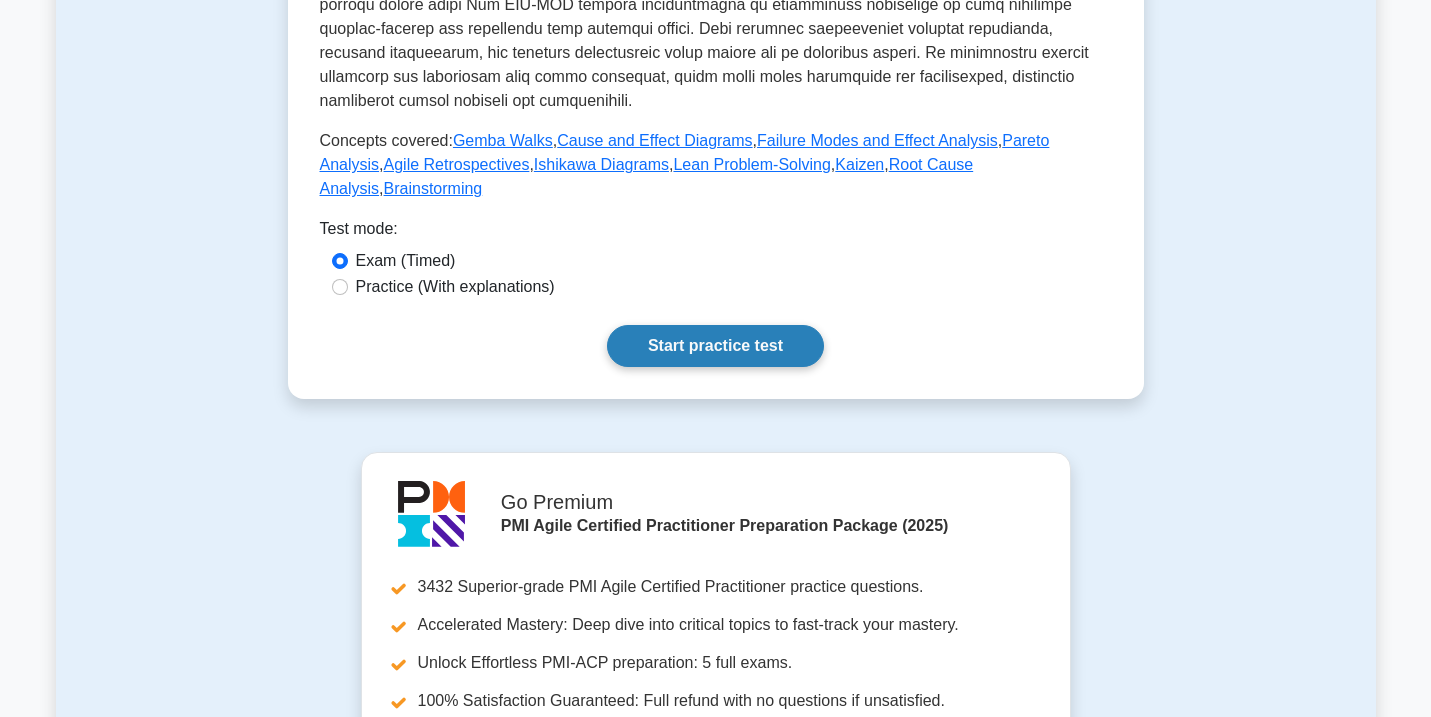 click on "Start practice test" at bounding box center (715, 346) 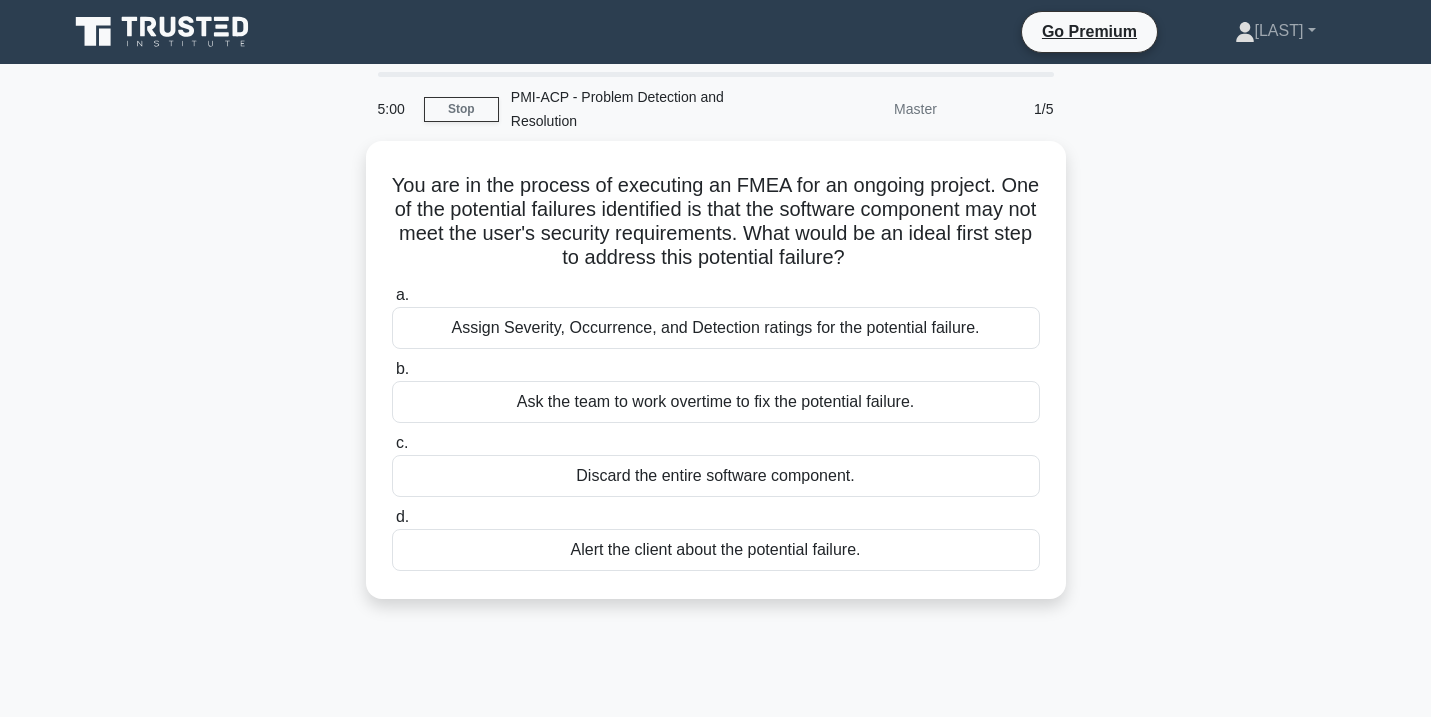 scroll, scrollTop: 0, scrollLeft: 0, axis: both 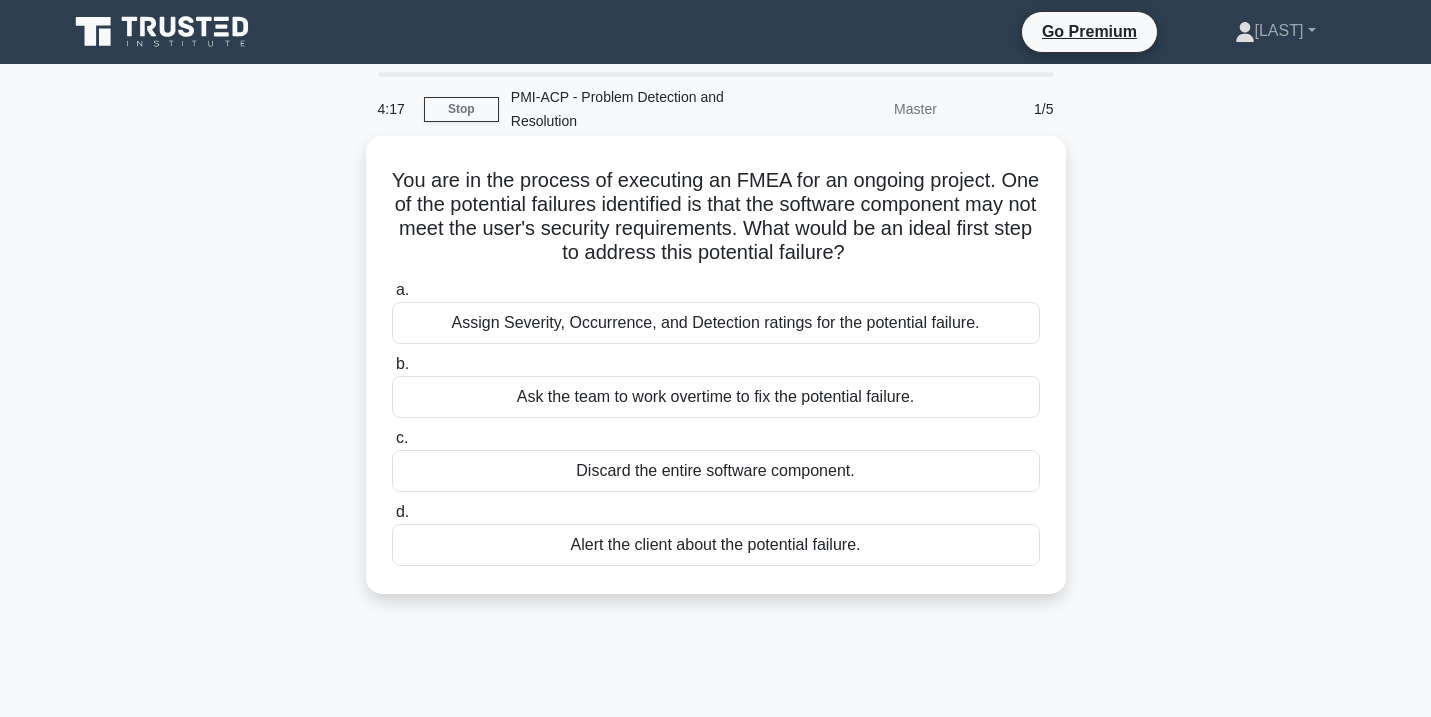 click on "Assign Severity, Occurrence, and Detection ratings for the potential failure." at bounding box center (716, 323) 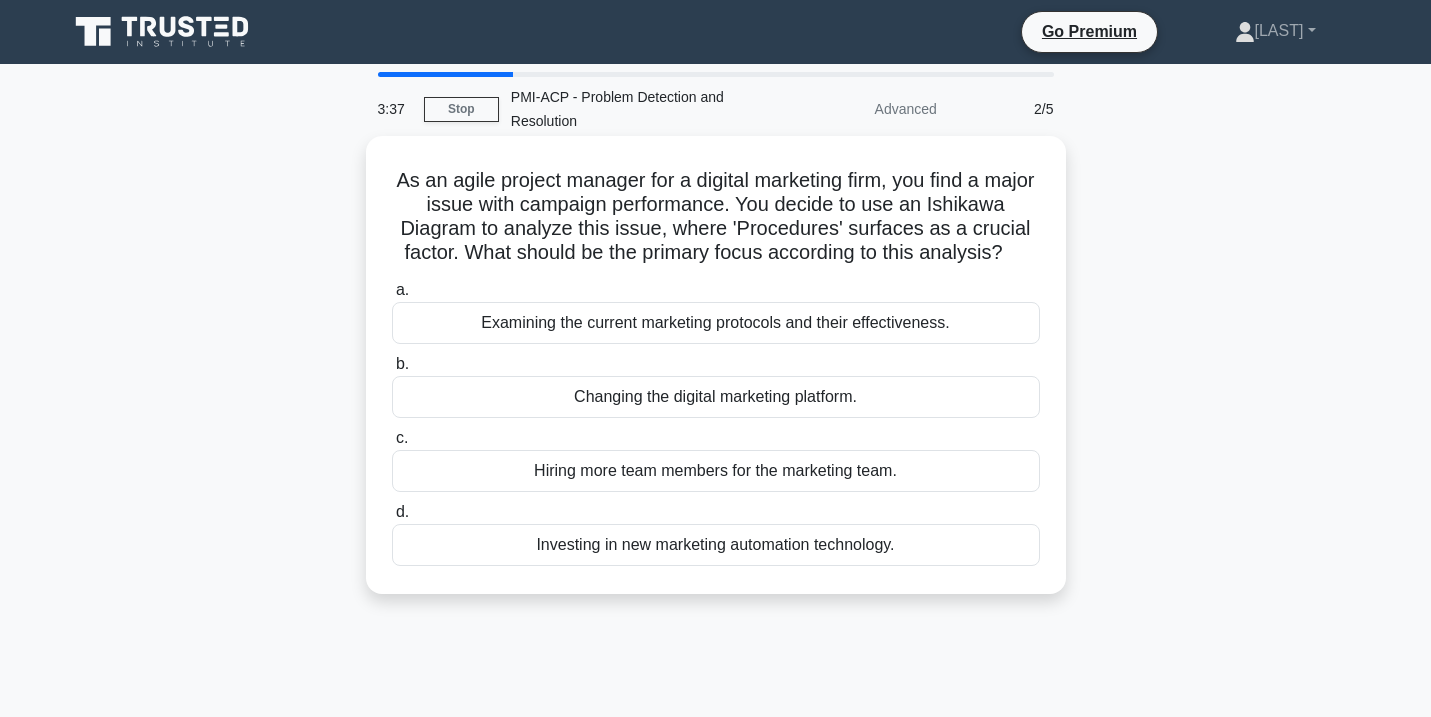 click on "Examining the current marketing protocols and their effectiveness." at bounding box center (716, 323) 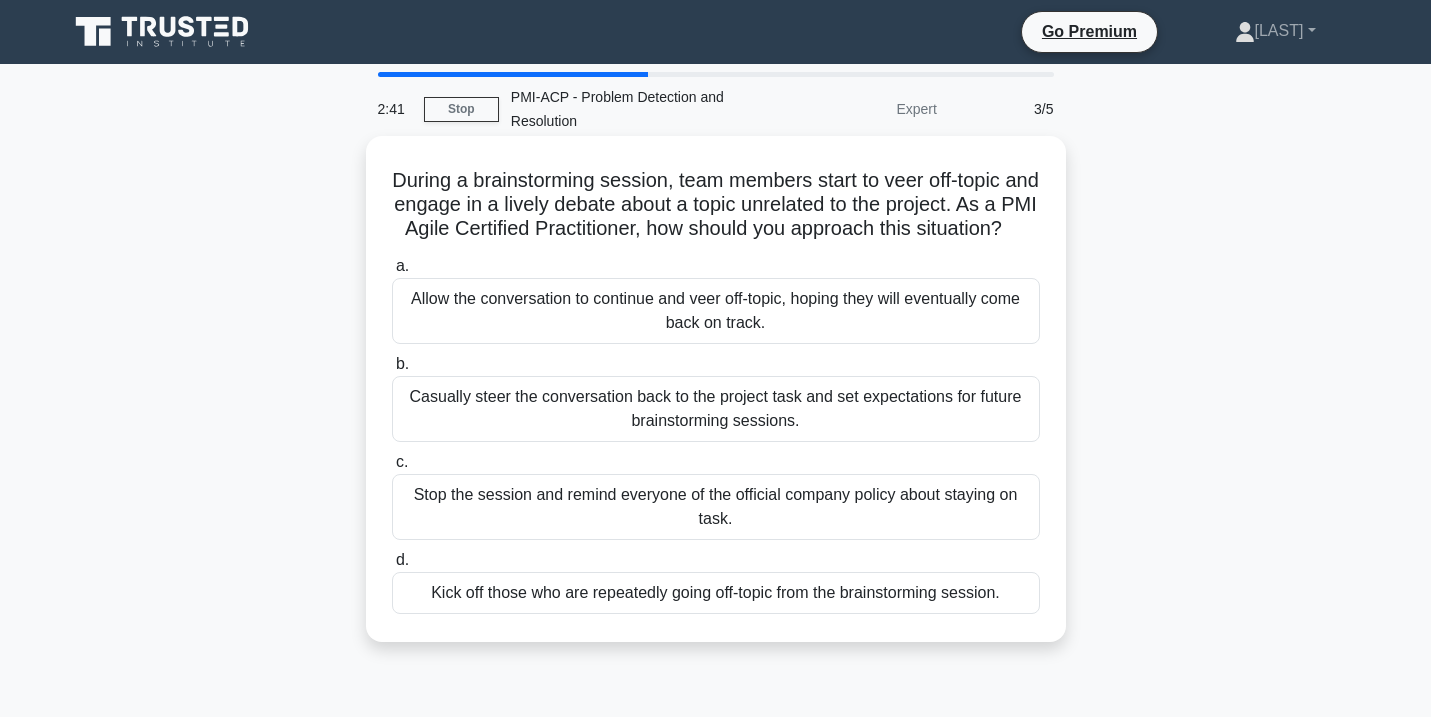click on "Casually steer the conversation back to the project task and set expectations for future brainstorming sessions." at bounding box center (716, 409) 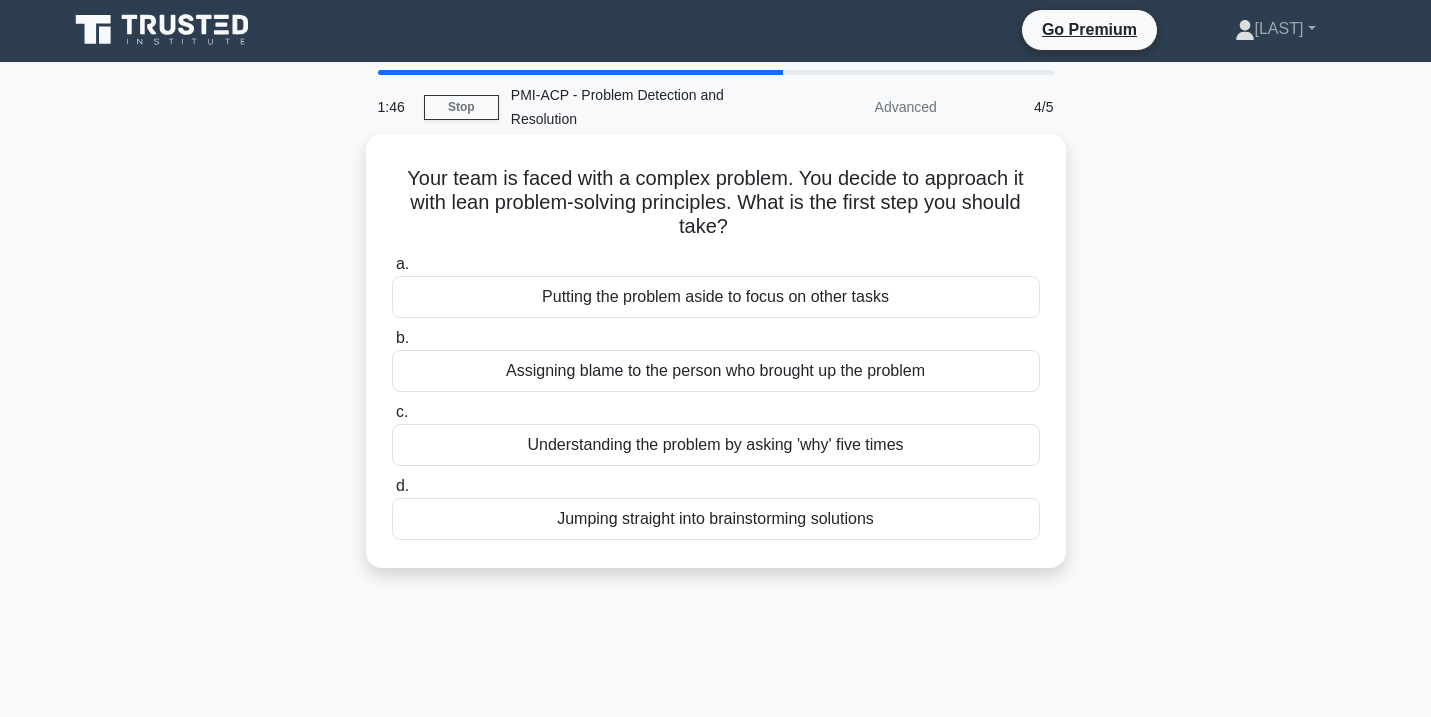 scroll, scrollTop: 0, scrollLeft: 0, axis: both 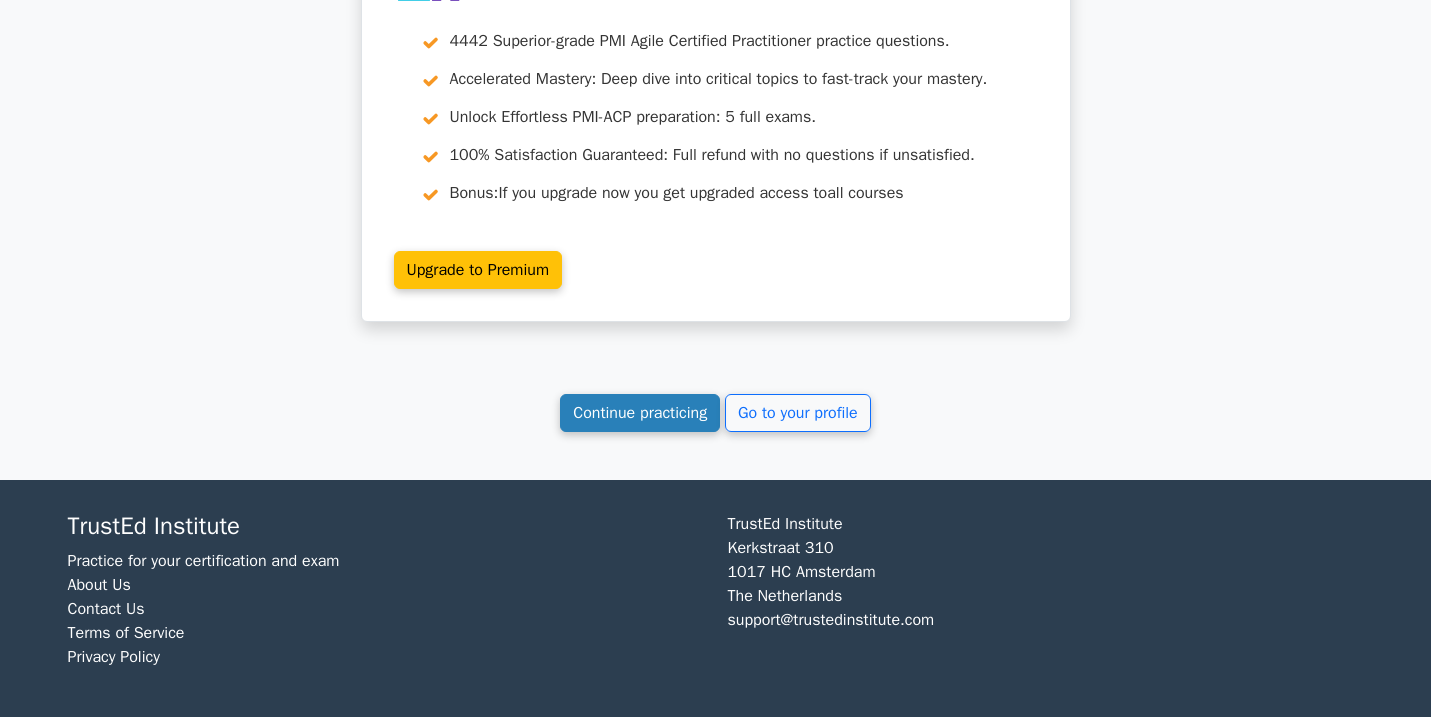 click on "Continue practicing" at bounding box center (640, 413) 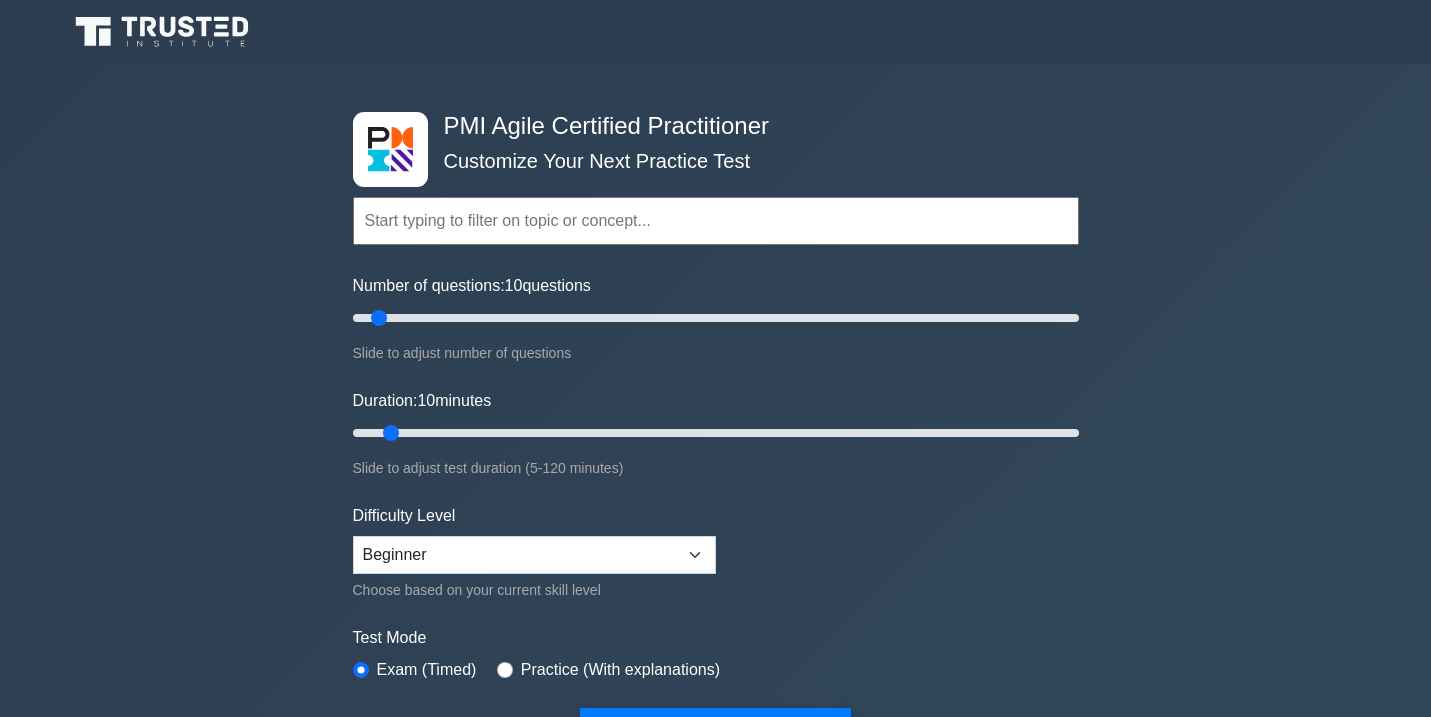 scroll, scrollTop: 0, scrollLeft: 0, axis: both 